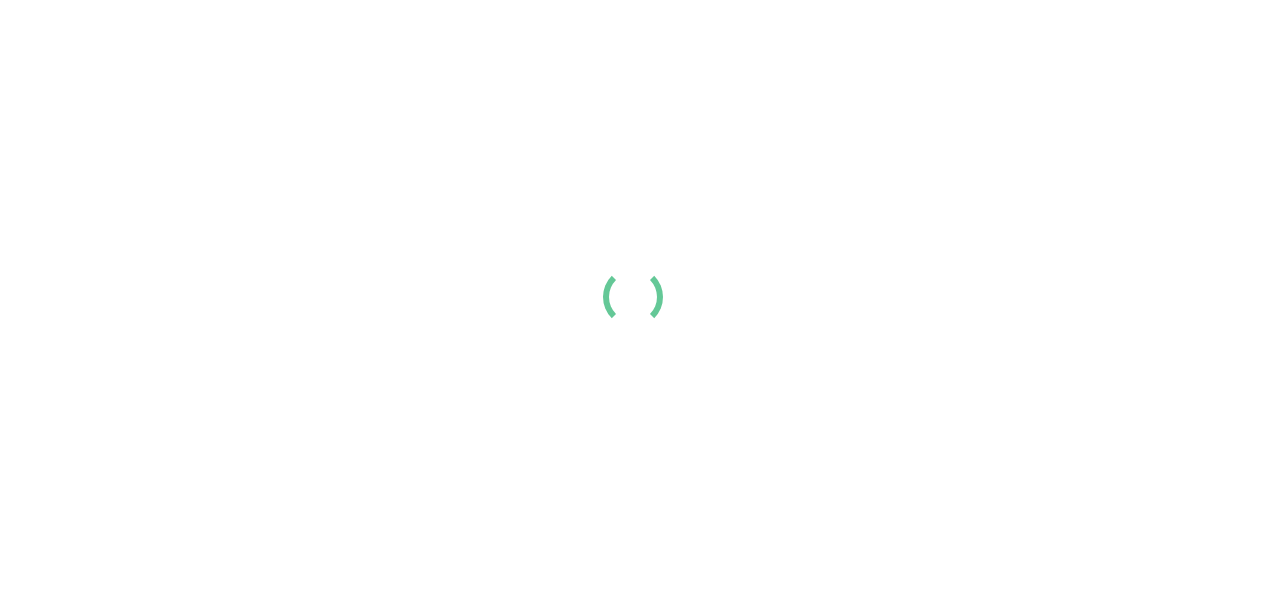 scroll, scrollTop: 0, scrollLeft: 0, axis: both 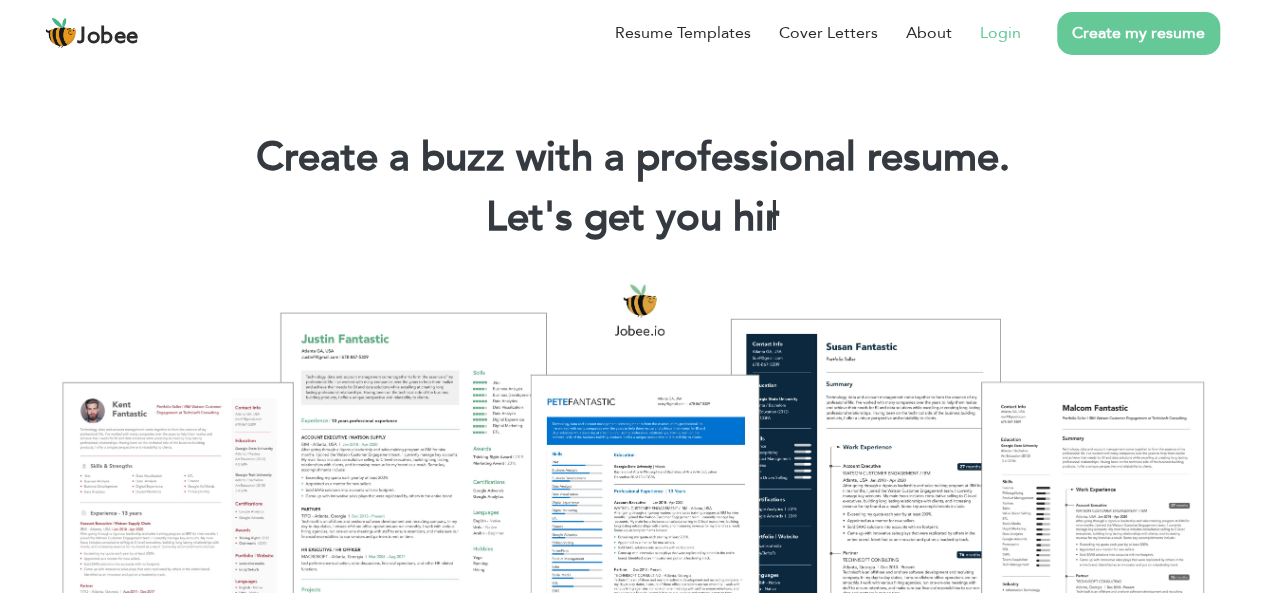 click on "Login" at bounding box center (1000, 33) 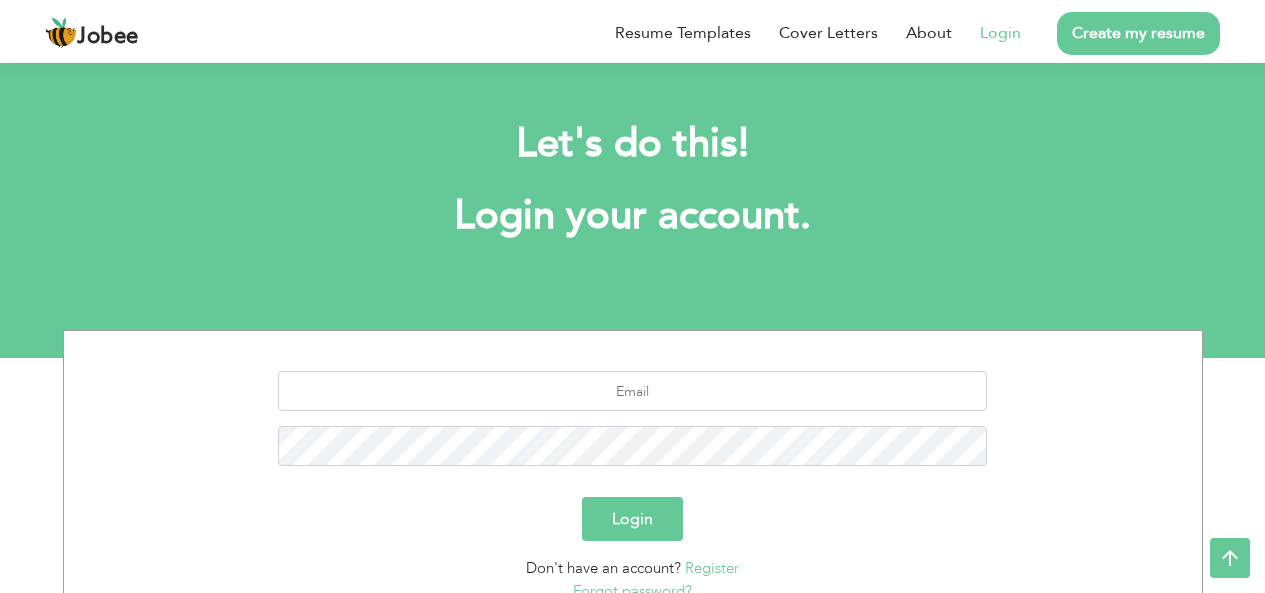 scroll, scrollTop: 166, scrollLeft: 0, axis: vertical 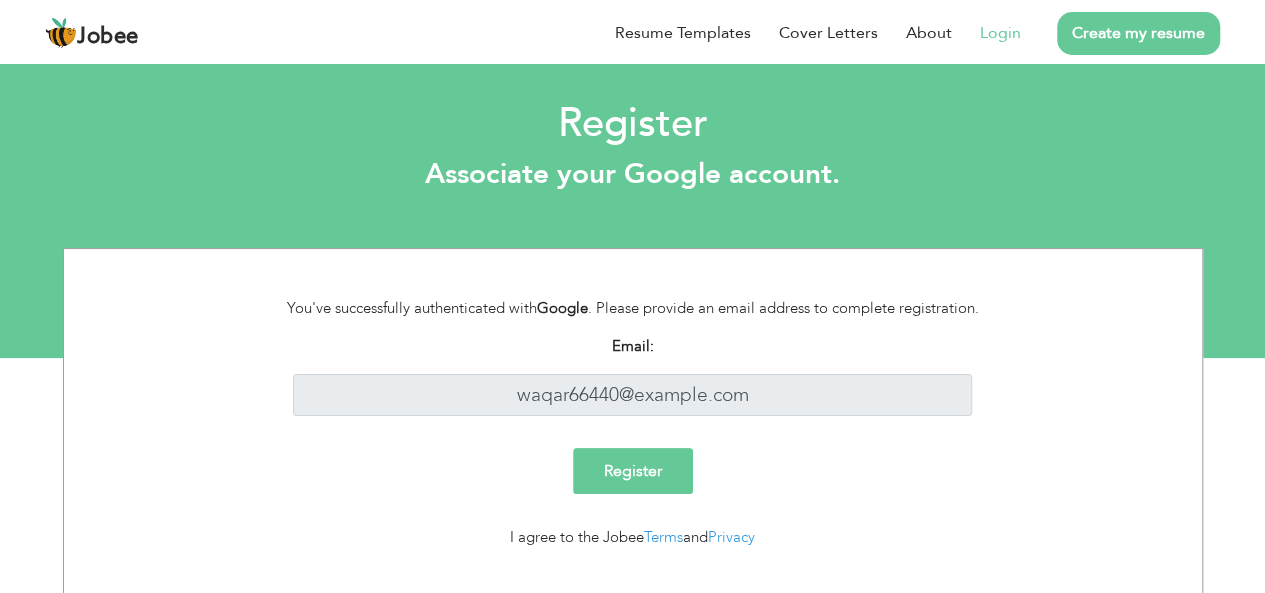 click on "Login" at bounding box center [1000, 33] 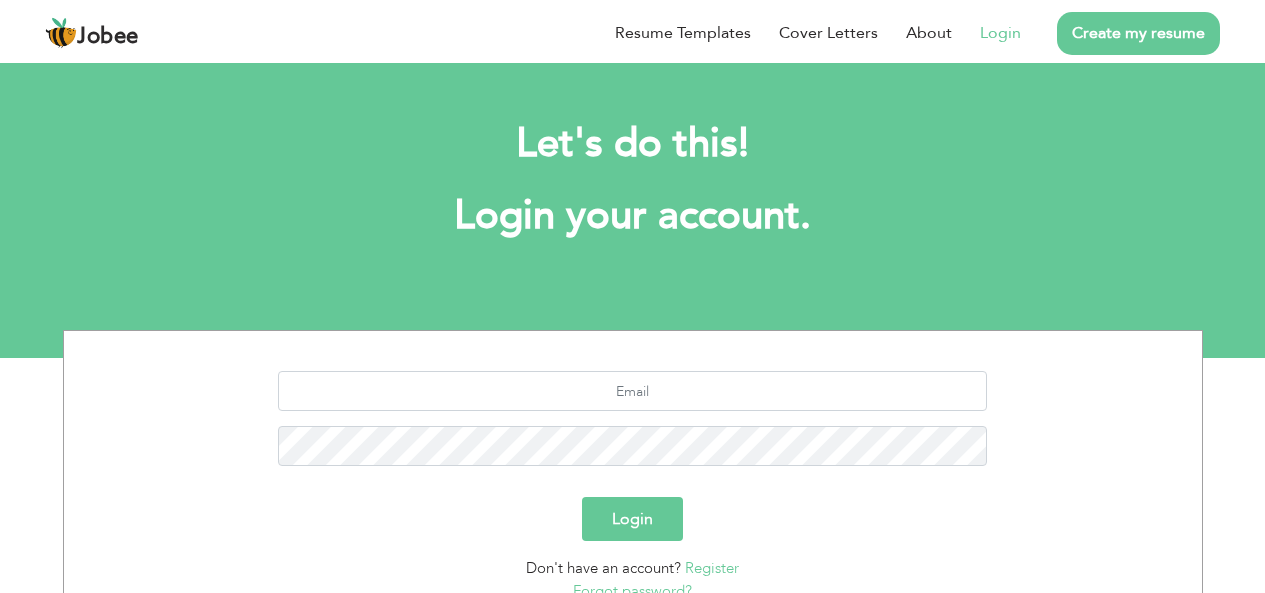 scroll, scrollTop: 0, scrollLeft: 0, axis: both 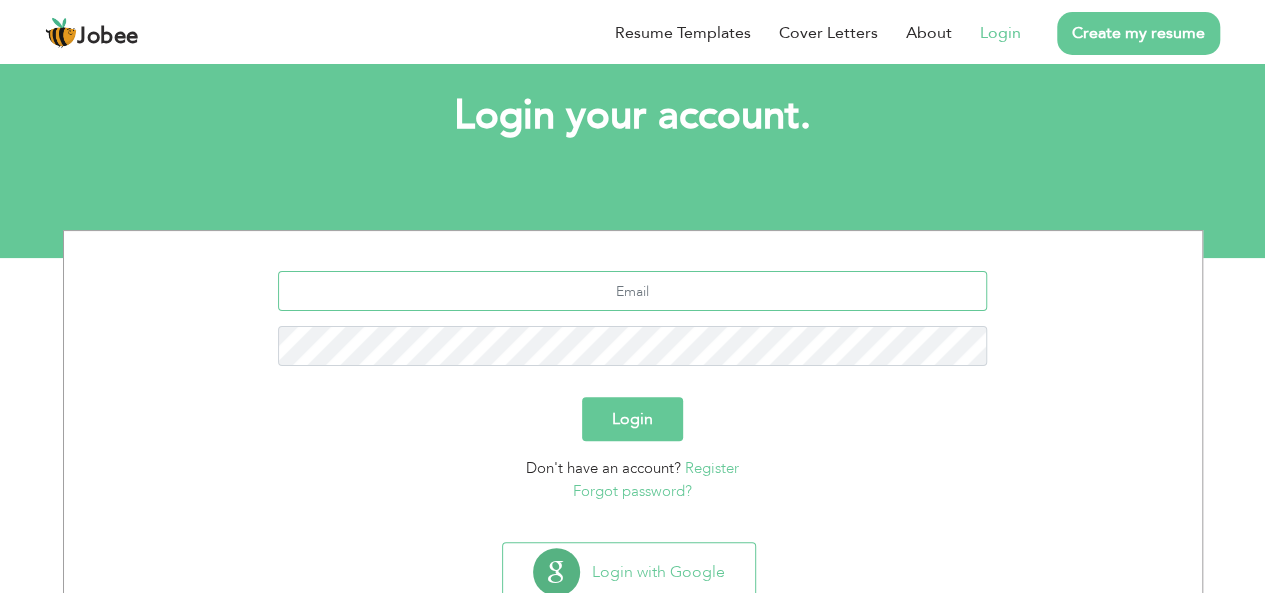 click at bounding box center [632, 291] 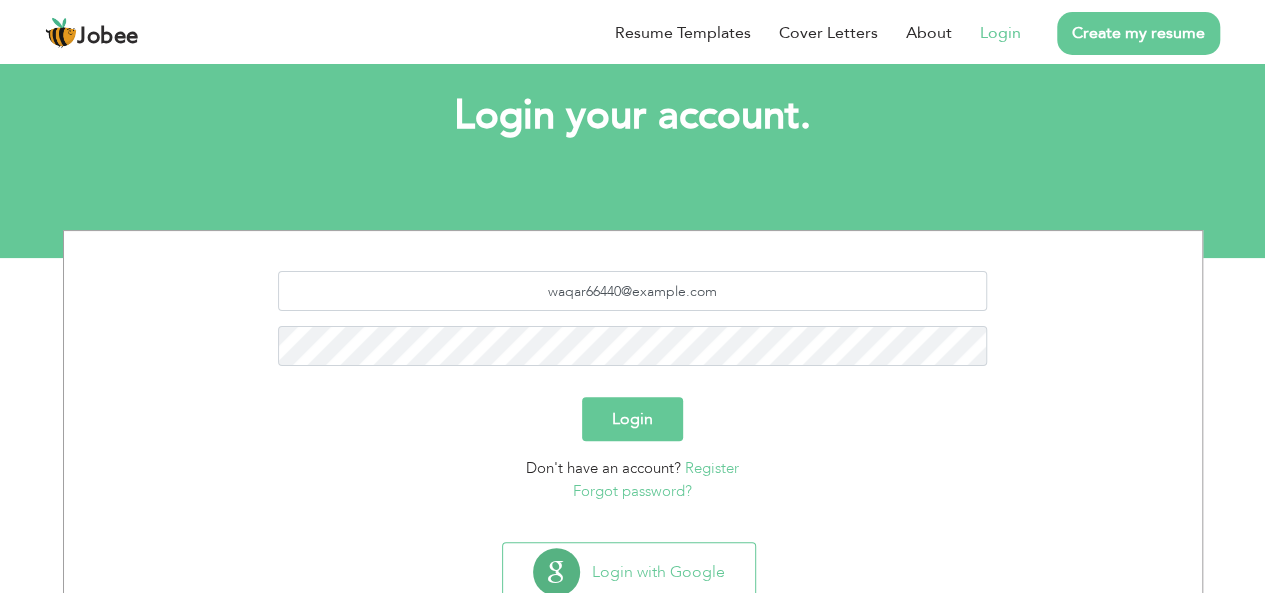 click on "Login" at bounding box center [632, 419] 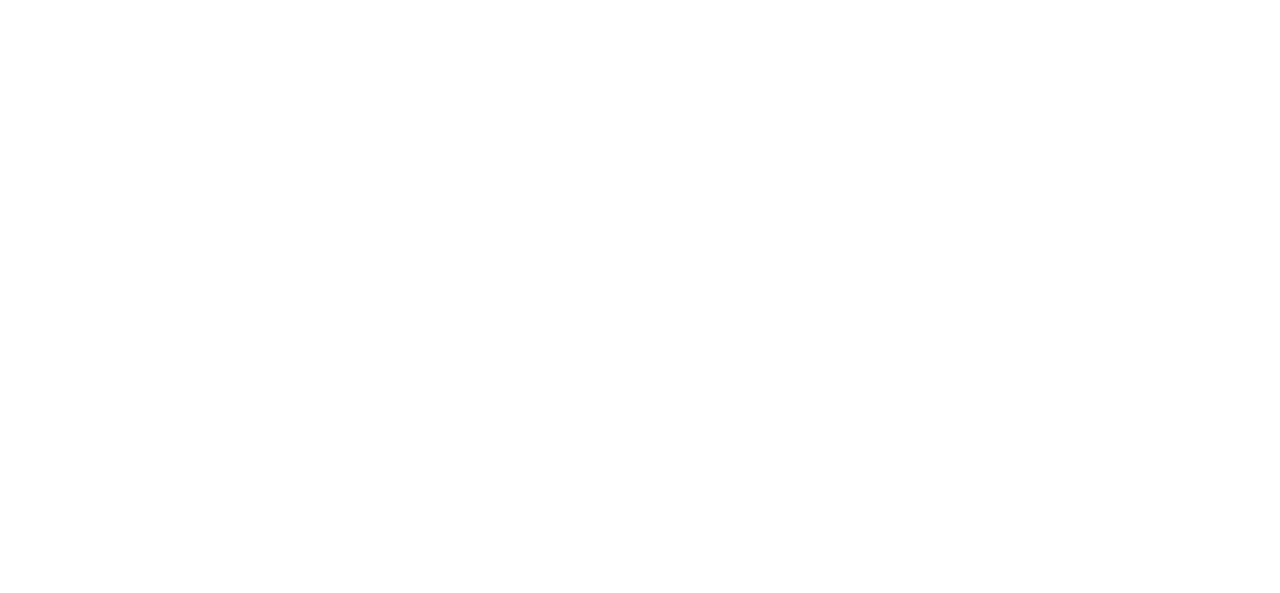 scroll, scrollTop: 0, scrollLeft: 0, axis: both 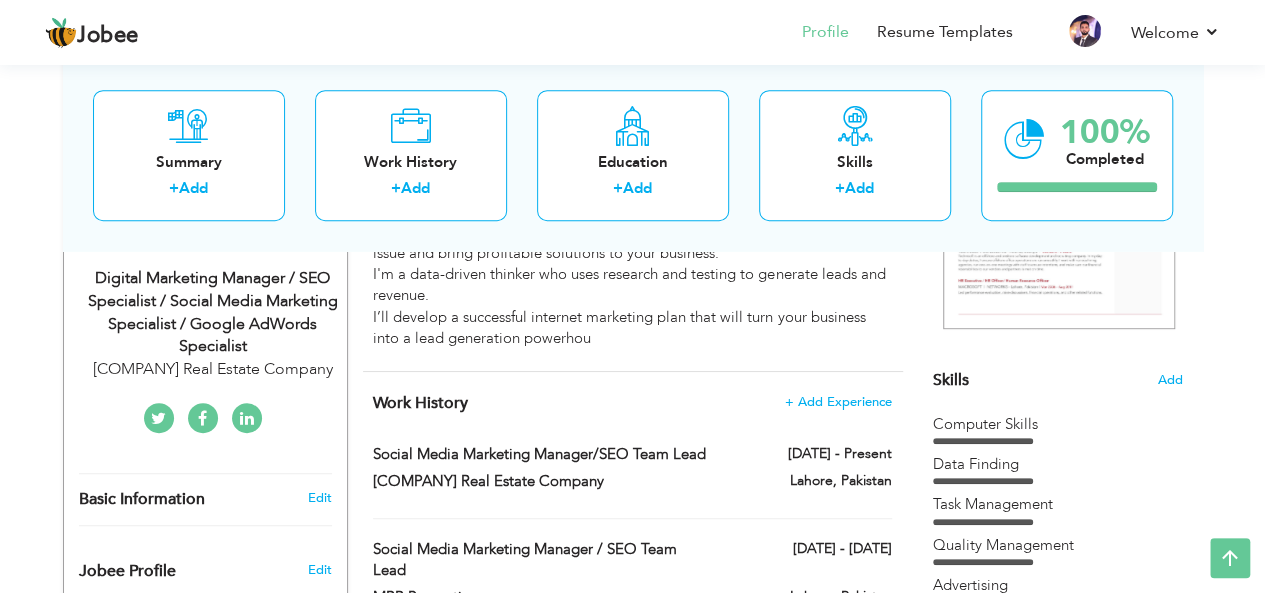 click on "Digital Marketing Manager / SEO Specialist / Social Media Marketing Specialist / Google AdWords Specialist" at bounding box center (213, 312) 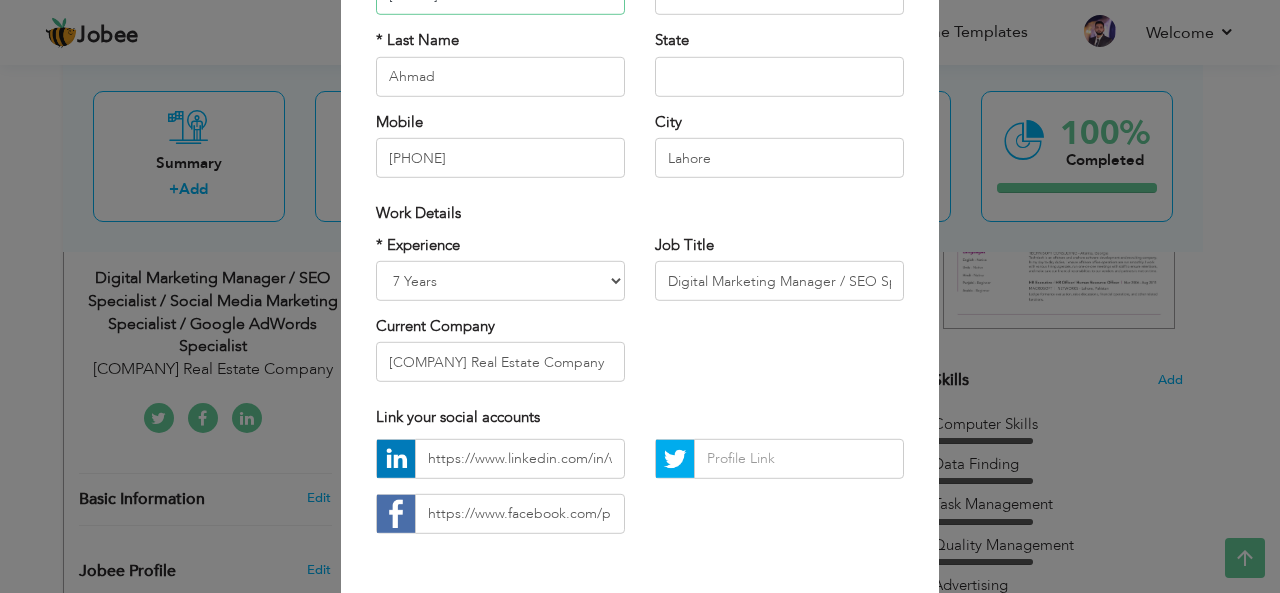 scroll, scrollTop: 304, scrollLeft: 0, axis: vertical 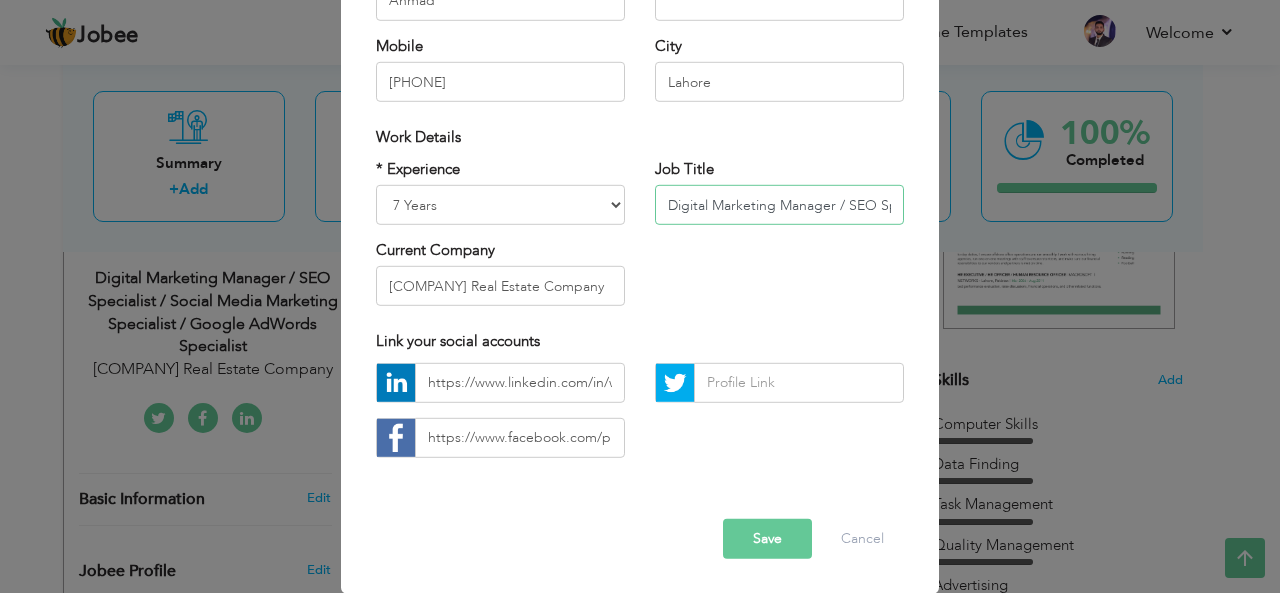 drag, startPoint x: 838, startPoint y: 202, endPoint x: 584, endPoint y: 187, distance: 254.44254 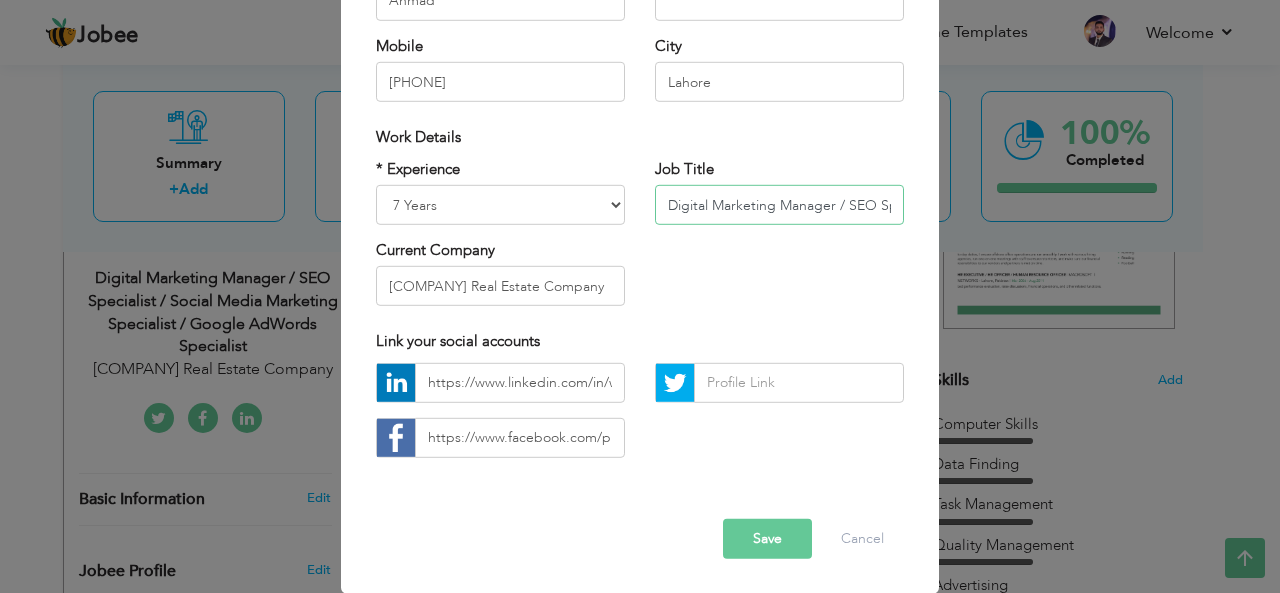 click on "* Experience
Entry Level Less than 1 Year 1 Year 2 Years 3 Years 4 Years 5 Years 6 Years 7 Years 8 Years 9 Years 10 Years 11 Years 12 Years 13 Years 14 Years 15 Years 16 Years 17 Years 18 Years 19 Years 20 Years 21 Years 22 Years 23 Years 24 Years 25 Years 26 Years 27 Years 28 Years 29 Years 30 Years 31 Years 32 Years 33 Years 34 Years 35 Years More than 35 Years
Current Company
Moon Marketing Real Estate Company" at bounding box center [640, 239] 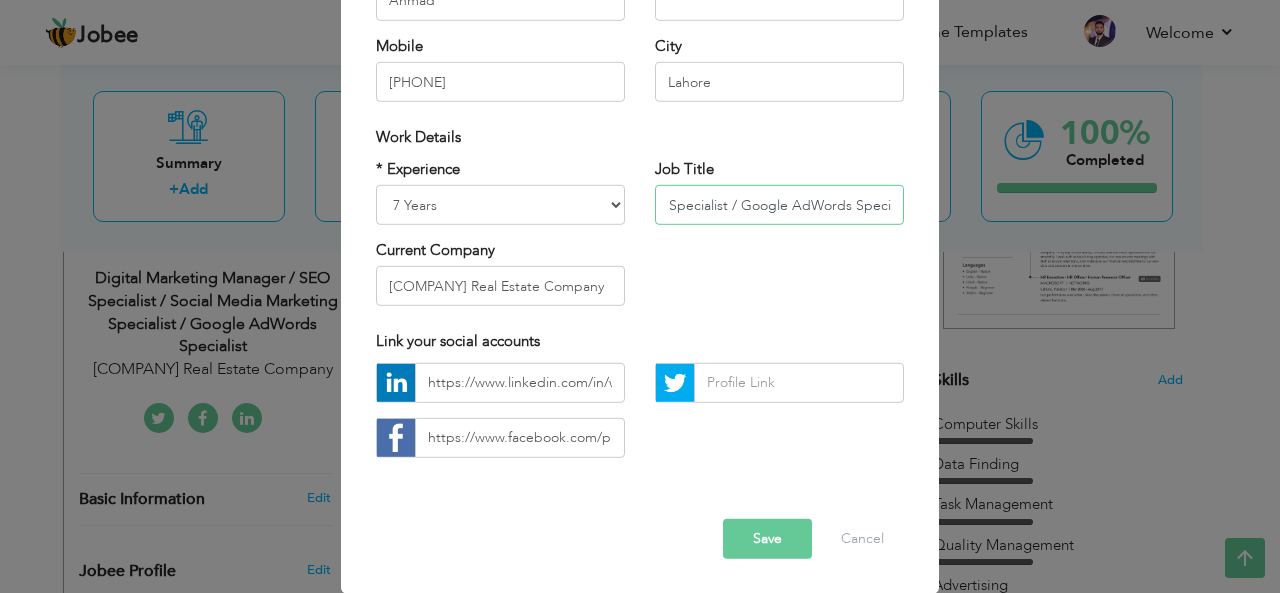 scroll, scrollTop: 0, scrollLeft: 272, axis: horizontal 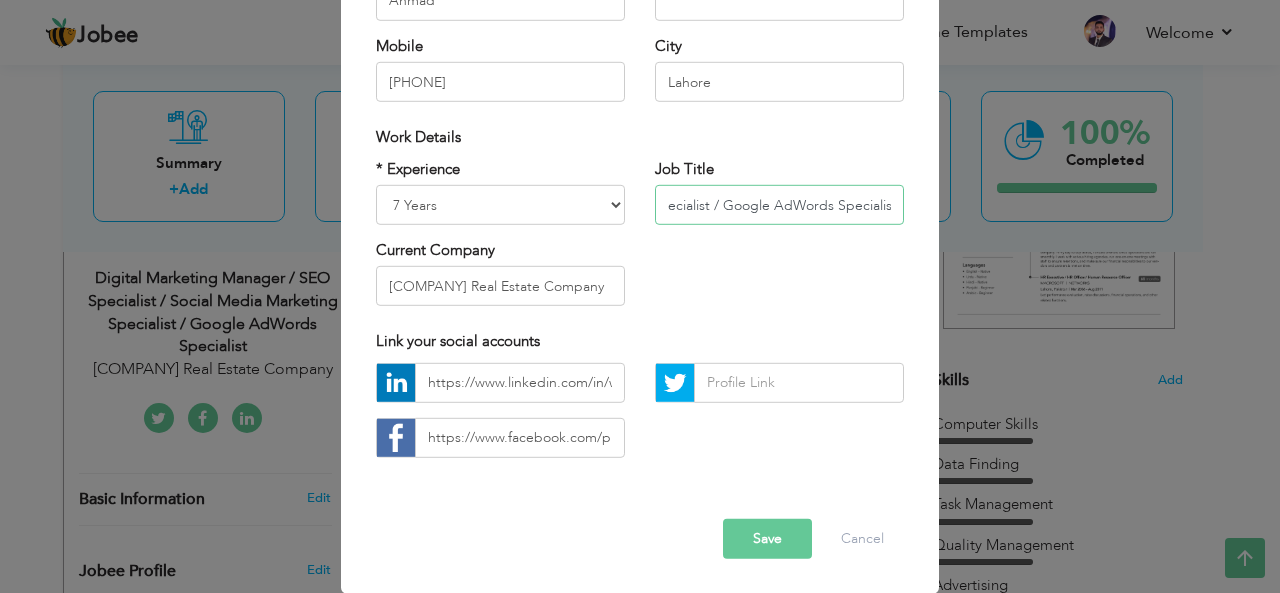 drag, startPoint x: 758, startPoint y: 209, endPoint x: 950, endPoint y: 203, distance: 192.09373 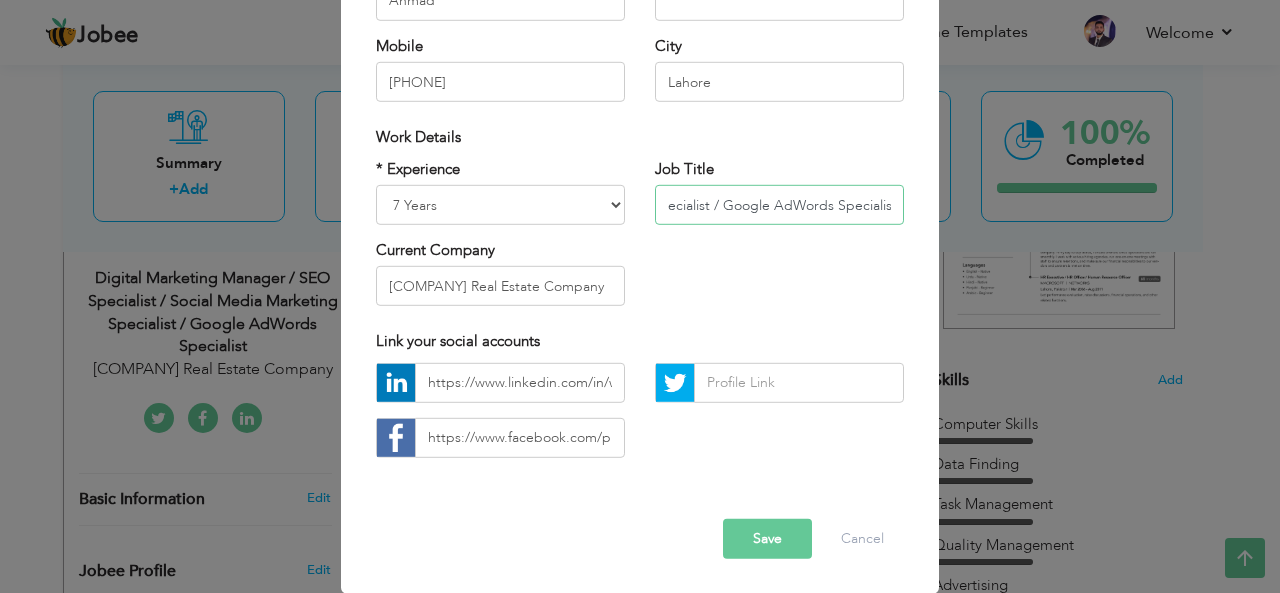 click on "SEO Specialist / Social Media Marketing Specialist / Google AdWords Specialist" at bounding box center [779, 205] 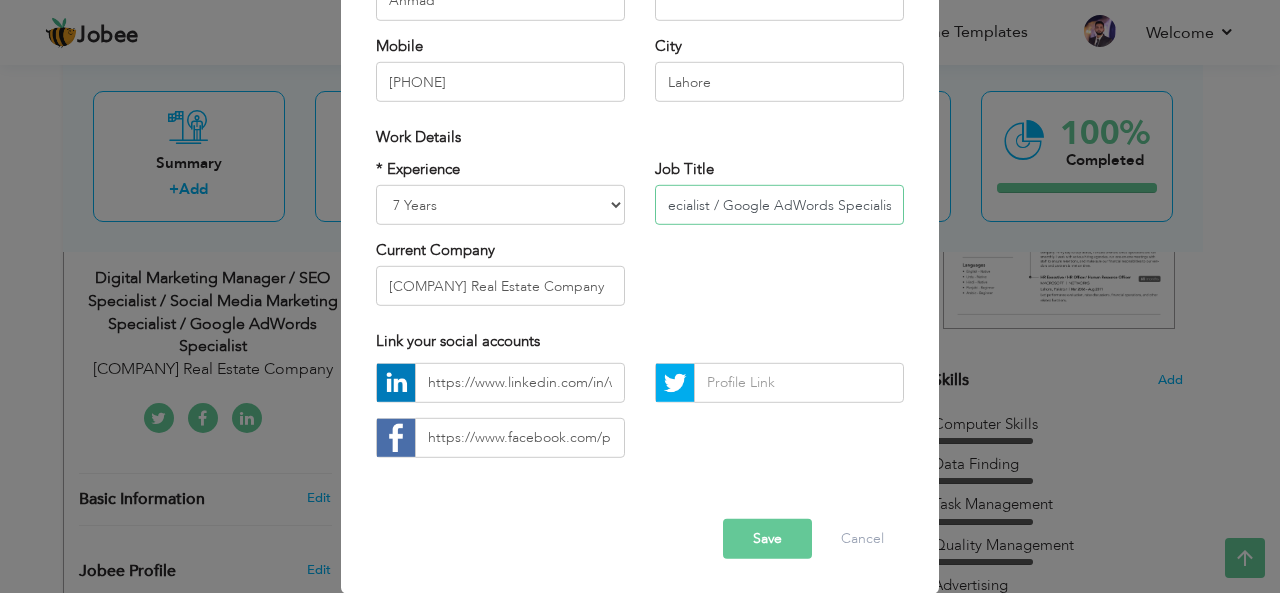 click on "SEO Specialist / Social Media Marketing Specialist / Google AdWords Specialist" at bounding box center [779, 205] 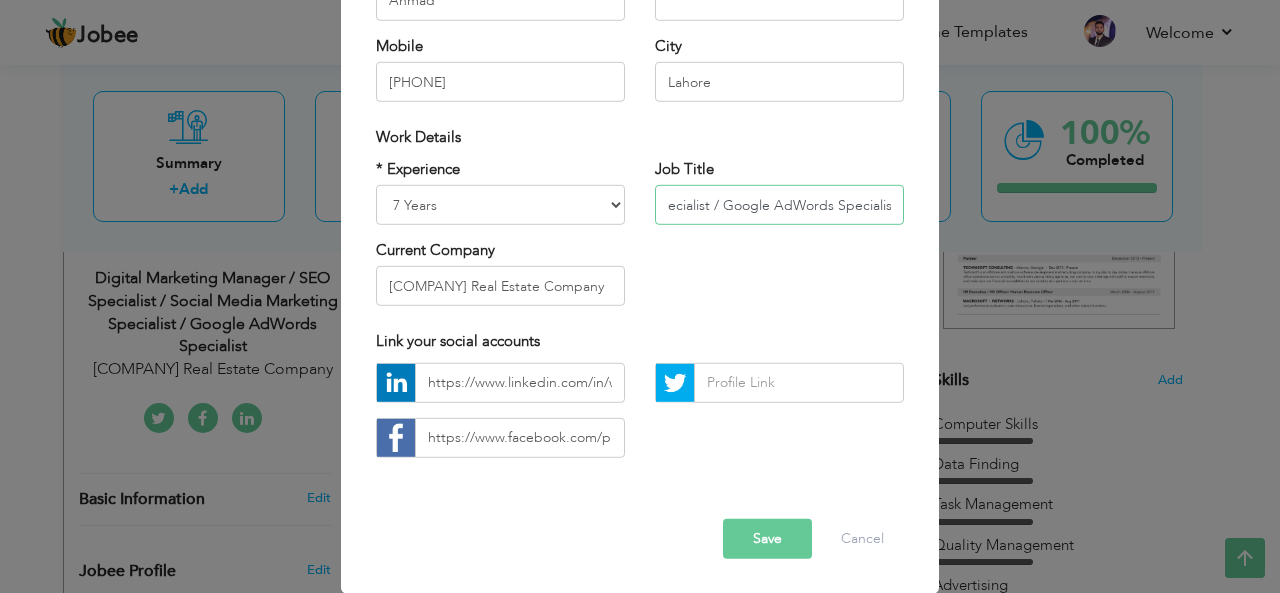 scroll, scrollTop: 0, scrollLeft: 276, axis: horizontal 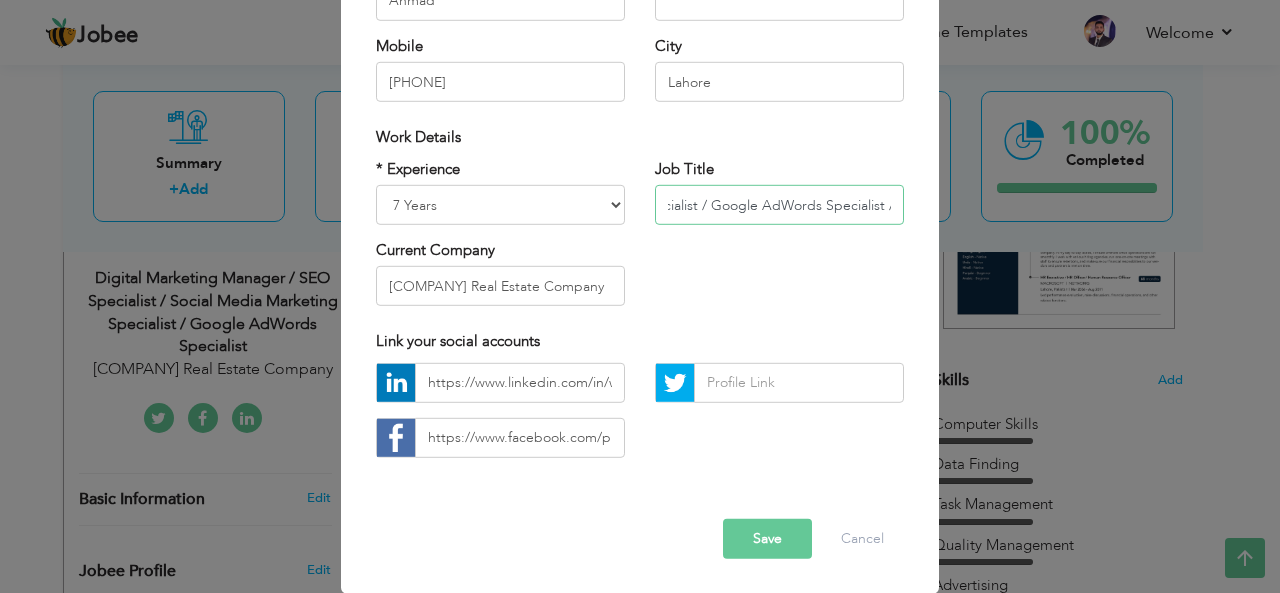 paste on "Digital Marketing Manager /" 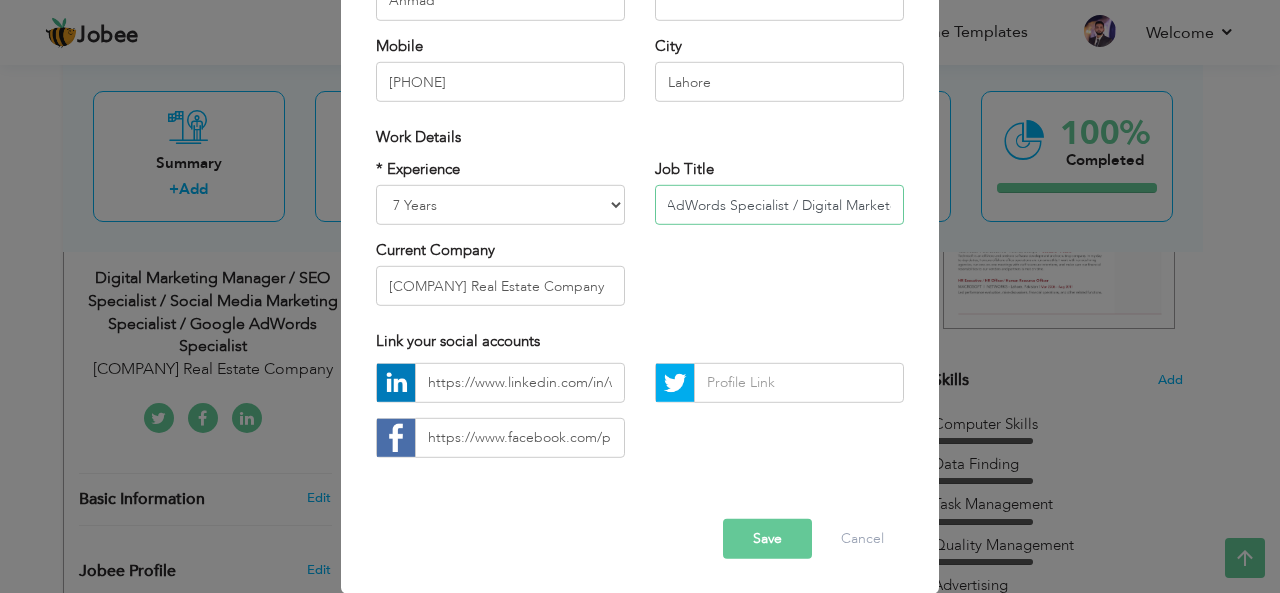 scroll, scrollTop: 0, scrollLeft: 385, axis: horizontal 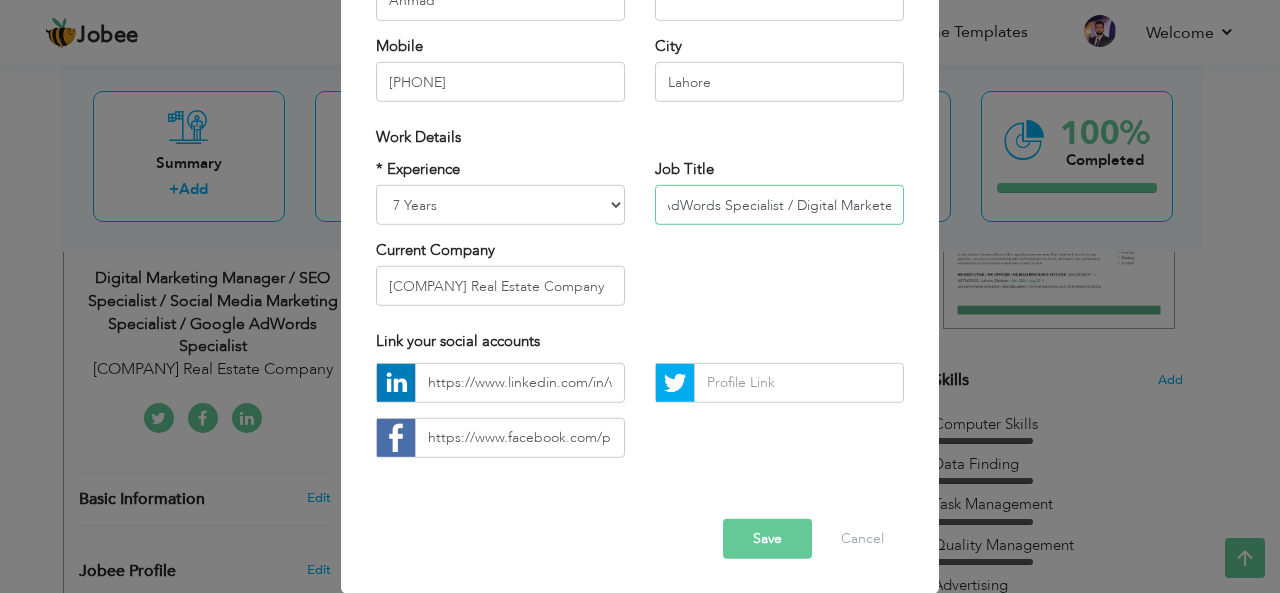type on "SEO Specialist / Social Media Marketing Specialist / Google AdWords Specialist / Digital Marketer" 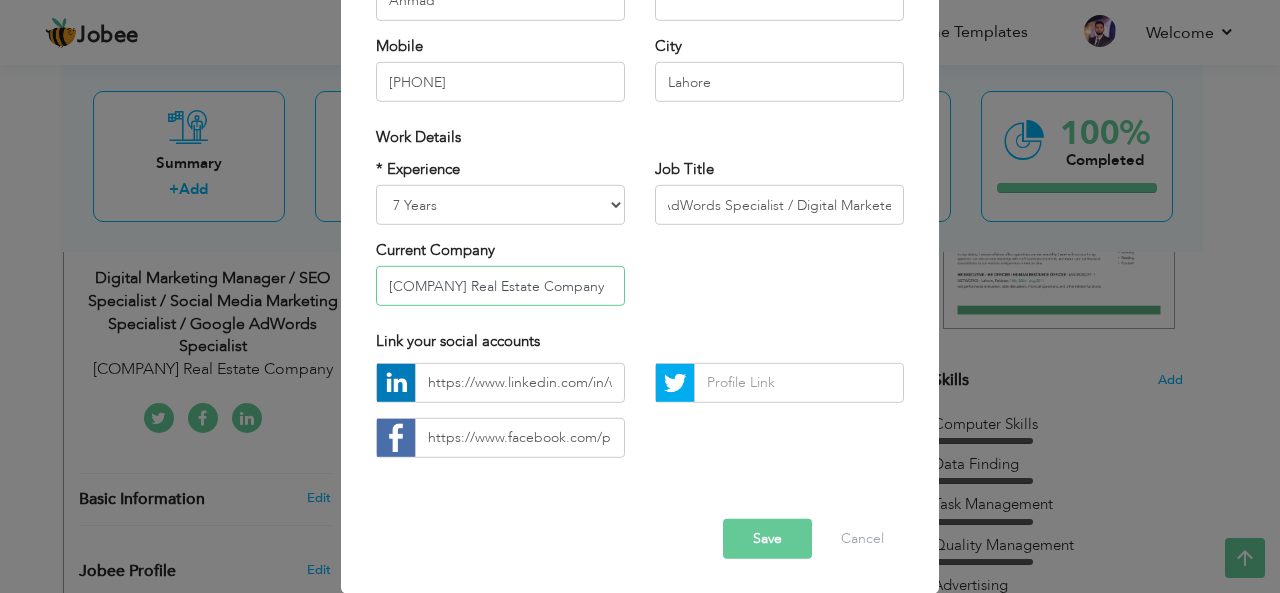 scroll, scrollTop: 0, scrollLeft: 0, axis: both 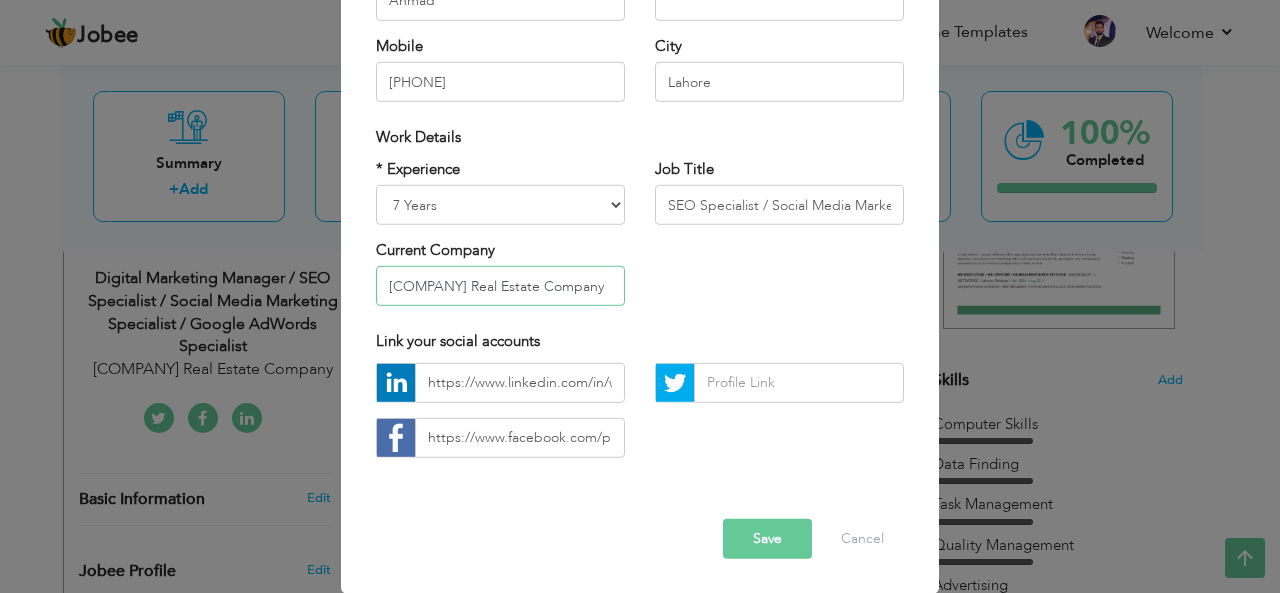 drag, startPoint x: 534, startPoint y: 287, endPoint x: 491, endPoint y: 269, distance: 46.615448 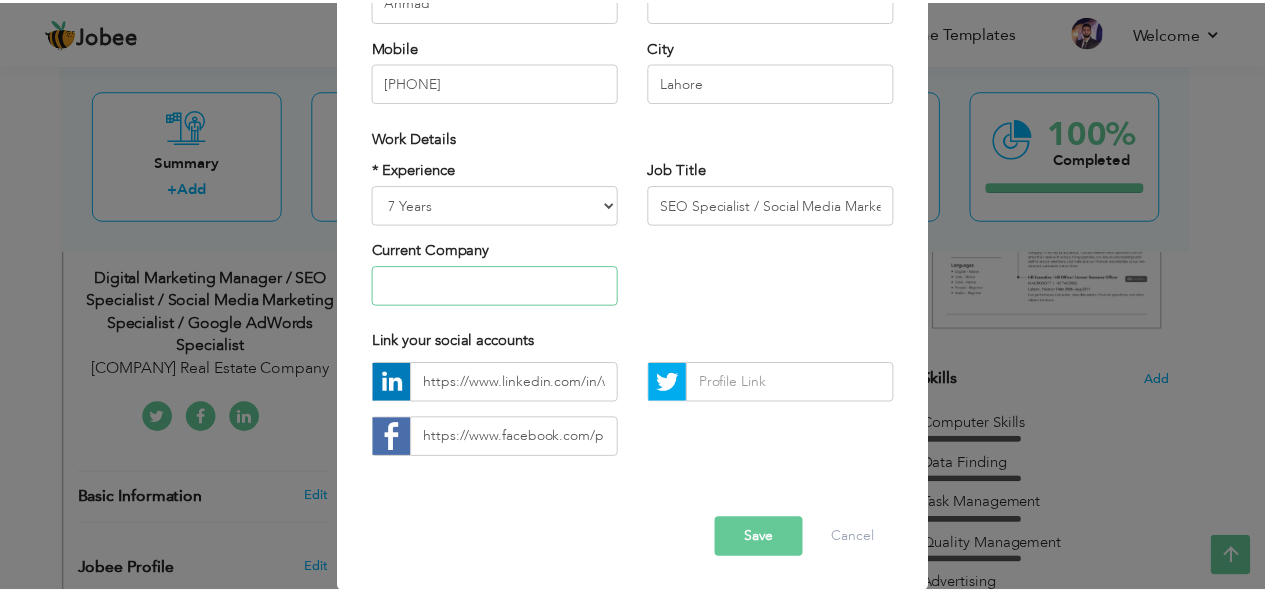 scroll, scrollTop: 0, scrollLeft: 0, axis: both 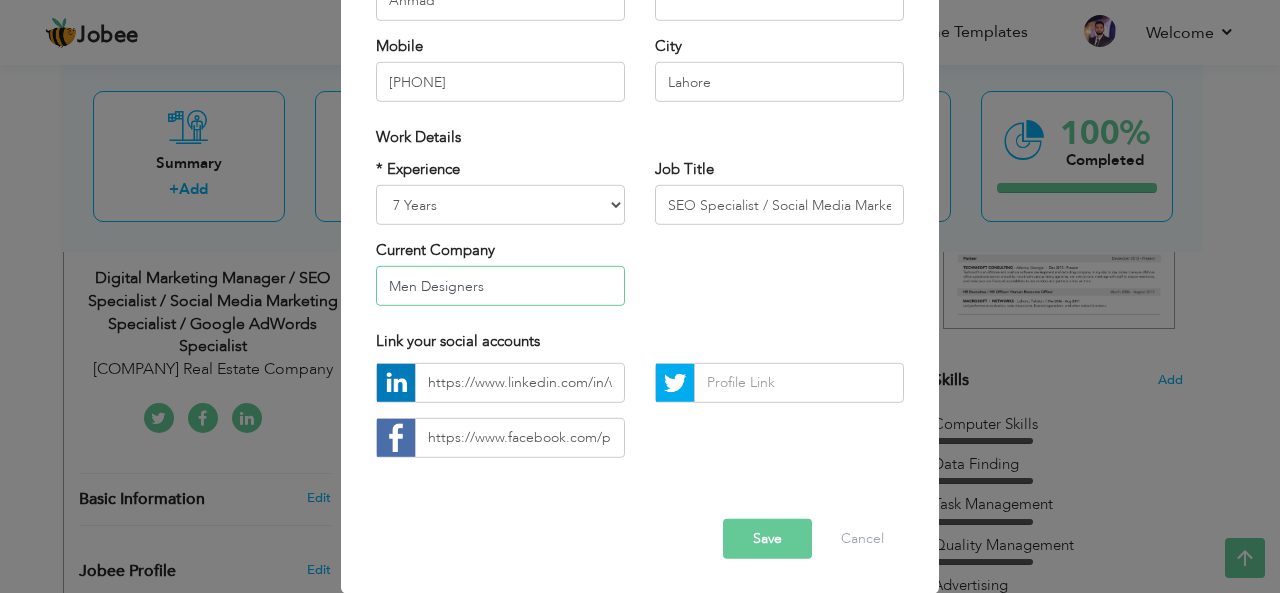 type on "Men Designers" 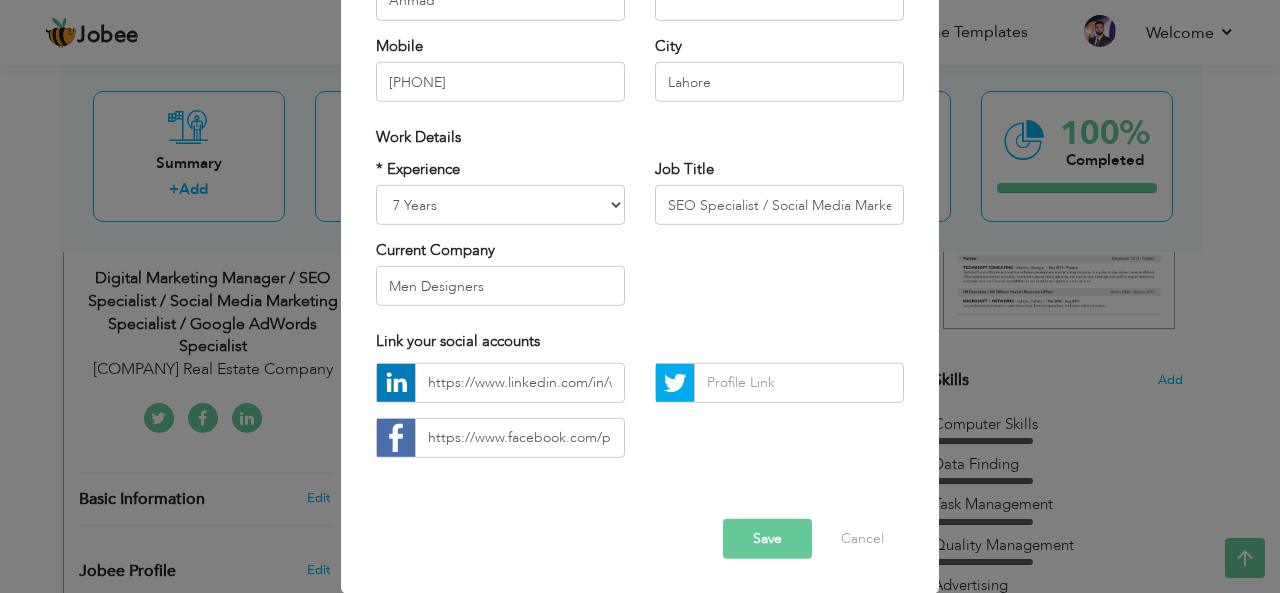 click on "Save" at bounding box center [767, 539] 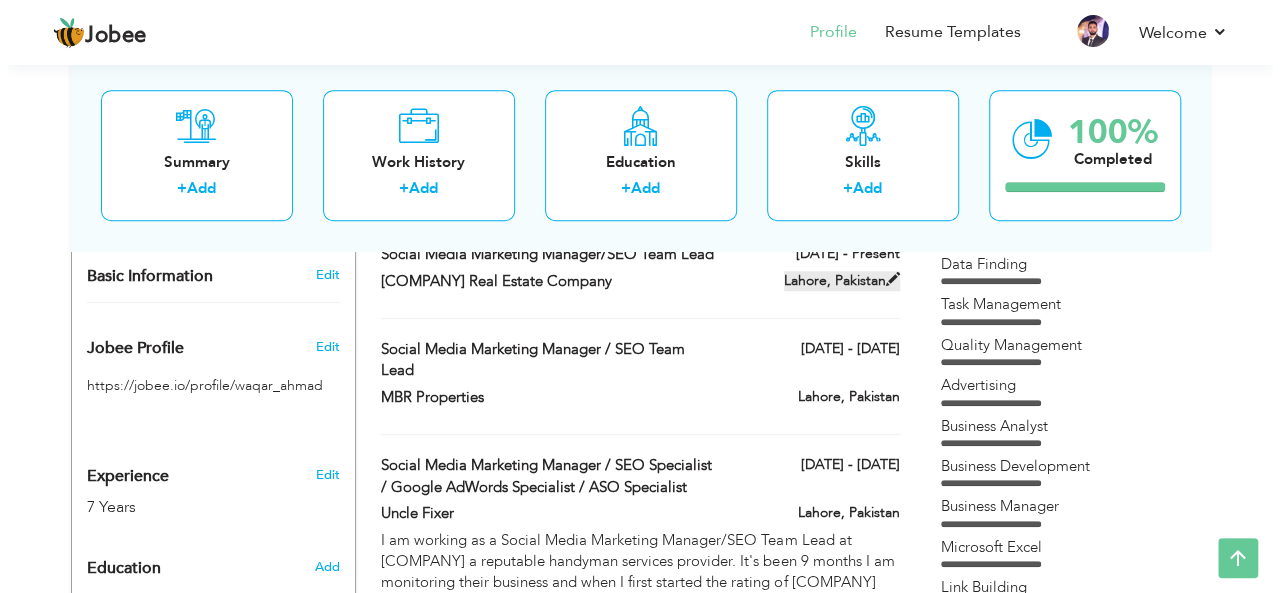 scroll, scrollTop: 500, scrollLeft: 0, axis: vertical 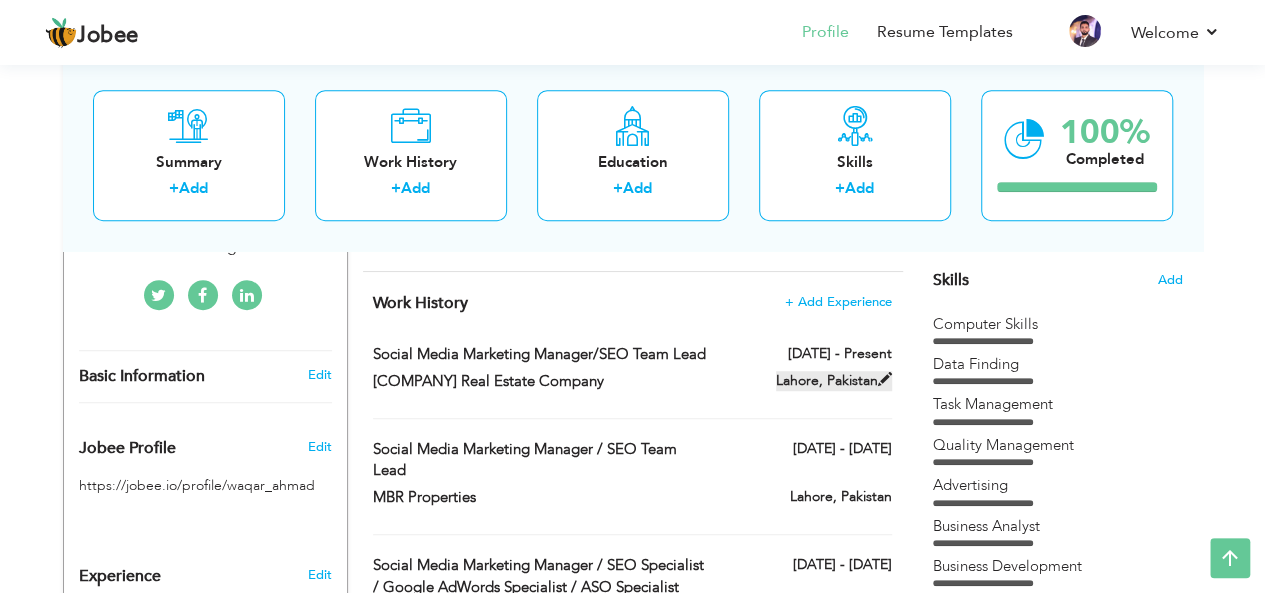 click at bounding box center [885, 379] 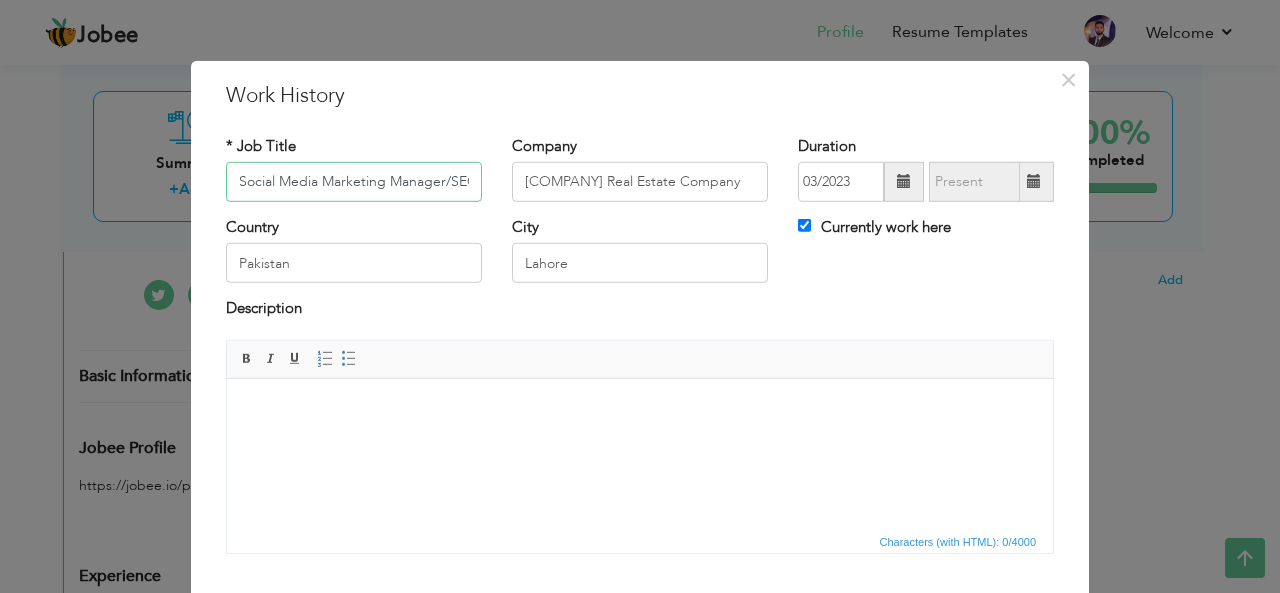 scroll, scrollTop: 0, scrollLeft: 80, axis: horizontal 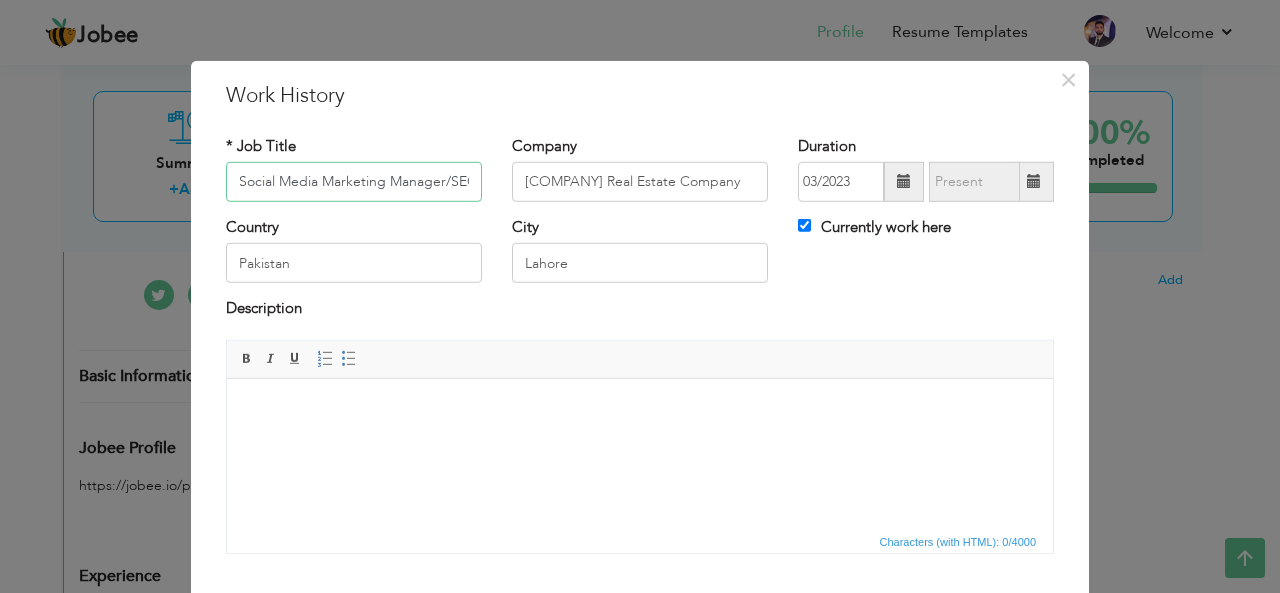 drag, startPoint x: 363, startPoint y: 179, endPoint x: 111, endPoint y: 173, distance: 252.07141 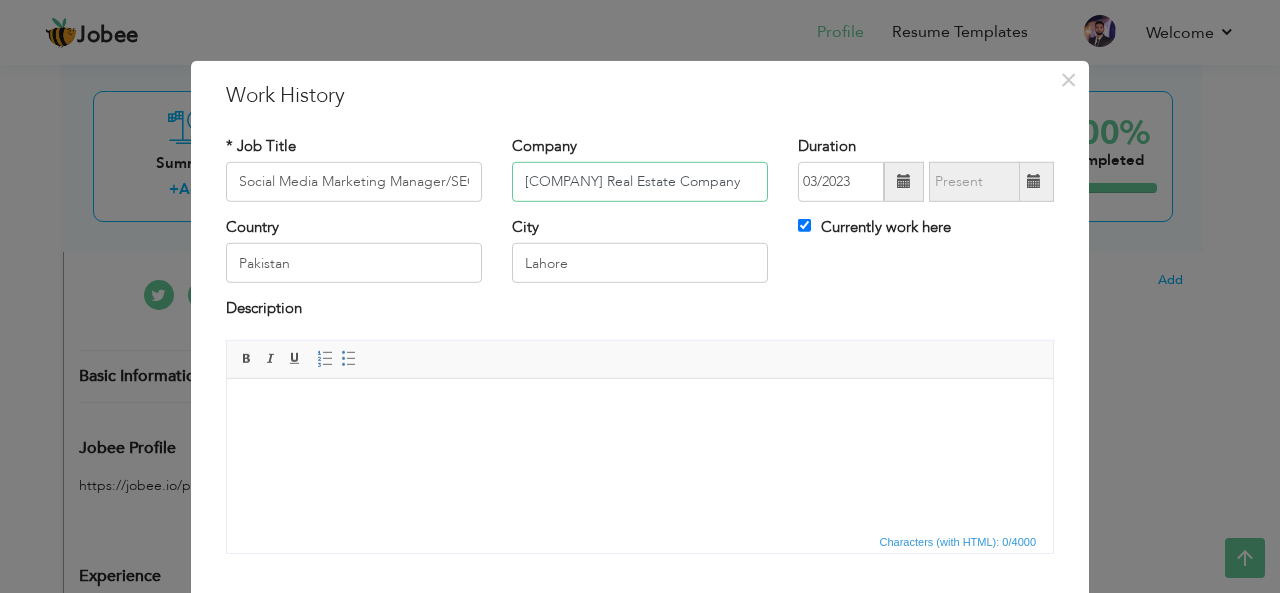 click on "Moon Marketing Real Estate Company" at bounding box center [640, 182] 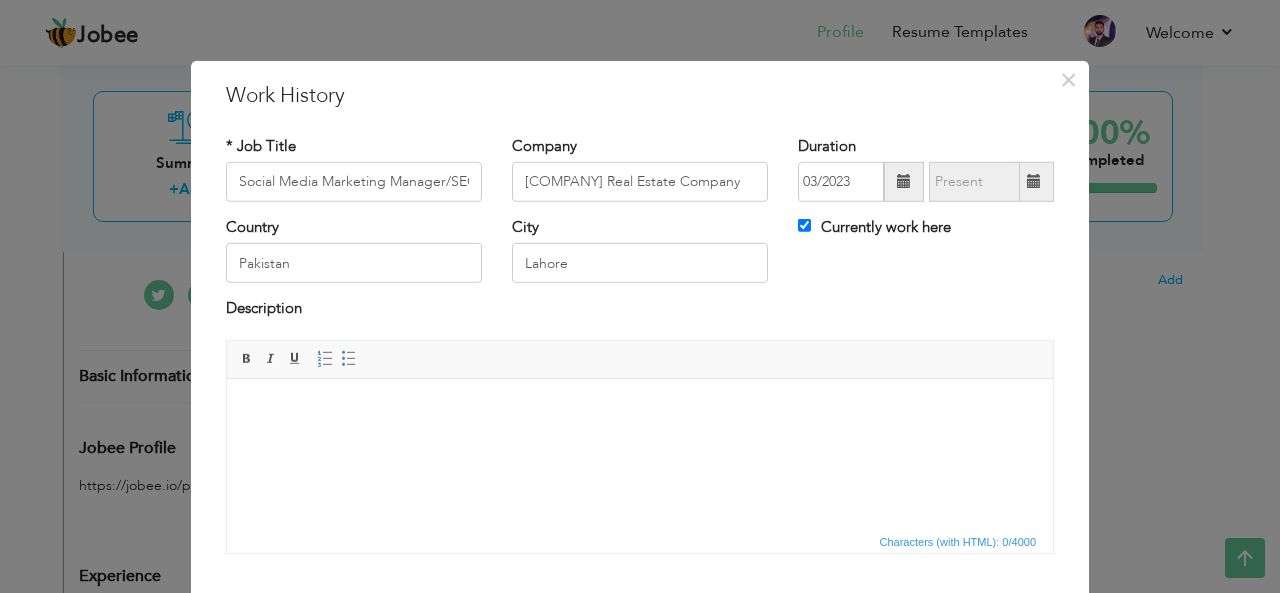 click on "Currently work here" at bounding box center [874, 227] 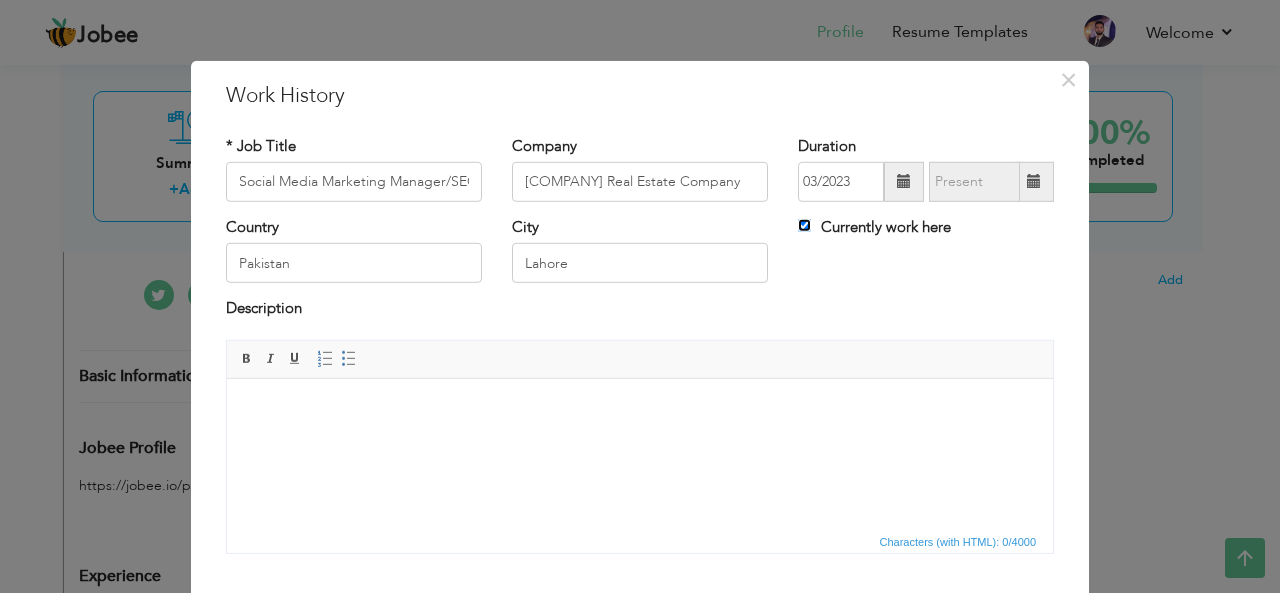 click on "Currently work here" at bounding box center (804, 225) 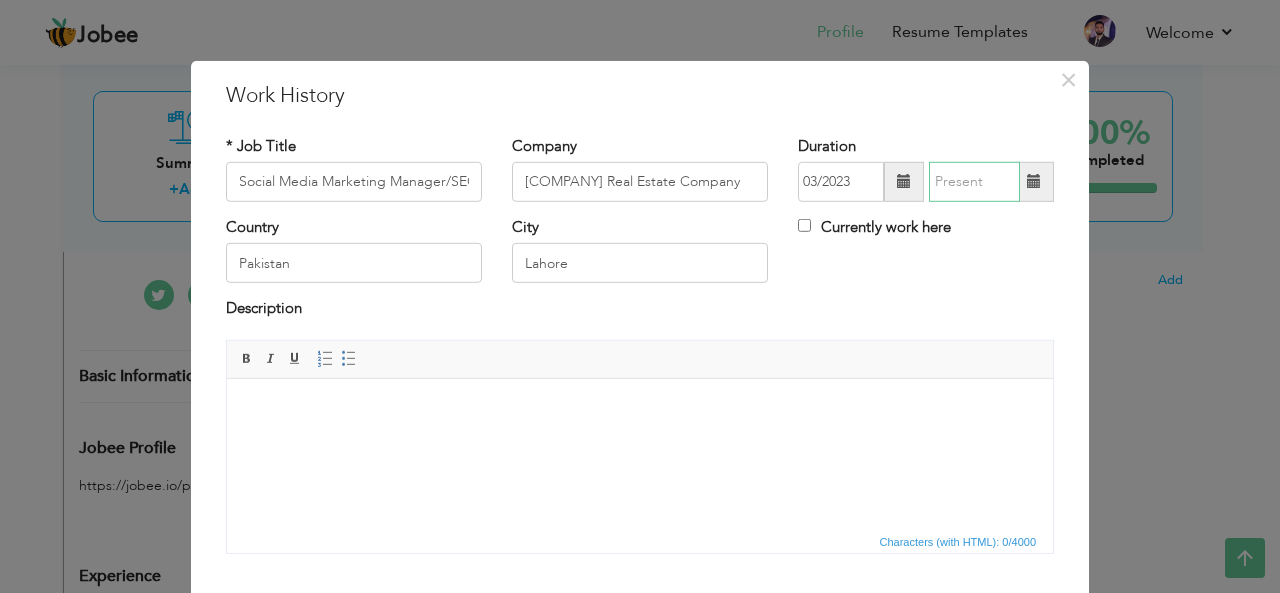 click at bounding box center (974, 182) 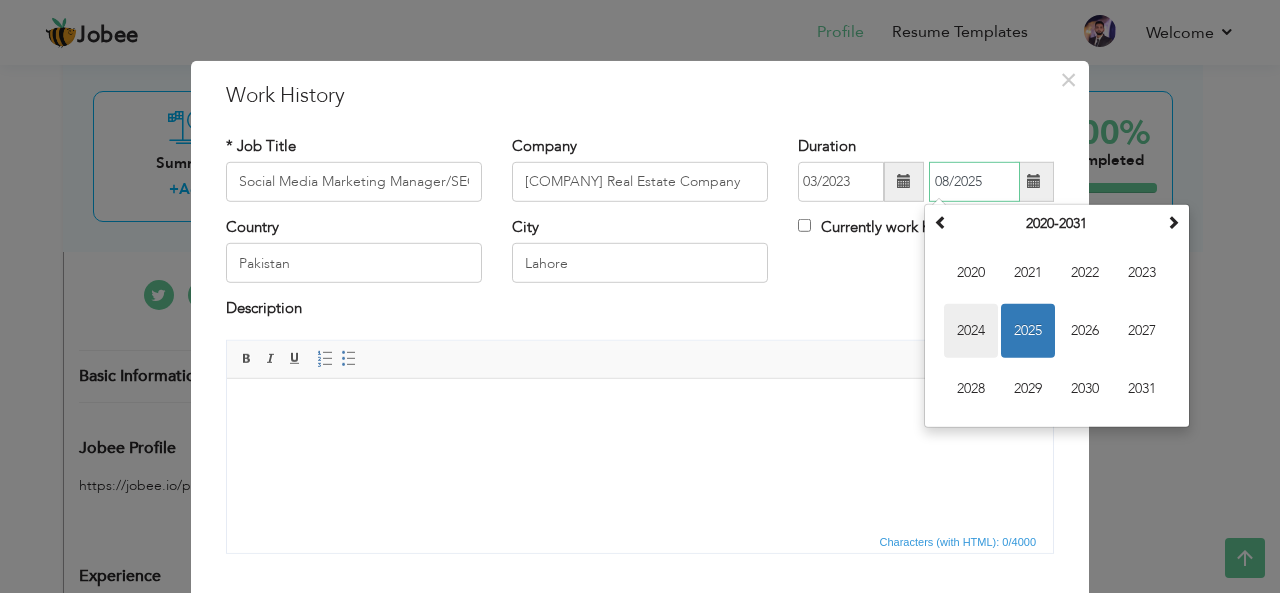 click on "2024" at bounding box center [971, 331] 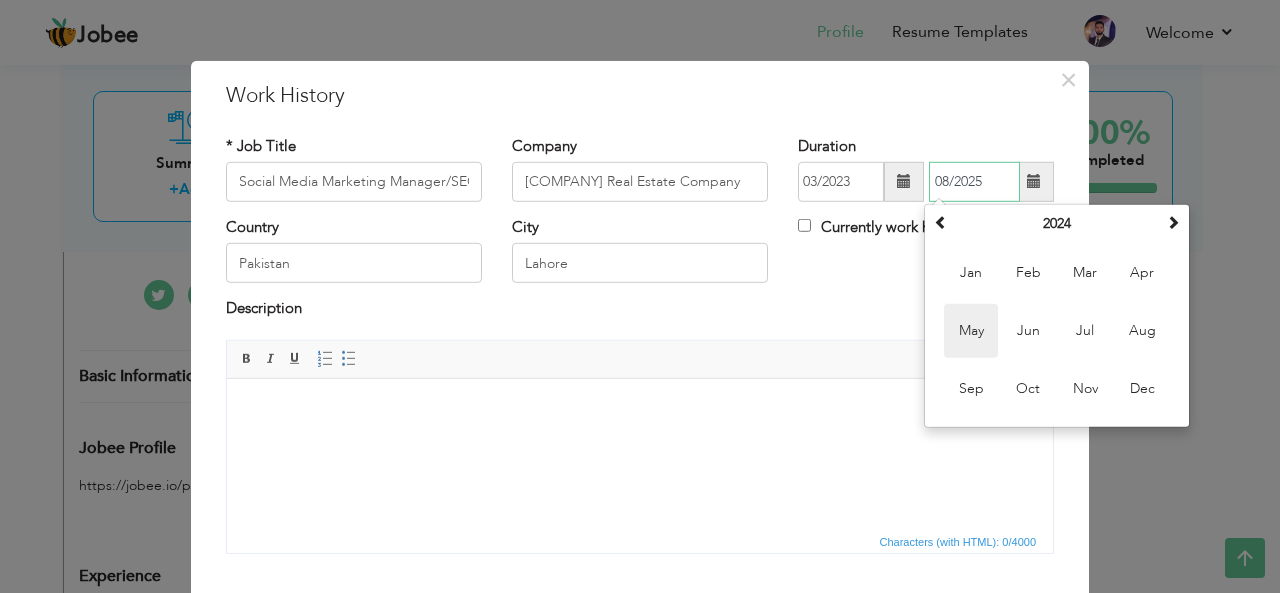 click on "May" at bounding box center [971, 331] 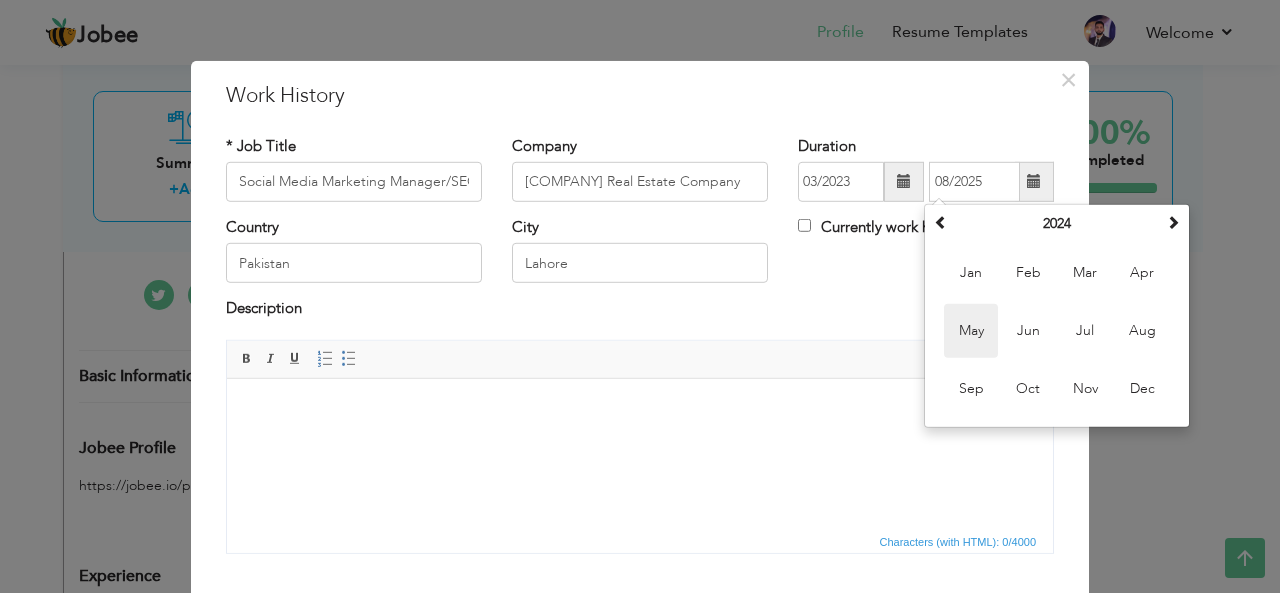 type on "05/2024" 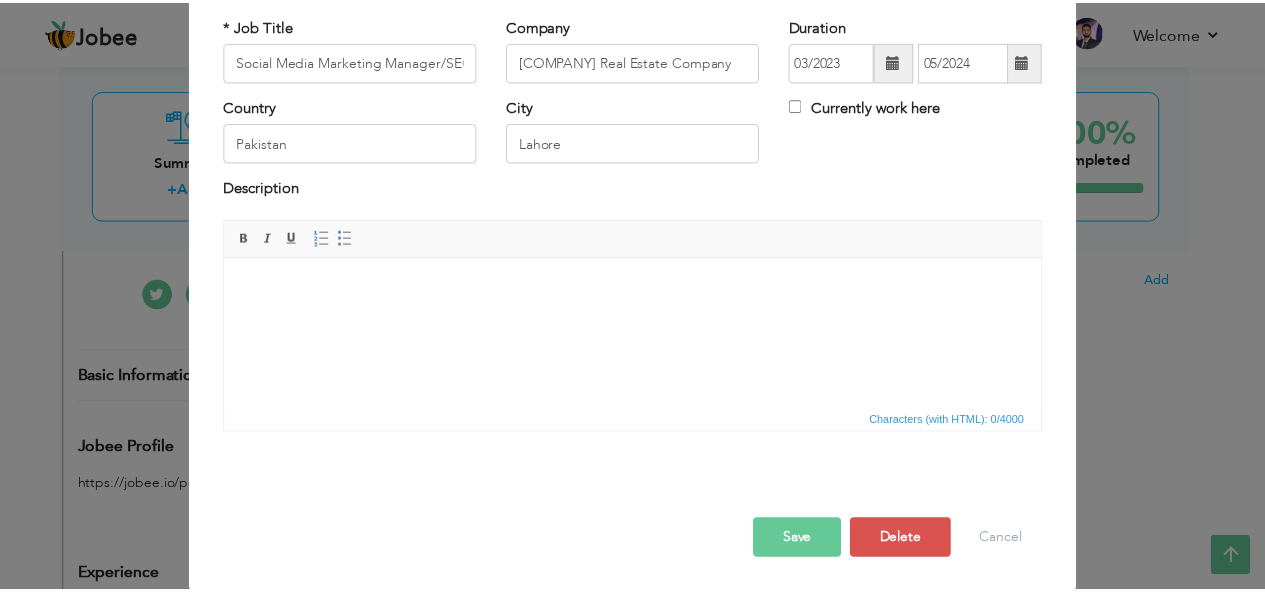 scroll, scrollTop: 120, scrollLeft: 0, axis: vertical 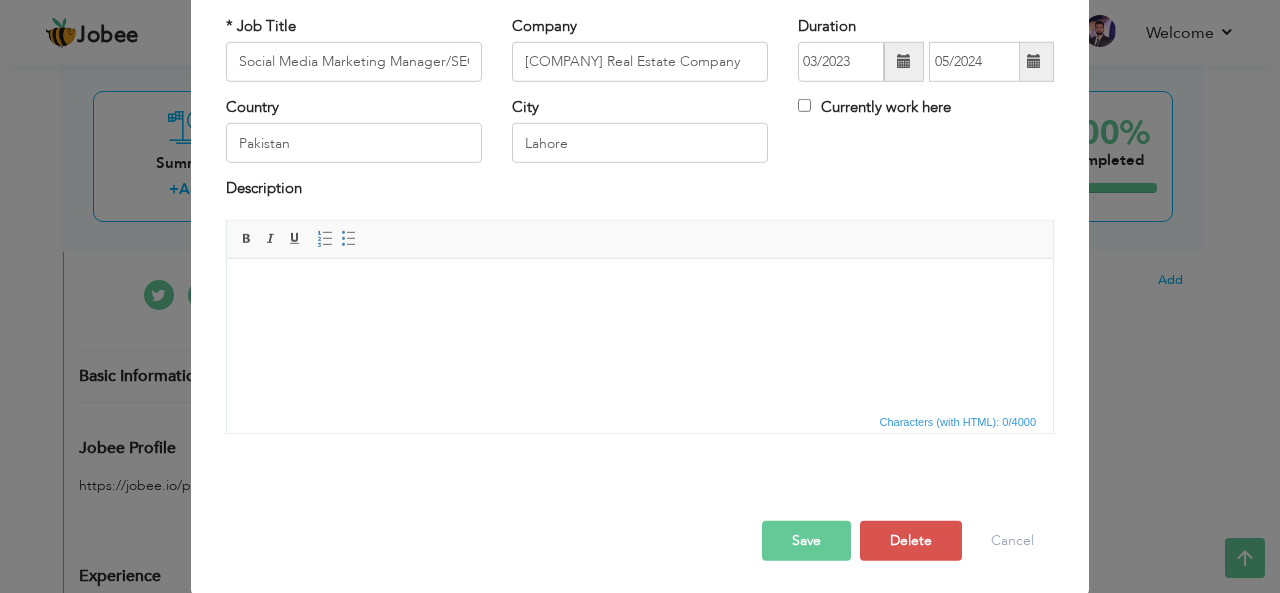 click on "Save
Save and Continue
Delete
Cancel" at bounding box center (640, 520) 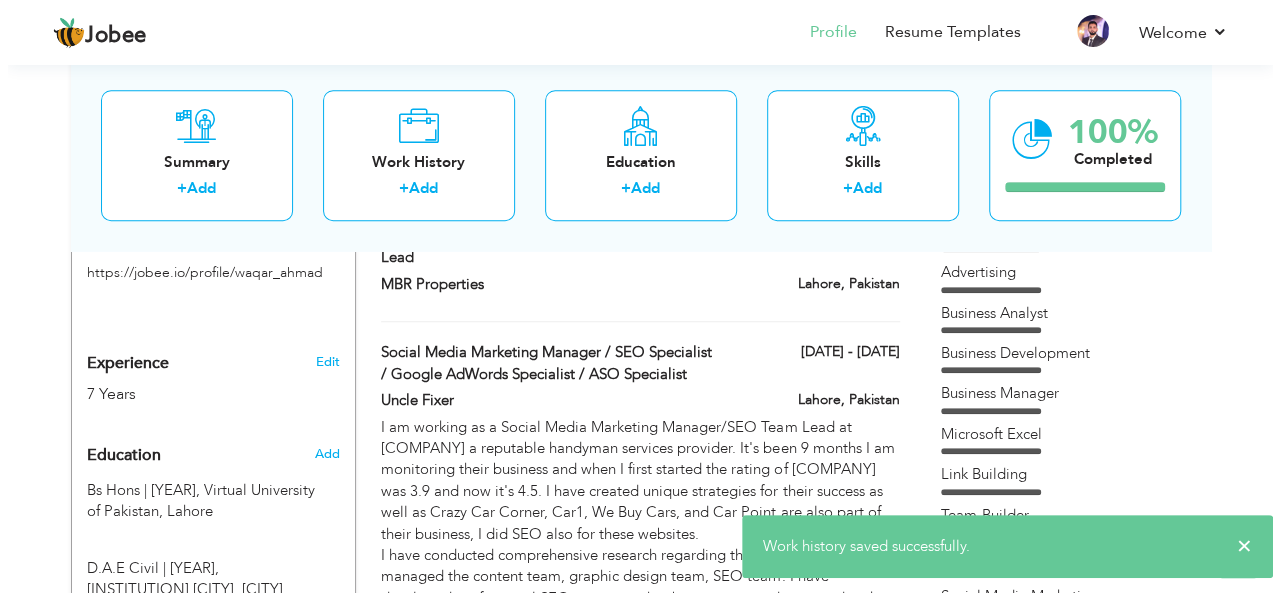 scroll, scrollTop: 500, scrollLeft: 0, axis: vertical 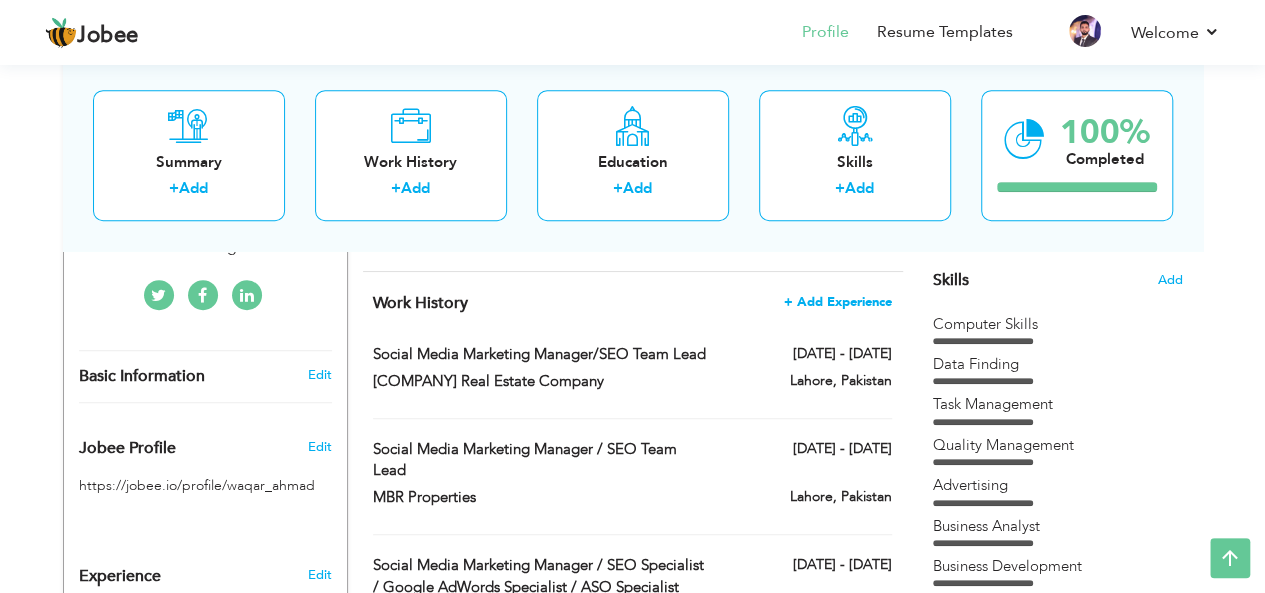 click on "+ Add Experience" at bounding box center (838, 302) 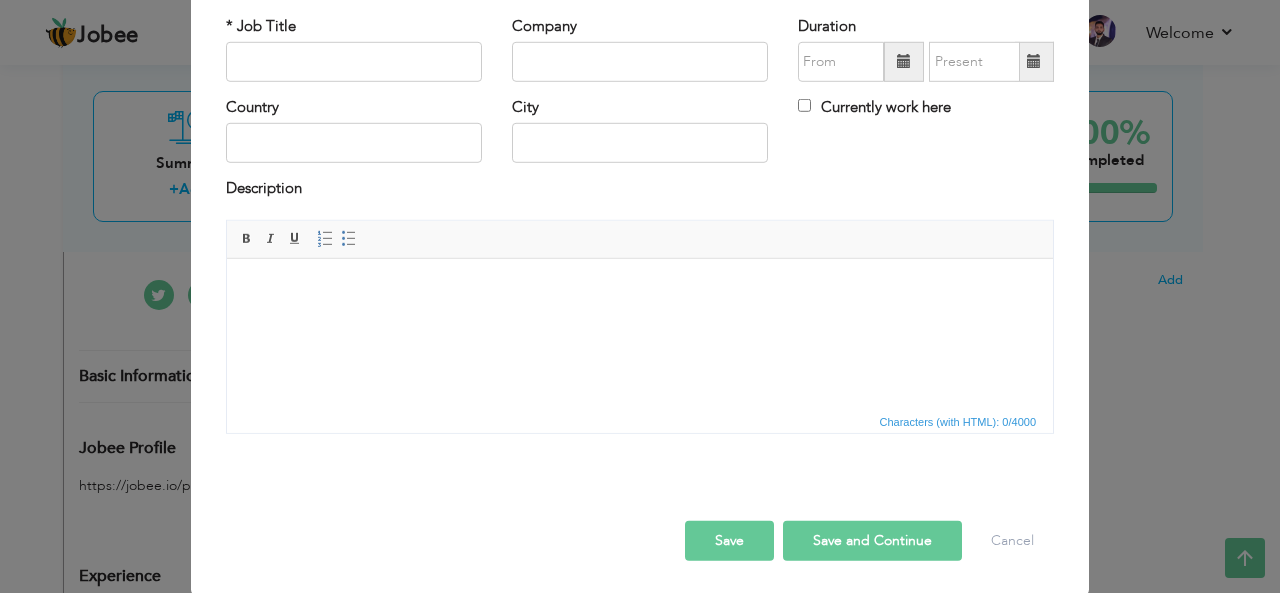 scroll, scrollTop: 0, scrollLeft: 0, axis: both 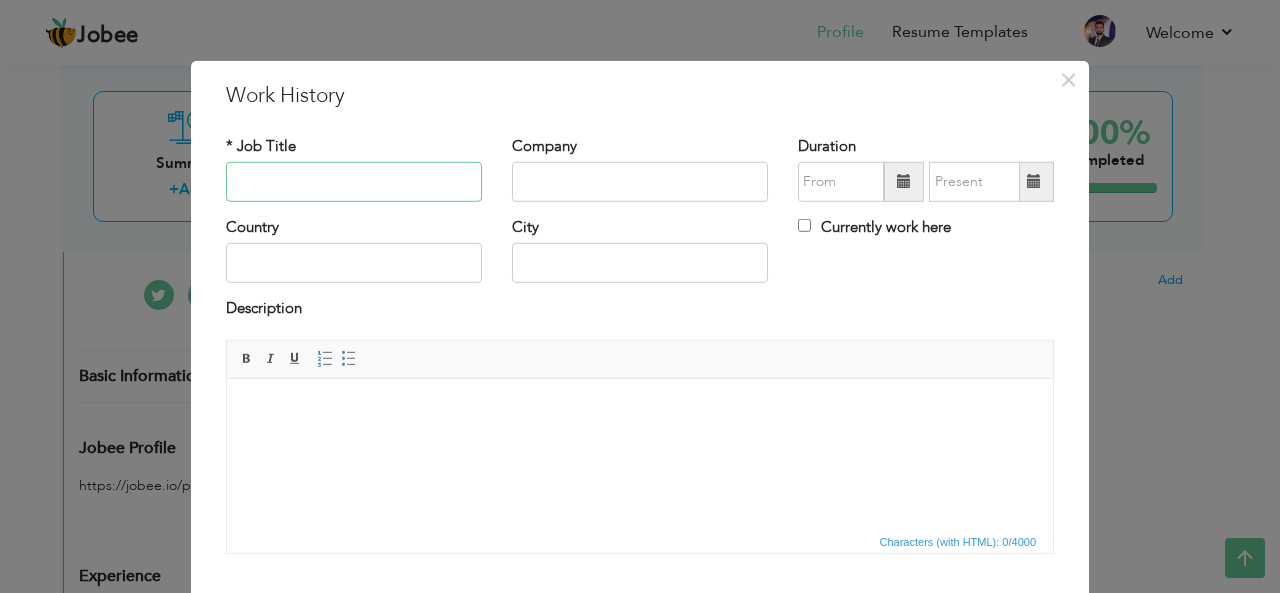 click at bounding box center (354, 182) 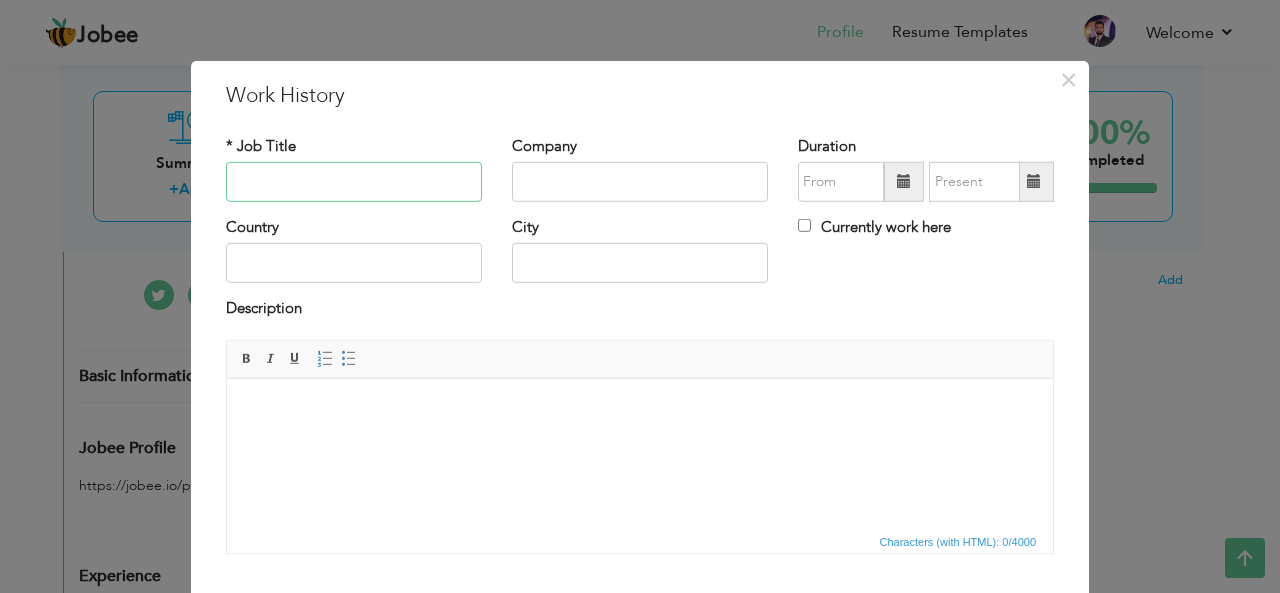 click at bounding box center [354, 182] 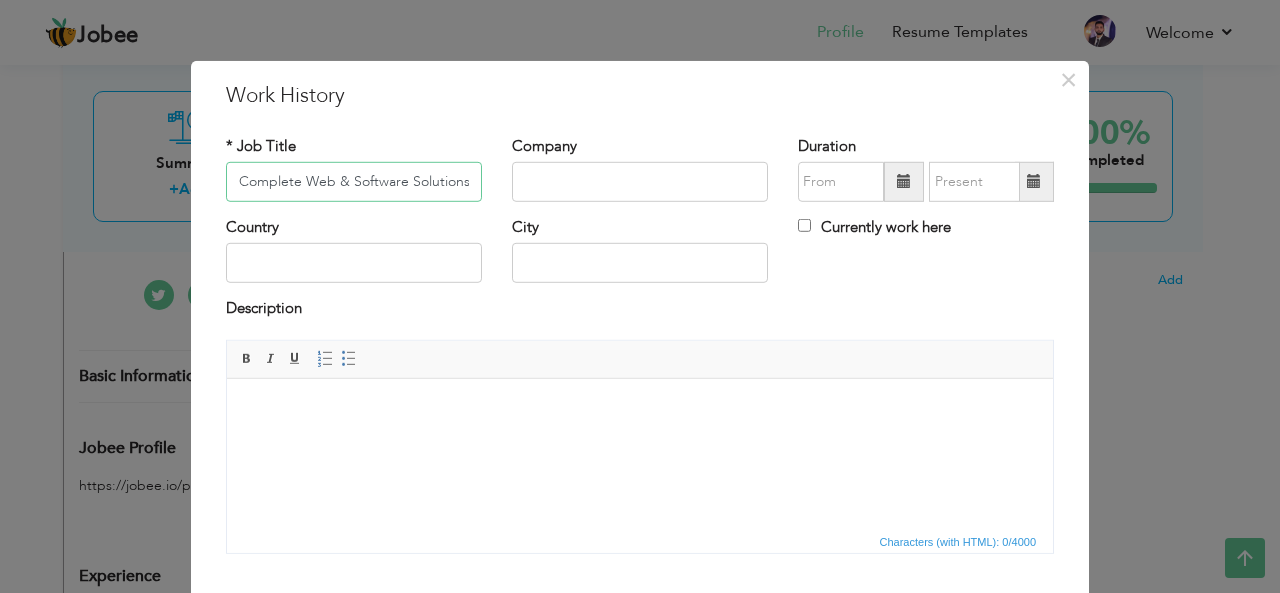 click on "Complete Web & Software Solutions" at bounding box center [354, 182] 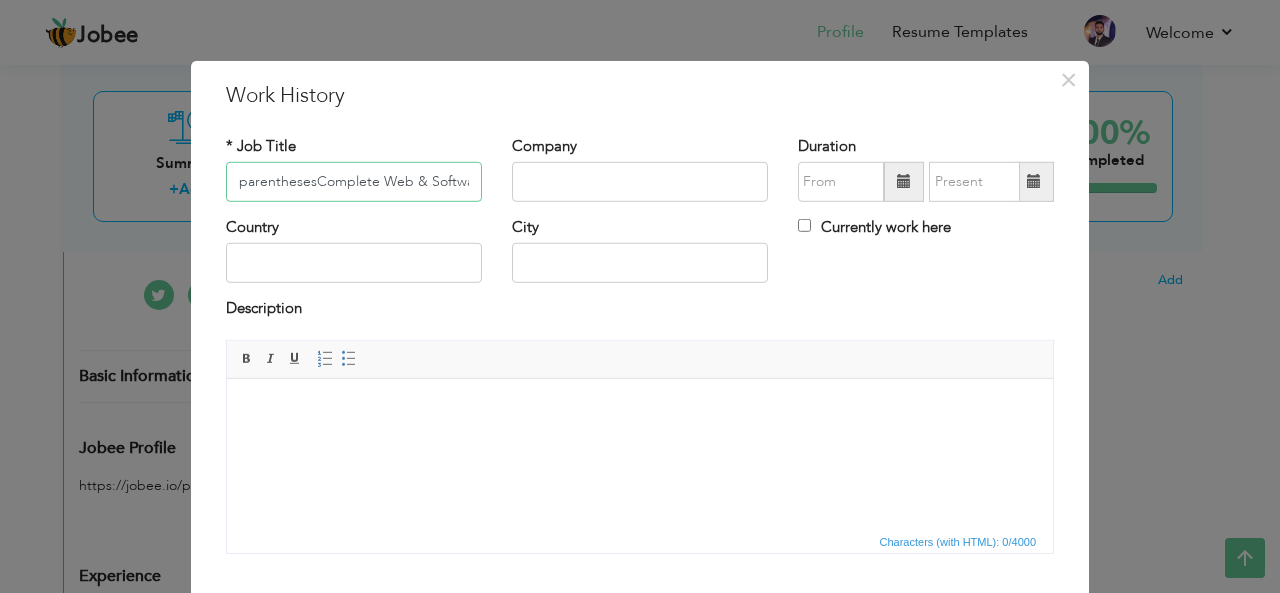 click on "parenthesesComplete Web & Software Solutions" at bounding box center (354, 182) 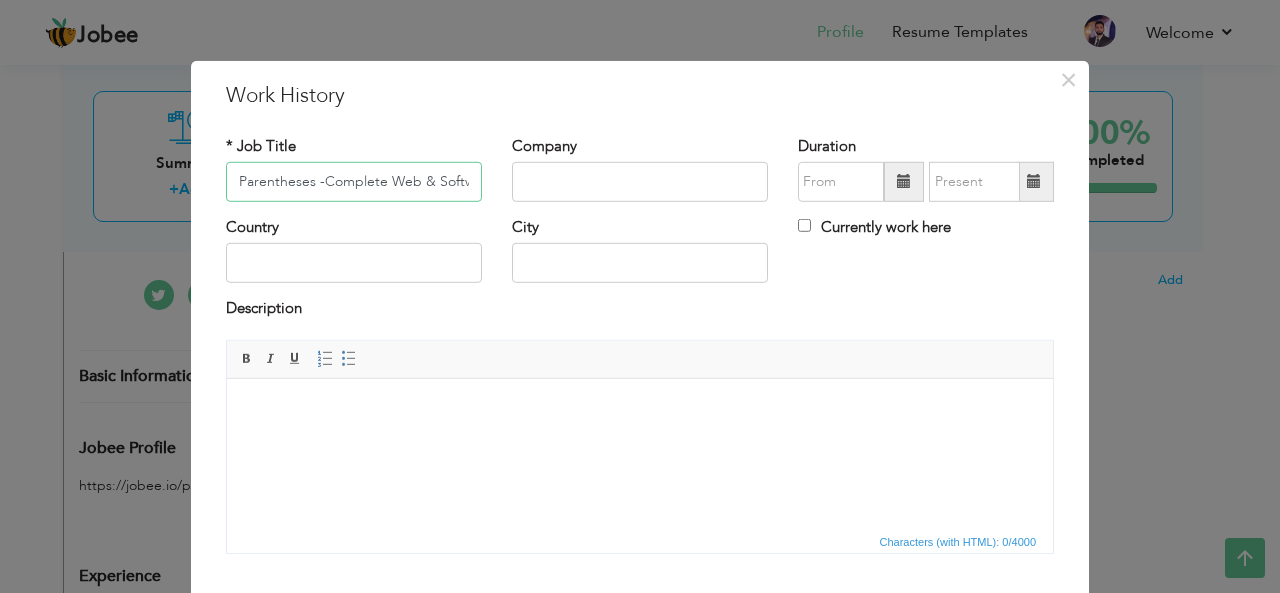 type on "Parentheses - Complete Web & Software Solutions" 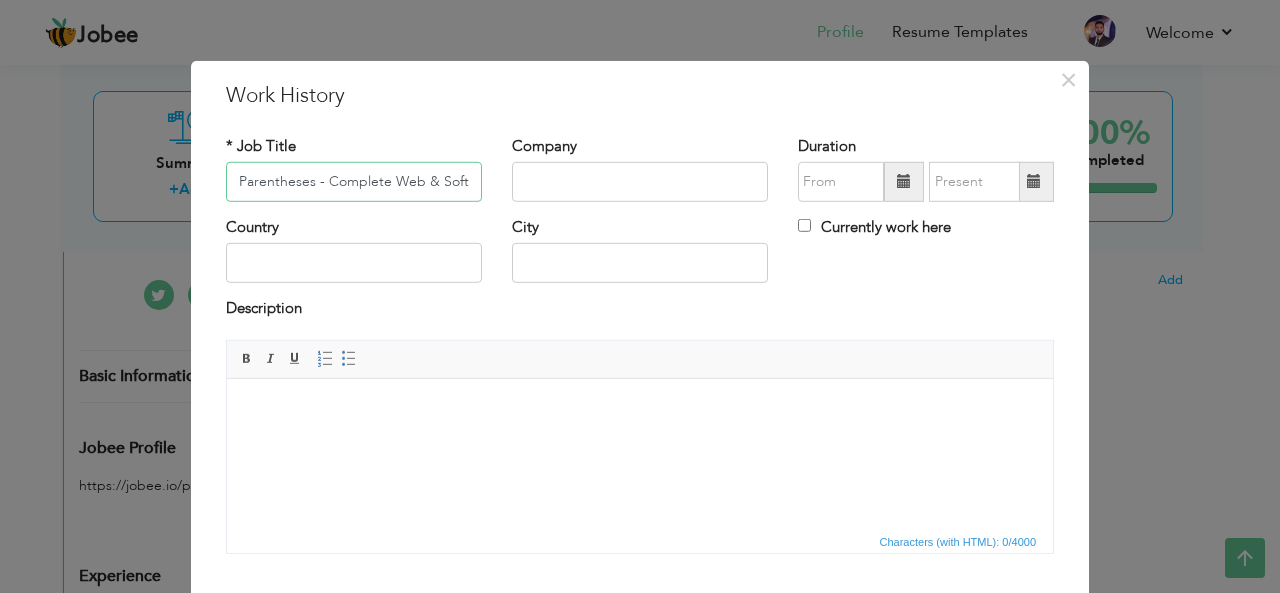 click on "Parentheses - Complete Web & Software Solutions" at bounding box center (354, 182) 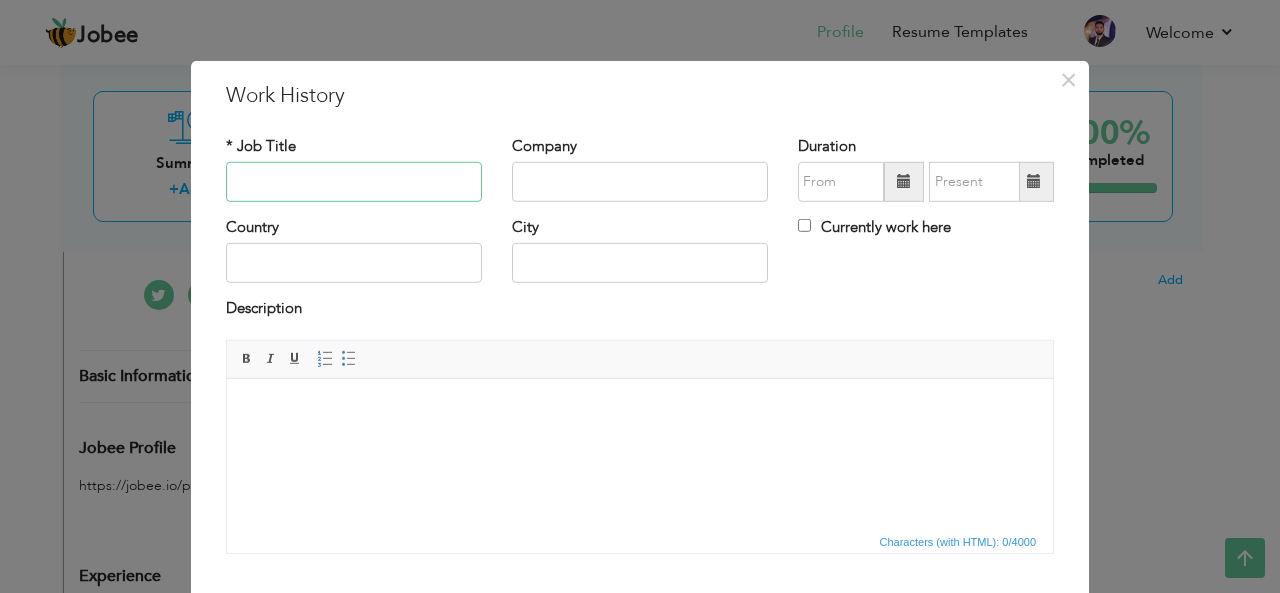 type 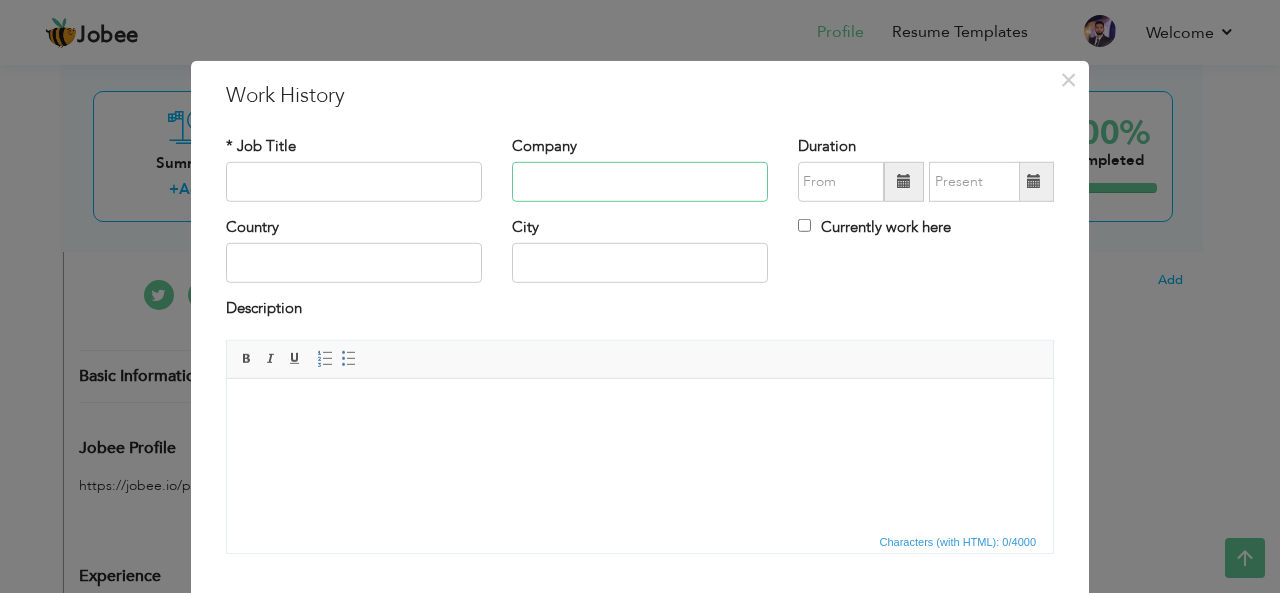 click at bounding box center (640, 182) 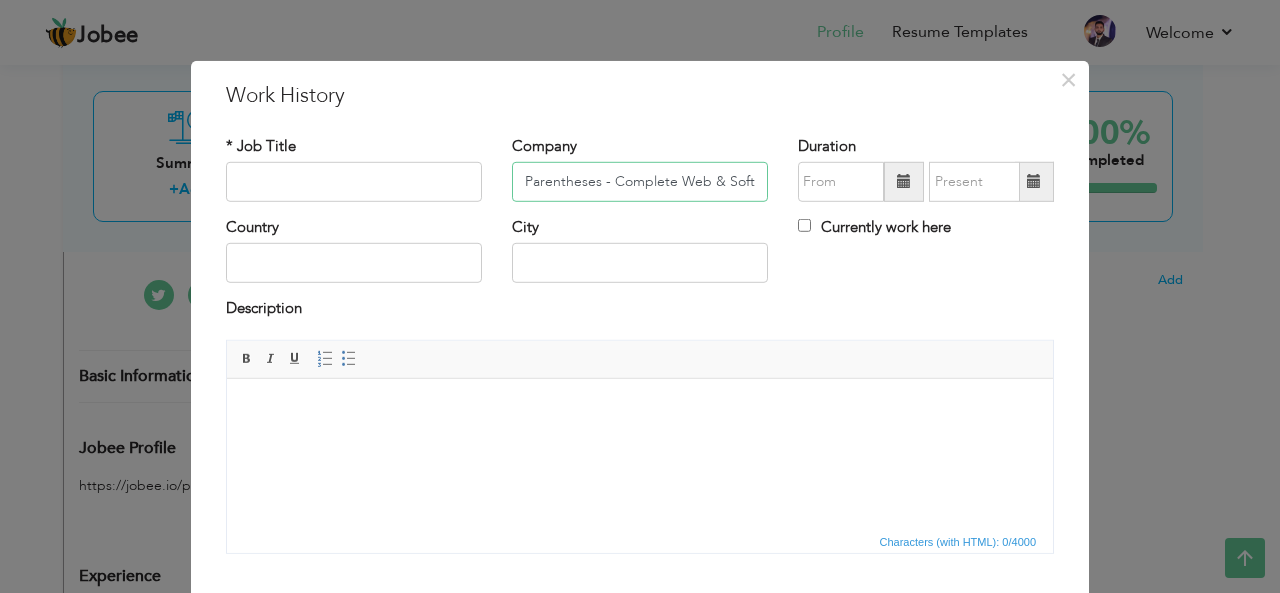 scroll, scrollTop: 0, scrollLeft: 83, axis: horizontal 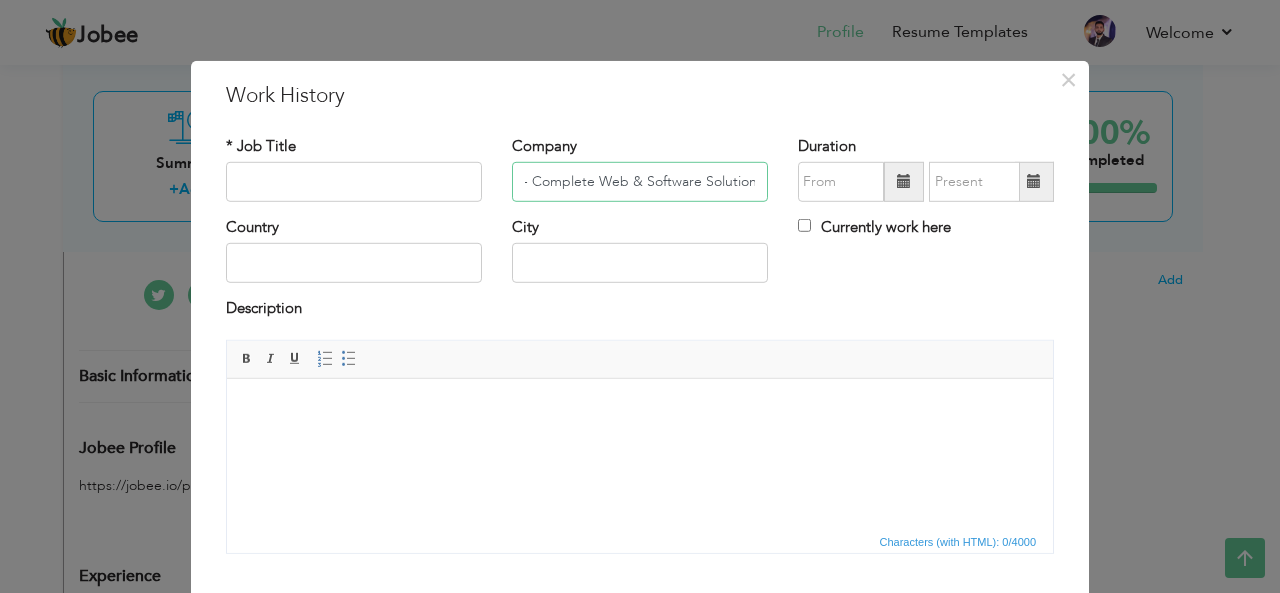 type on "Parentheses - Complete Web & Software Solutions" 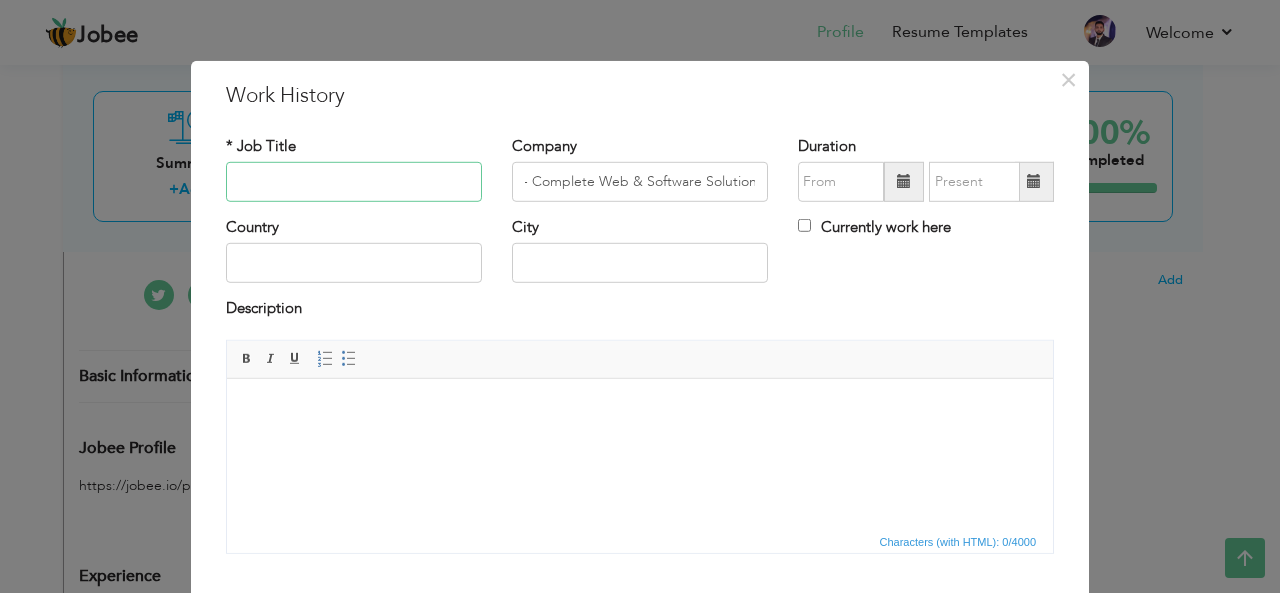 click at bounding box center [354, 182] 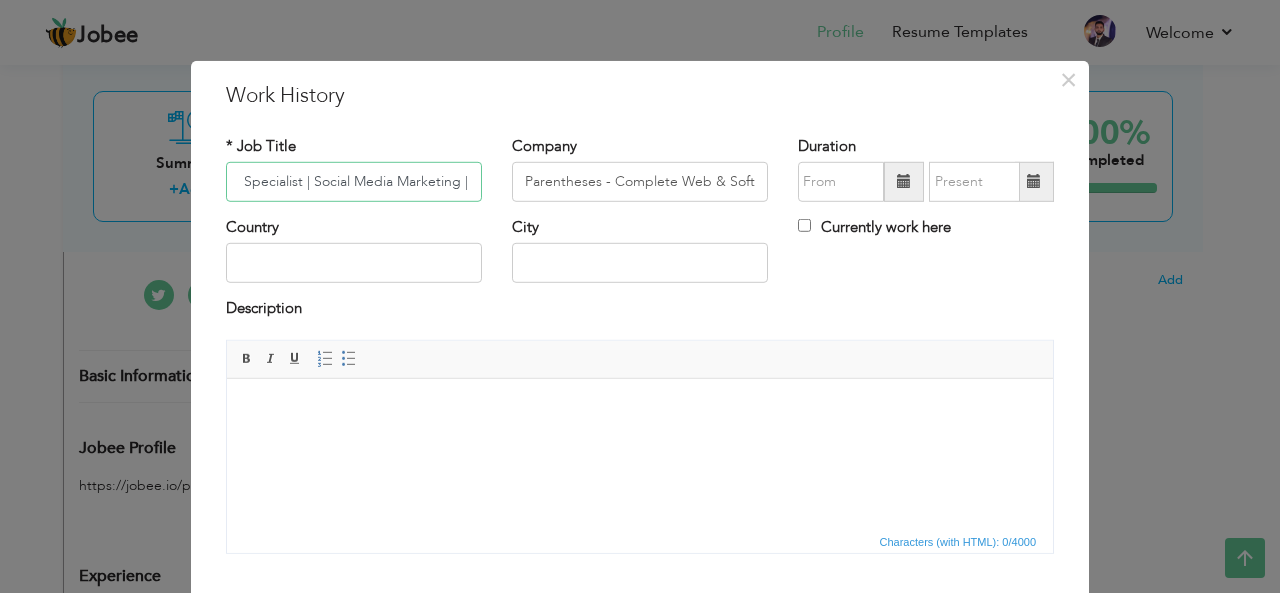 scroll, scrollTop: 0, scrollLeft: 0, axis: both 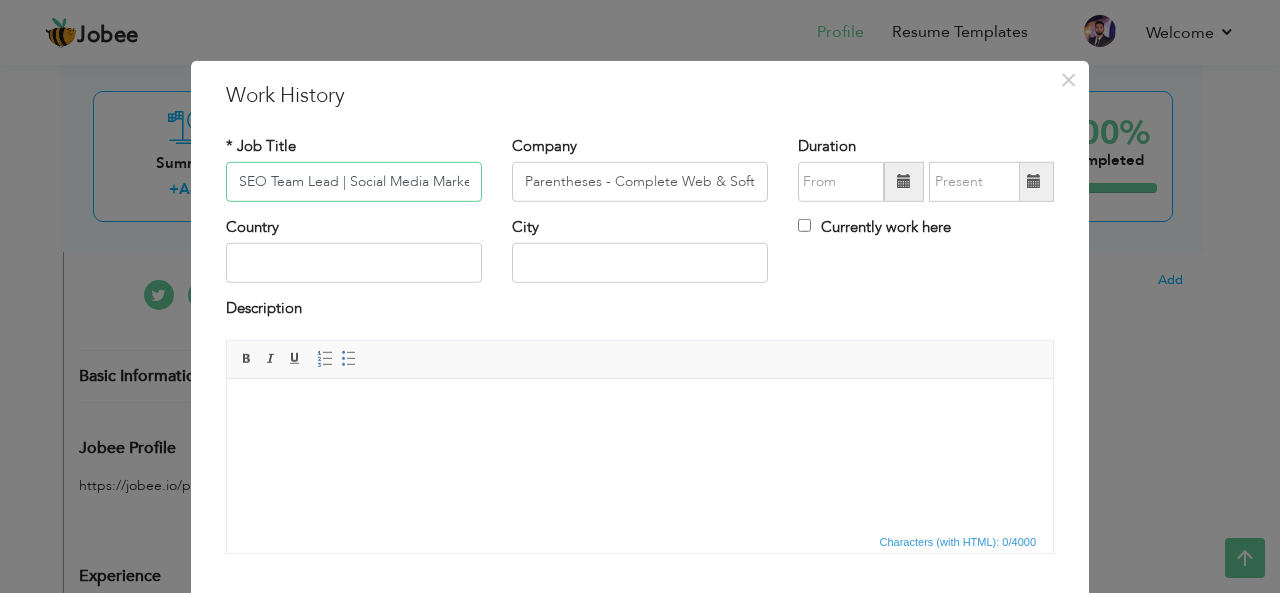 type on "SEO Team Lead | Social Media Marketing | Facebook Ads | Google Ads" 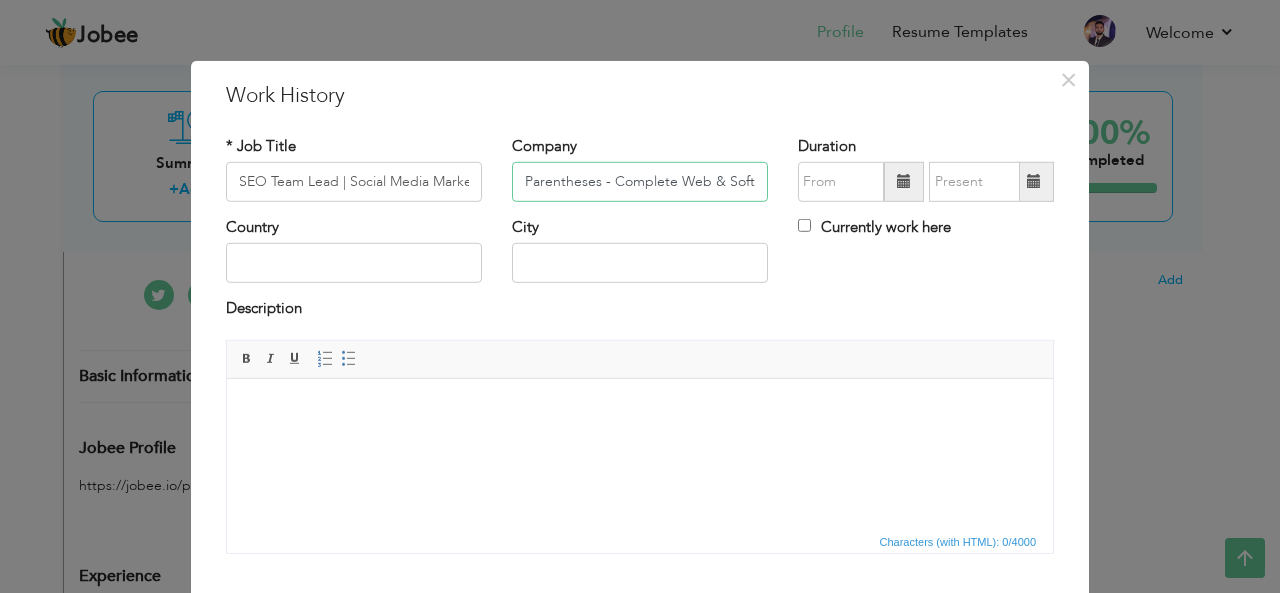 click on "Parentheses - Complete Web & Software Solutions" at bounding box center (640, 182) 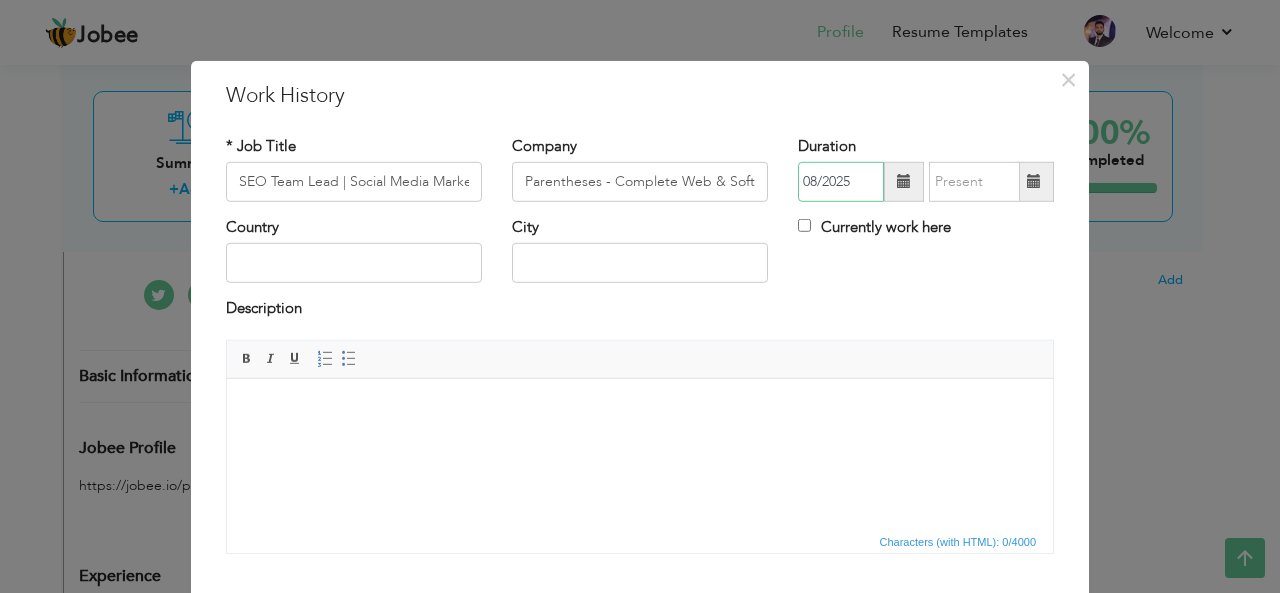 click on "08/2025" at bounding box center (841, 182) 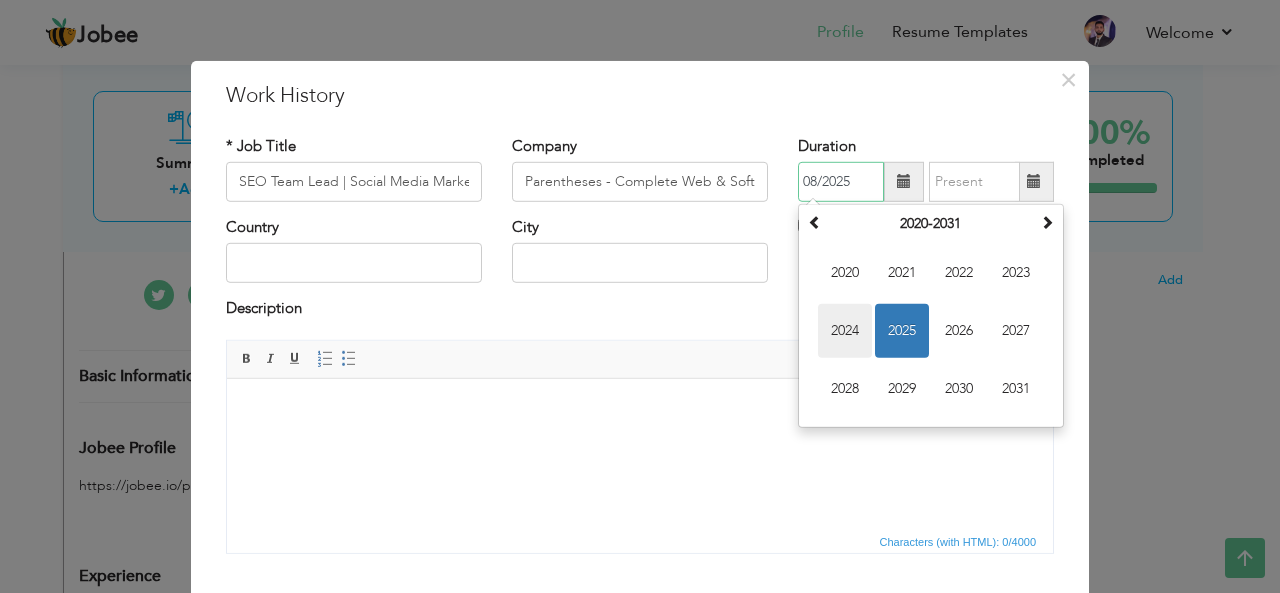 click on "2024" at bounding box center (845, 331) 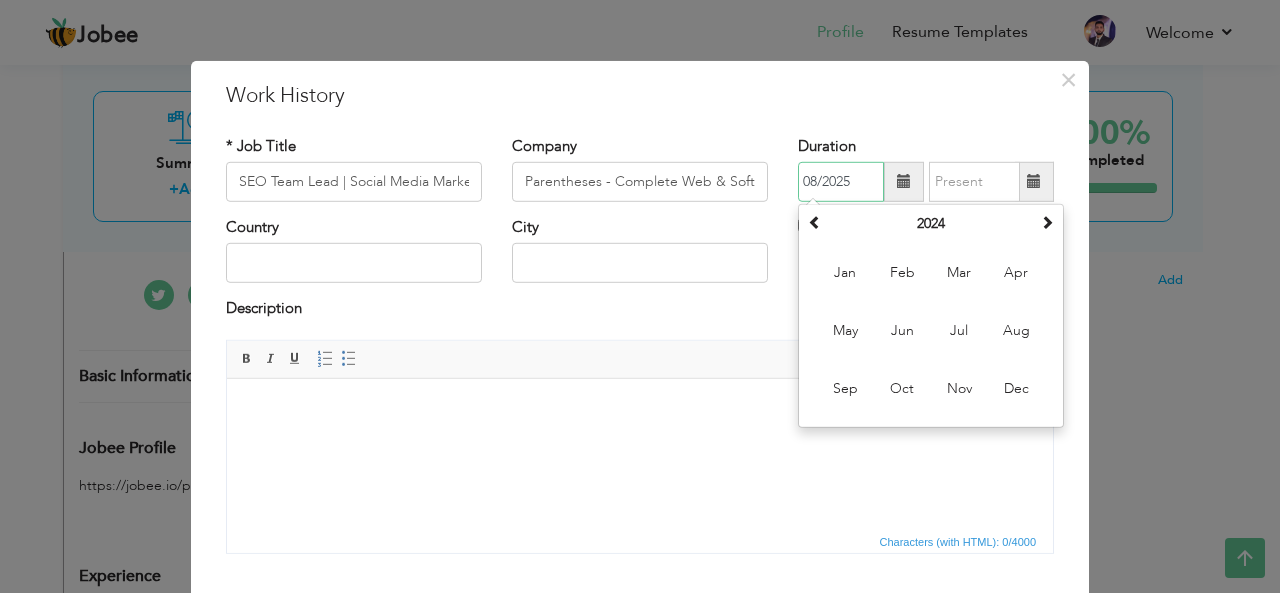 click on "Jun" at bounding box center [902, 331] 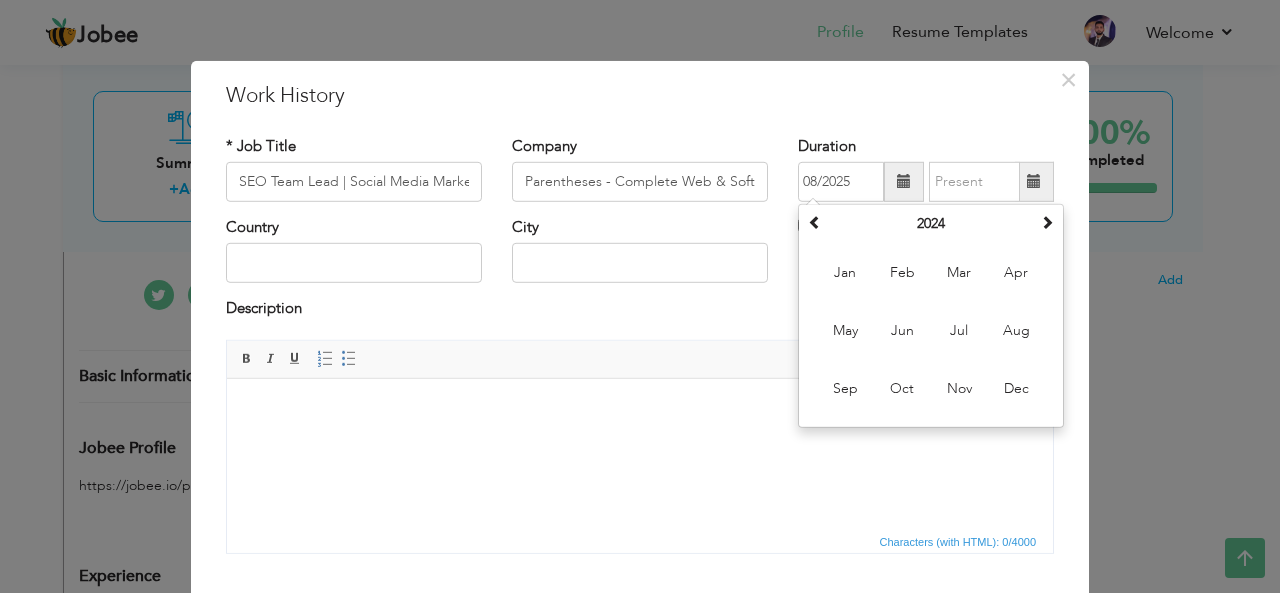 type on "06/2024" 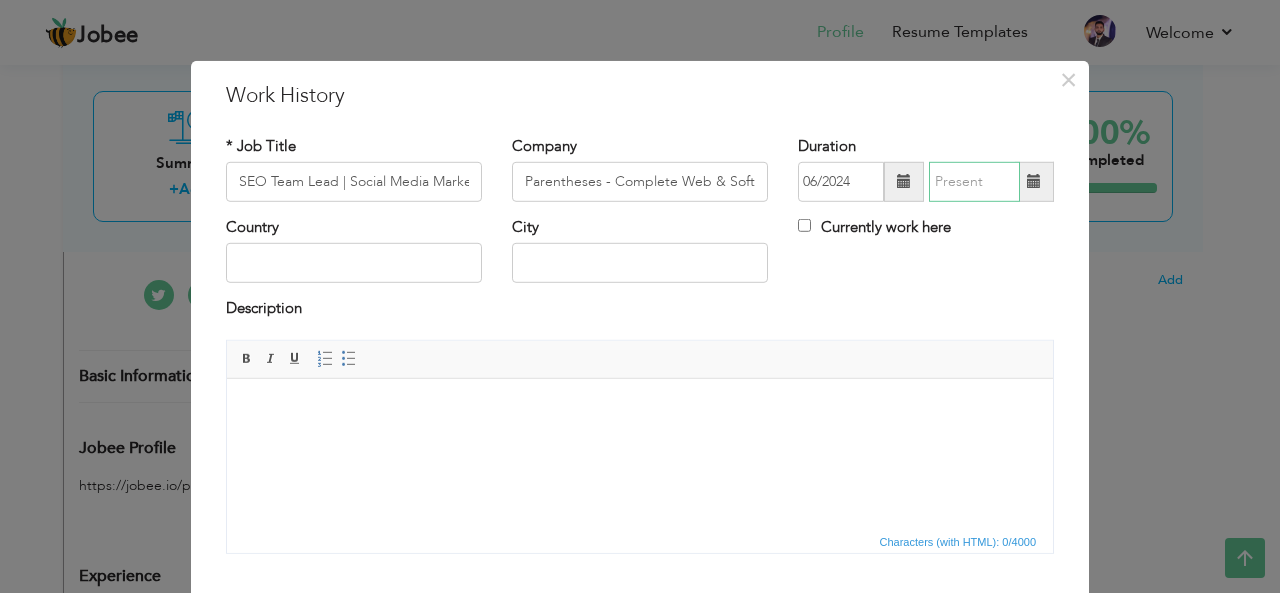 click at bounding box center [974, 182] 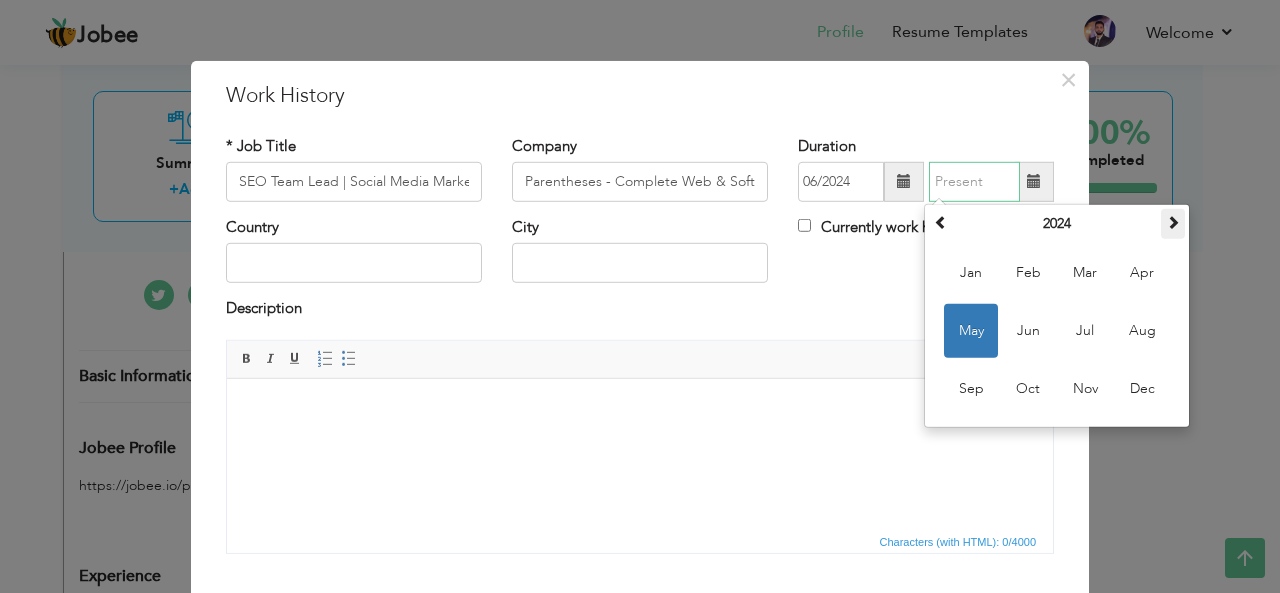 click at bounding box center [1173, 222] 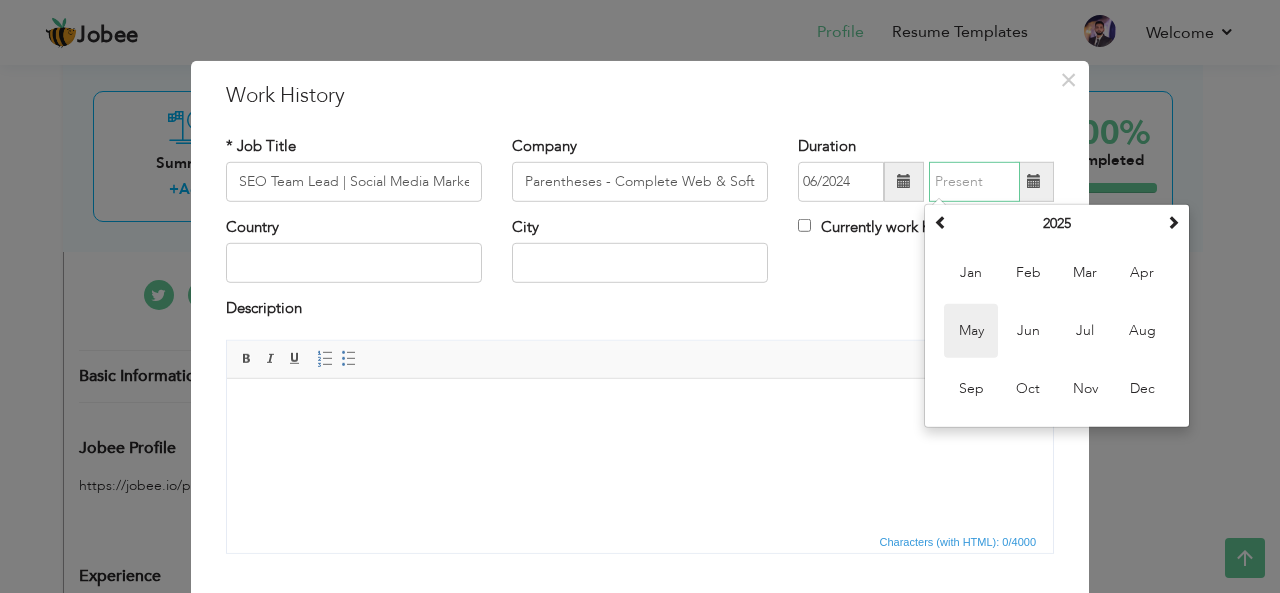 click on "May" at bounding box center [971, 331] 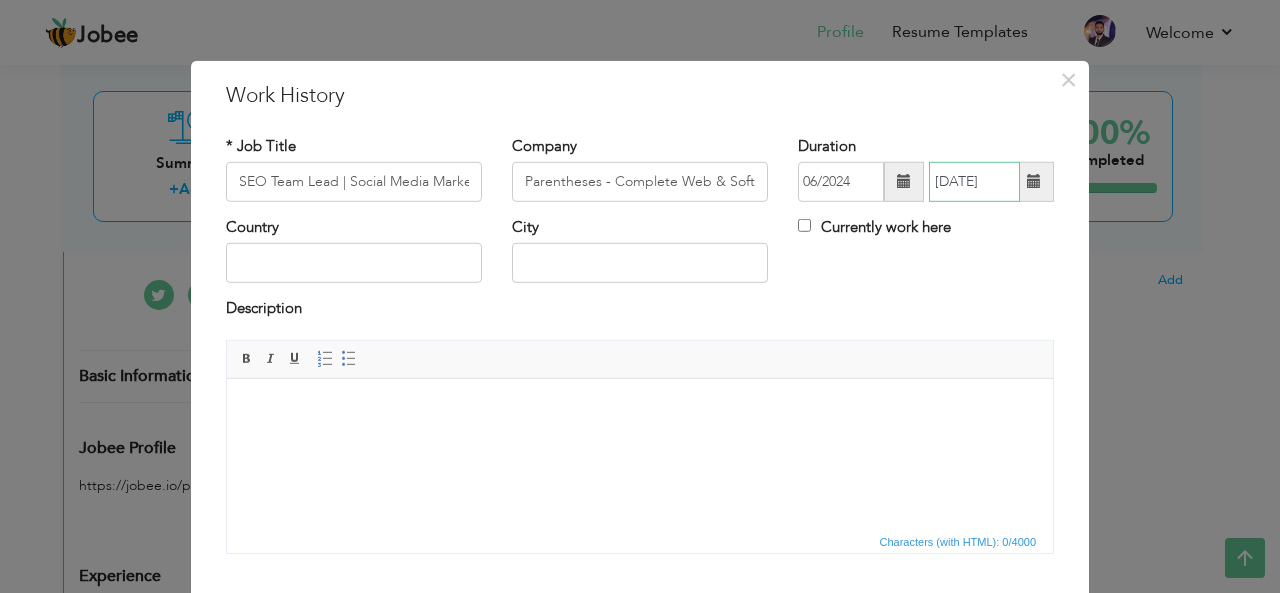click on "05/2025" at bounding box center (974, 182) 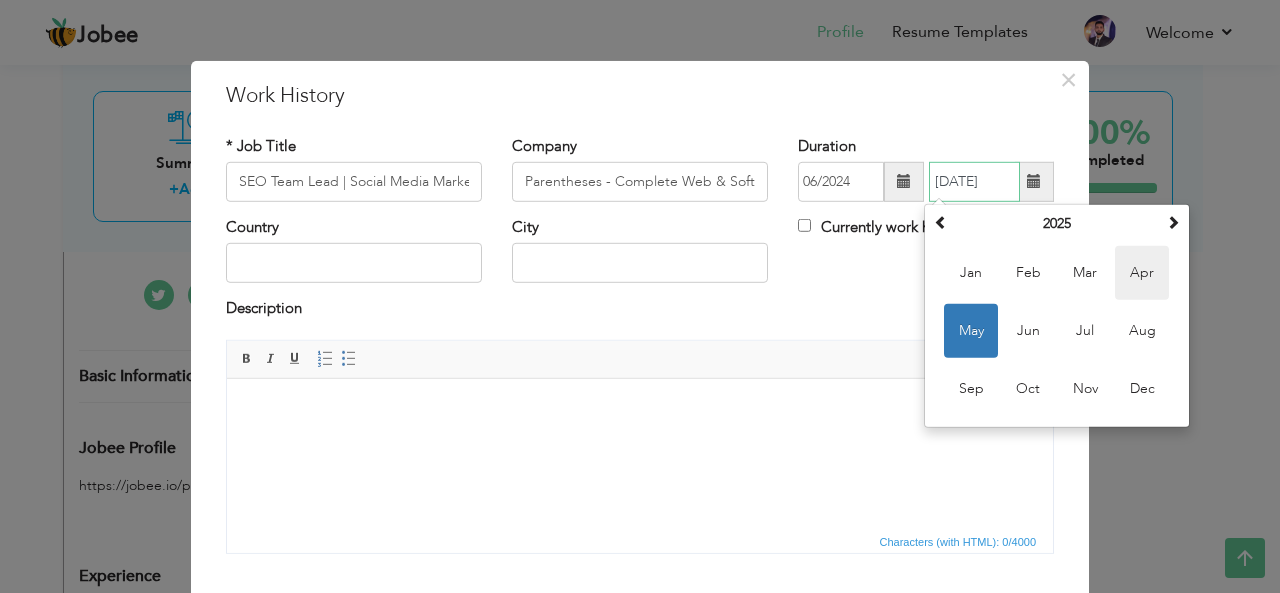 click on "Apr" at bounding box center (1142, 273) 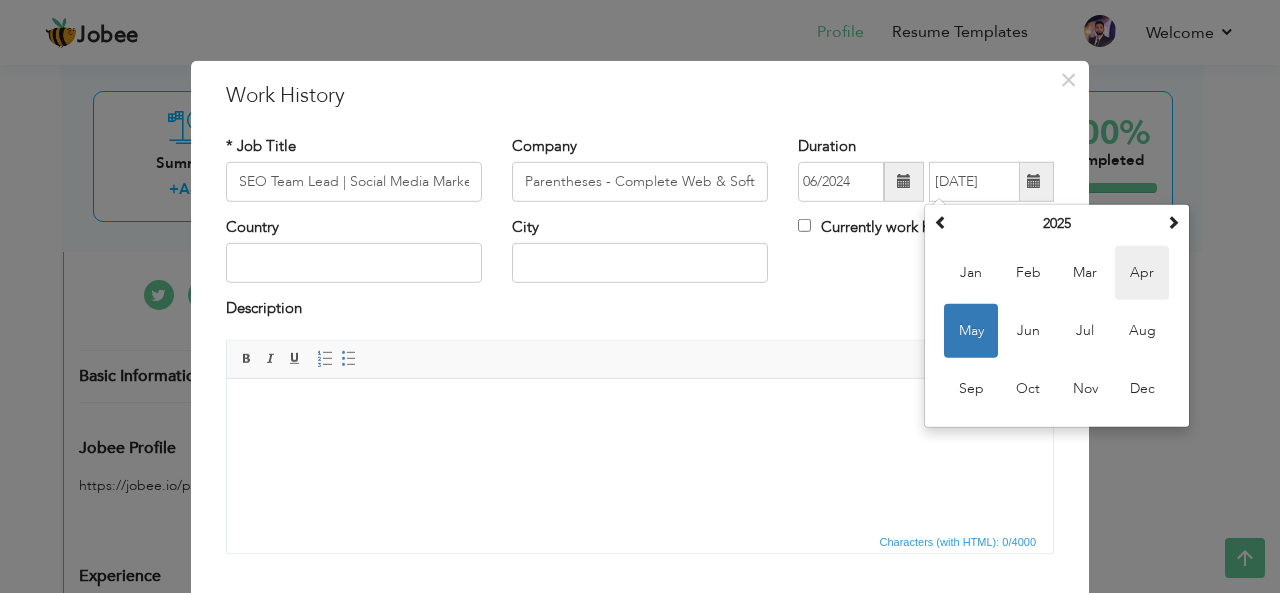 type on "04/2025" 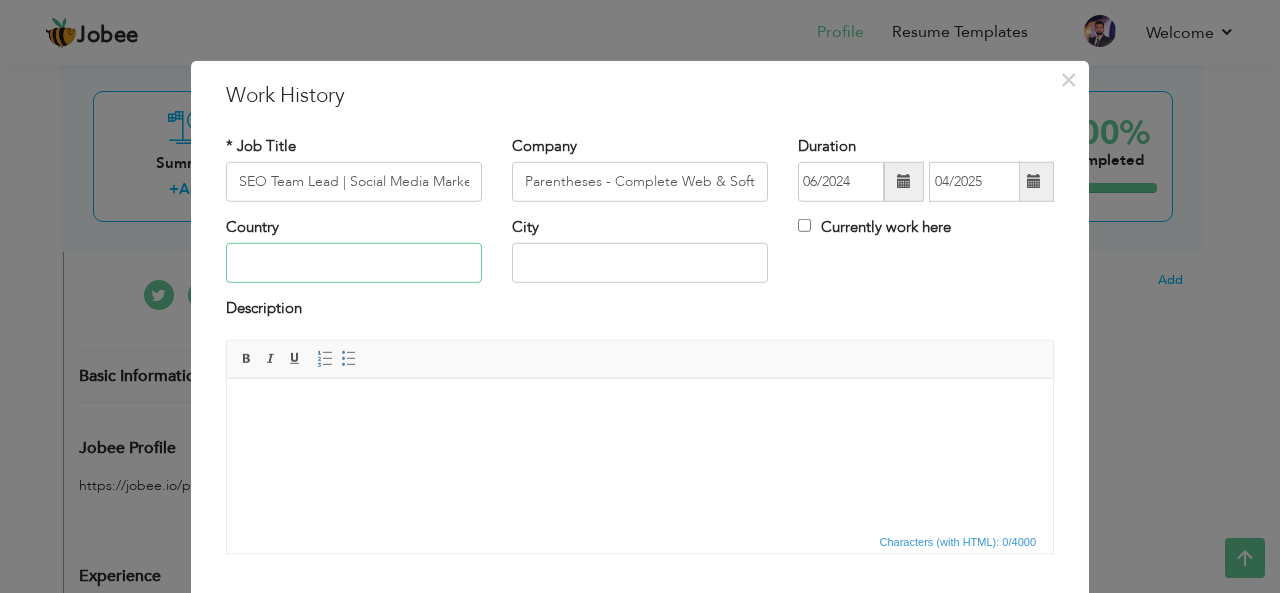 click at bounding box center (354, 263) 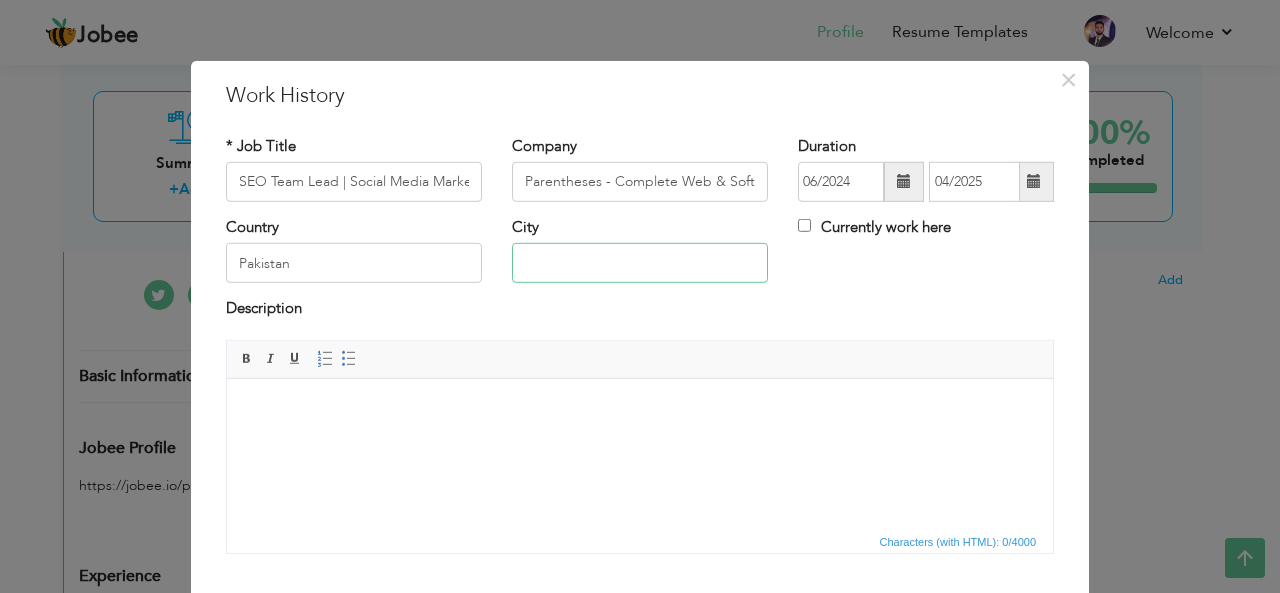 type on "Lahore" 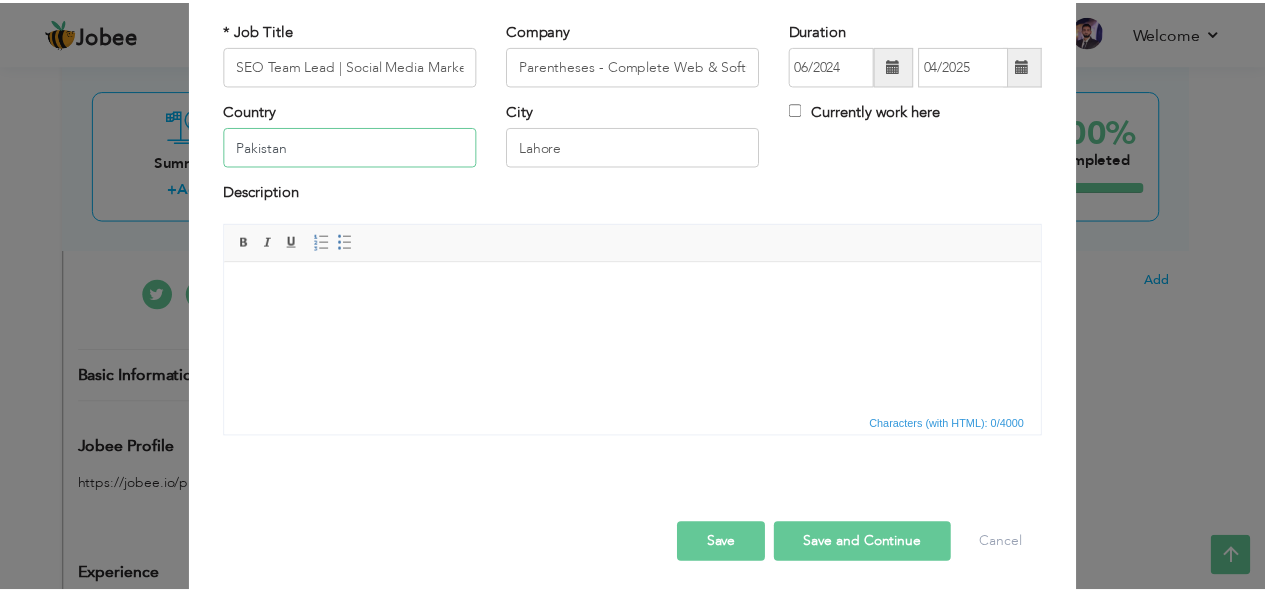 scroll, scrollTop: 120, scrollLeft: 0, axis: vertical 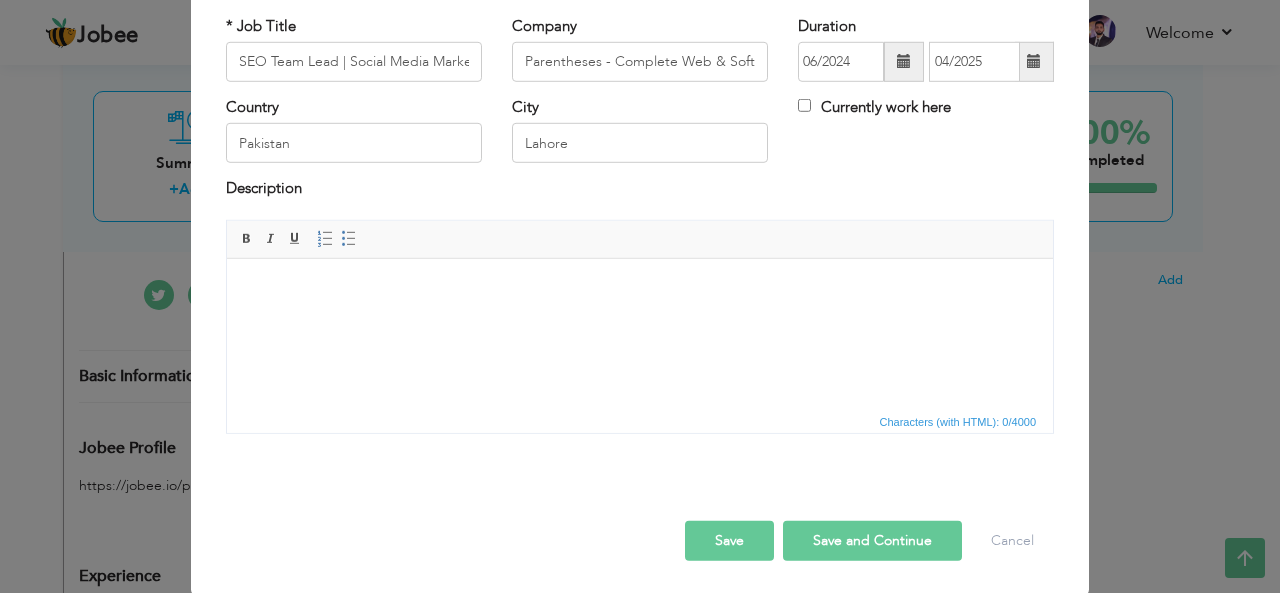 click on "Save" at bounding box center [729, 541] 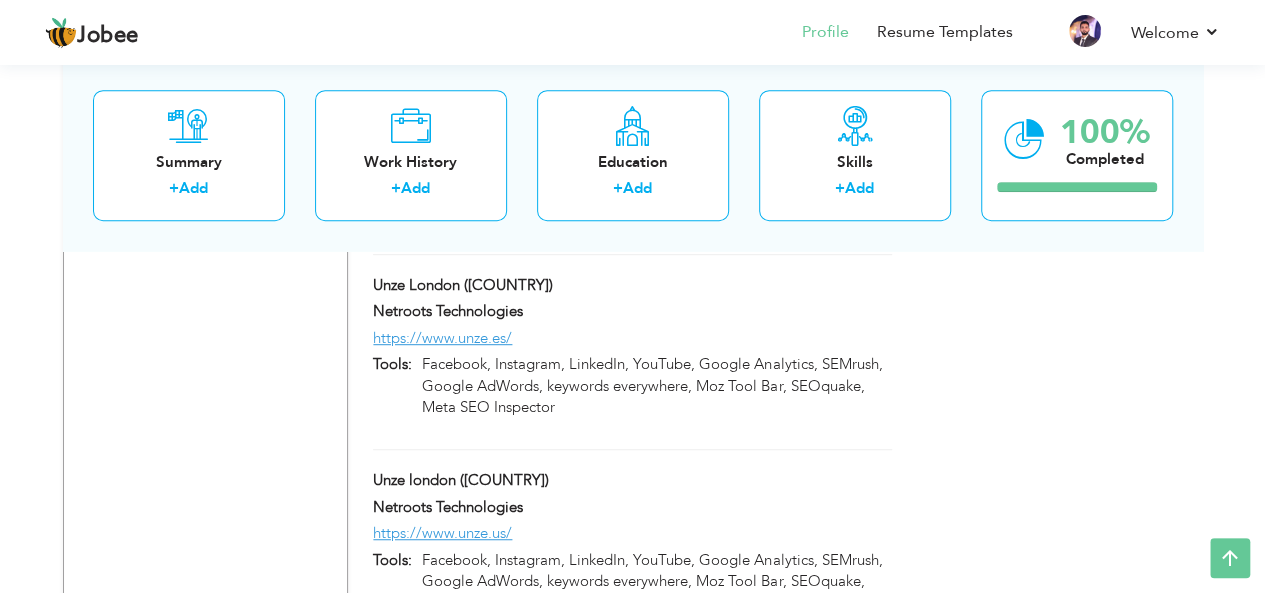 scroll, scrollTop: 4900, scrollLeft: 0, axis: vertical 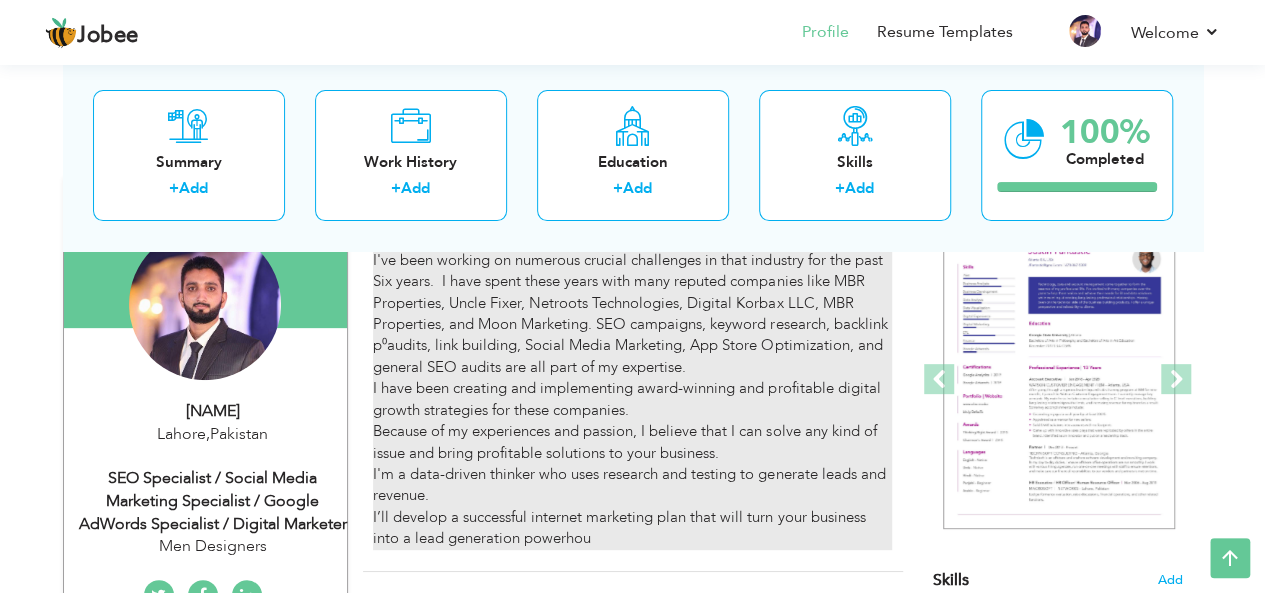 click on "My name is [NAME]. I'm a Digital Marketing Manager with a great passion. I've been working on numerous crucial challenges in that industry for the past Six years.  I have spent these years with many reputed companies like MBR Properties, Uncle Fixer, Netroots Technologies, Digital Korbax LLC, MBR Properties, and Moon Marketing. SEO campaigns, keyword research, backlink p⁰audits, link building, Social Media Marketing, App Store Optimization, and general SEO audits are all part of my expertise.
I have been creating and implementing award-winning and profitable digital growth strategies for these companies.
Because of my experiences and passion, I believe that I can solve any kind of issue and bring profitable solutions to your business.
I'm a data-driven thinker who uses research and testing to generate leads and revenue.
I’ll develop a successful internet marketing plan that will turn your business into a lead generation powerhou" at bounding box center (632, 388) 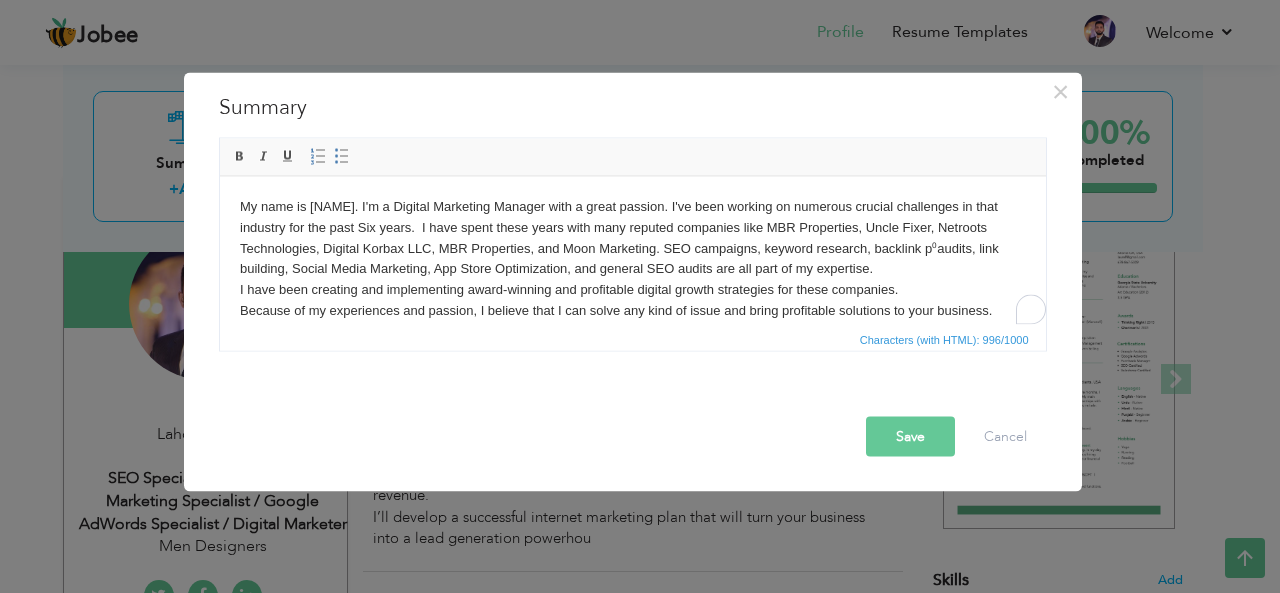 click on "My name is Waqar Ahmad. I'm a Digital Marketing Manager with a great passion. I've been working on numerous crucial challenges in that industry for the past Six years.  I have spent these years with many reputed companies like MBR Properties, Uncle Fixer, Netroots Technologies, Digital Korbax LLC, MBR Properties, and Moon Marketing. SEO campaigns, keyword research, backlink p⁰audits, link building, Social Media Marketing, App Store Optimization, and general SEO audits are all part of my expertise.  I have been creating and implementing award-winning and profitable digital growth strategies for these companies. Because of my experiences and passion, I believe that I can solve any kind of issue and bring profitable solutions to your business. I'm a data-driven thinker who uses research and testing to generate leads and revenue. I’ll develop a successful internet marketing plan that will turn your business into a lead generation powerhou" at bounding box center [632, 279] 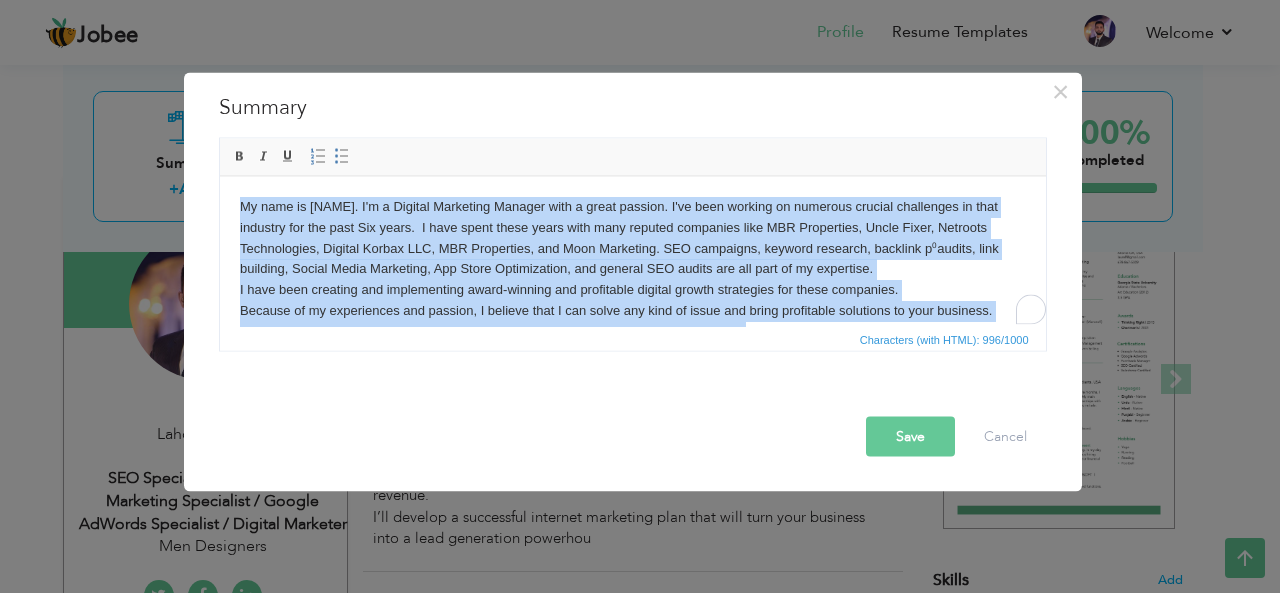 copy on "My name is Waqar Ahmad. I'm a Digital Marketing Manager with a great passion. I've been working on numerous crucial challenges in that industry for the past Six years.  I have spent these years with many reputed companies like MBR Properties, Uncle Fixer, Netroots Technologies, Digital Korbax LLC, MBR Properties, and Moon Marketing. SEO campaigns, keyword research, backlink p⁰audits, link building, Social Media Marketing, App Store Optimization, and general SEO audits are all part of my expertise.  I have been creating and implementing award-winning and profitable digital growth strategies for these companies. Because of my experiences and passion, I believe that I can solve any kind of issue and bring profitable solutions to your business. I'm a data-driven thinker who uses research and testing to generate leads and revenue. I’ll develop a successful internet marketing plan that will turn your business into a lead generation powerhou" 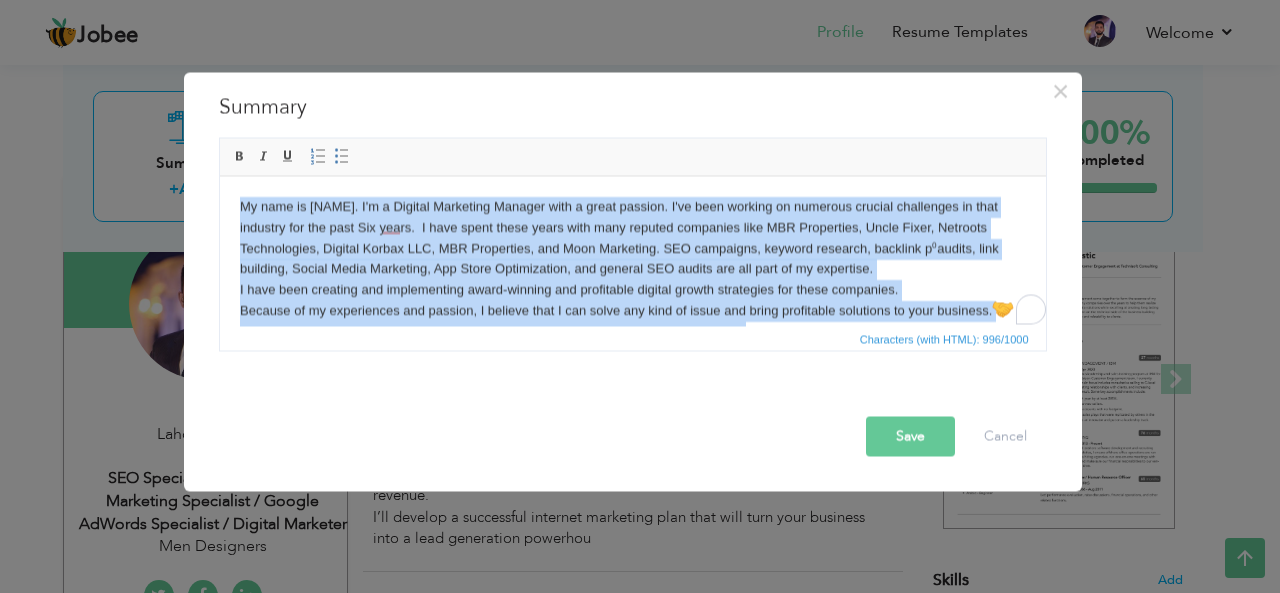 click on "My name is Waqar Ahmad. I'm a Digital Marketing Manager with a great passion. I've been working on numerous crucial challenges in that industry for the past Six years.  I have spent these years with many reputed companies like MBR Properties, Uncle Fixer, Netroots Technologies, Digital Korbax LLC, MBR Properties, and Moon Marketing. SEO campaigns, keyword research, backlink p⁰audits, link building, Social Media Marketing, App Store Optimization, and general SEO audits are all part of my expertise.  I have been creating and implementing award-winning and profitable digital growth strategies for these companies. Because of my experiences and passion, I believe that I can solve any kind of issue and bring profitable solutions to your business. I'm a data-driven thinker who uses research and testing to generate leads and revenue. I’ll develop a successful internet marketing plan that will turn your business into a lead generation powerhou" at bounding box center (632, 279) 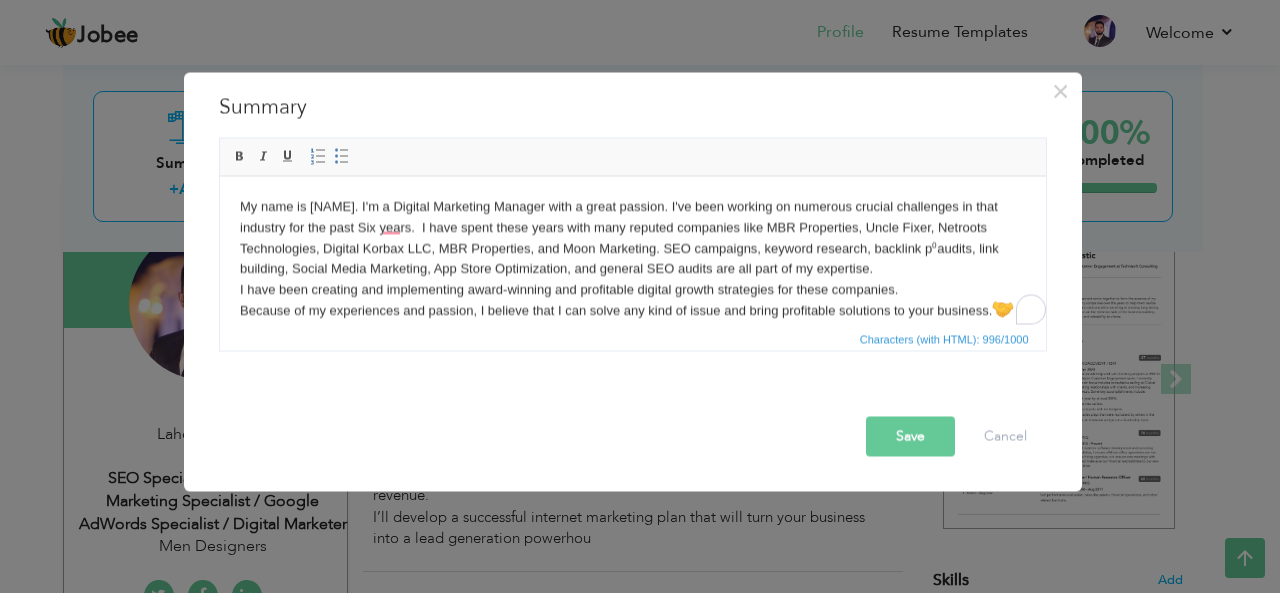 scroll, scrollTop: 36, scrollLeft: 0, axis: vertical 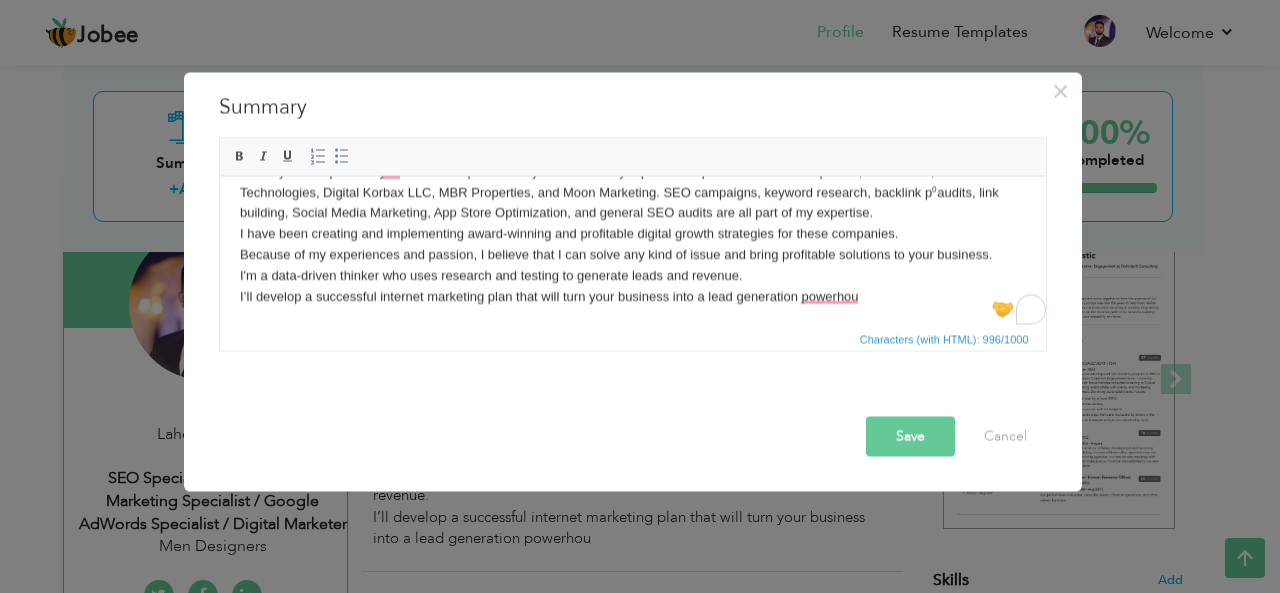 click on "My name is Waqar Ahmad. I'm a Digital Marketing Manager with a great passion. I've been working on numerous crucial challenges in that industry for the past Six years.  I have spent these years with many reputed companies like MBR Properties, Uncle Fixer, Netroots Technologies, Digital Korbax LLC, MBR Properties, and Moon Marketing. SEO campaigns, keyword research, backlink p⁰audits, link building, Social Media Marketing, App Store Optimization, and general SEO audits are all part of my expertise.  I have been creating and implementing award-winning and profitable digital growth strategies for these companies. Because of my experiences and passion, I believe that I can solve any kind of issue and bring profitable solutions to your business. I'm a data-driven thinker who uses research and testing to generate leads and revenue. I’ll develop a successful internet marketing plan that will turn your business into a lead generation powerhou" at bounding box center [632, 223] 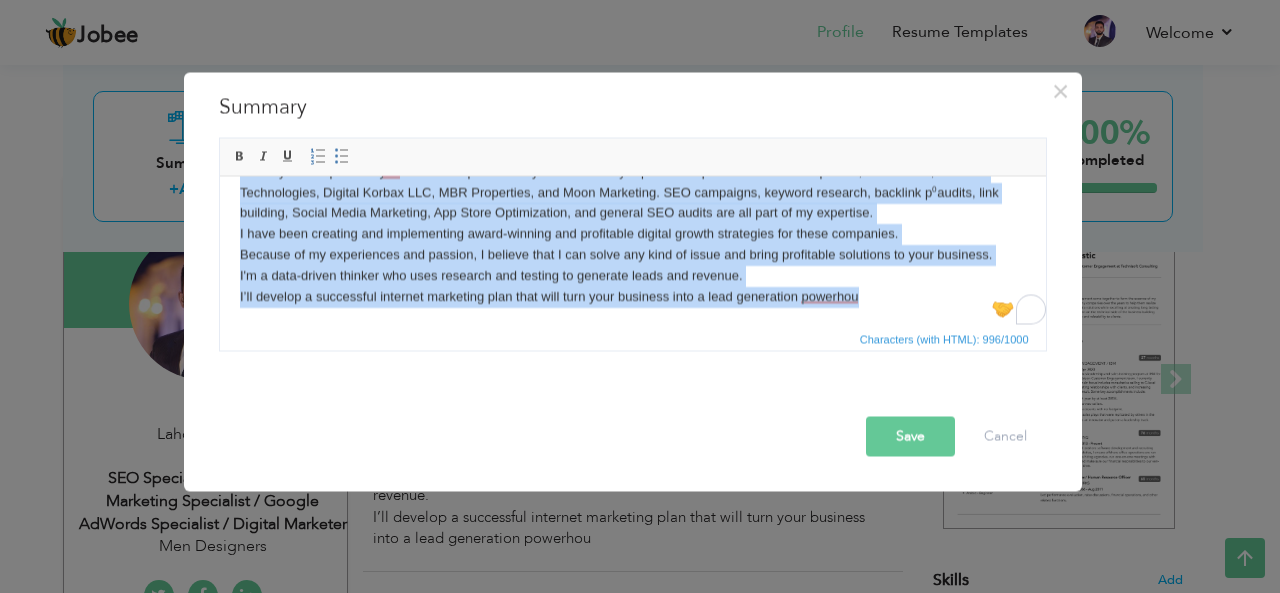copy on "My name is Waqar Ahmad. I'm a Digital Marketing Manager with a great passion. I've been working on numerous crucial challenges in that industry for the past Six years.  I have spent these years with many reputed companies like MBR Properties, Uncle Fixer, Netroots Technologies, Digital Korbax LLC, MBR Properties, and Moon Marketing. SEO campaigns, keyword research, backlink p⁰audits, link building, Social Media Marketing, App Store Optimization, and general SEO audits are all part of my expertise.  I have been creating and implementing award-winning and profitable digital growth strategies for these companies. Because of my experiences and passion, I believe that I can solve any kind of issue and bring profitable solutions to your business. I'm a data-driven thinker who uses research and testing to generate leads and revenue. I’ll develop a successful internet marketing plan that will turn your business into a lead generation powerhou" 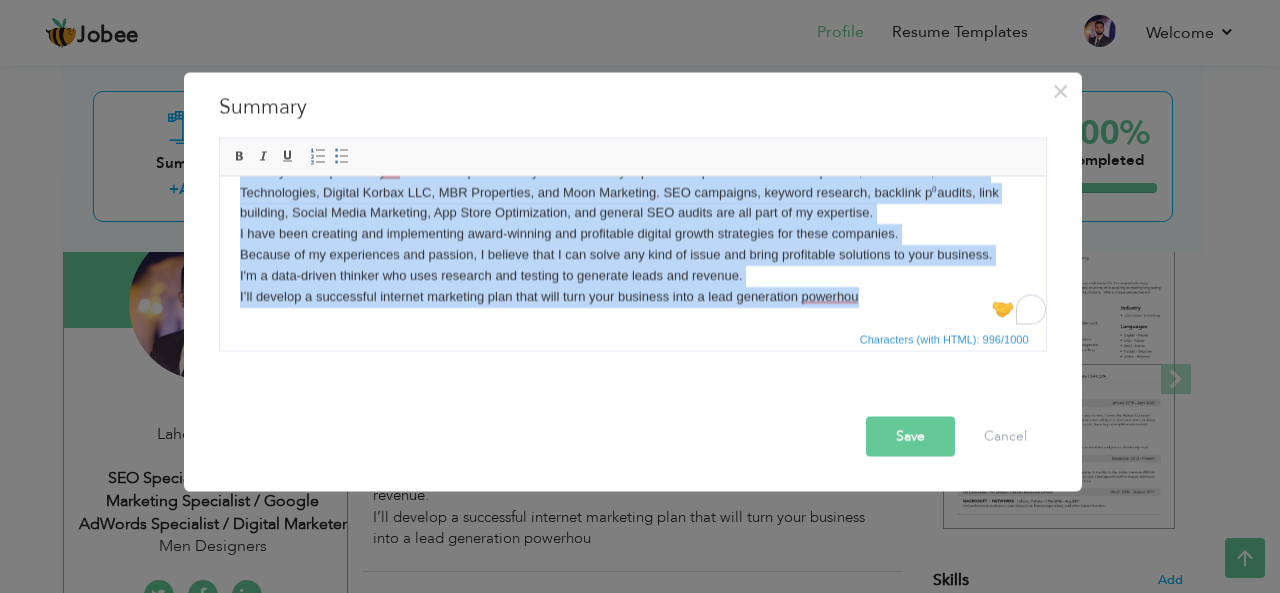 click on "My name is Waqar Ahmad. I'm a Digital Marketing Manager with a great passion. I've been working on numerous crucial challenges in that industry for the past Six years.  I have spent these years with many reputed companies like MBR Properties, Uncle Fixer, Netroots Technologies, Digital Korbax LLC, MBR Properties, and Moon Marketing. SEO campaigns, keyword research, backlink p⁰audits, link building, Social Media Marketing, App Store Optimization, and general SEO audits are all part of my expertise.  I have been creating and implementing award-winning and profitable digital growth strategies for these companies. Because of my experiences and passion, I believe that I can solve any kind of issue and bring profitable solutions to your business. I'm a data-driven thinker who uses research and testing to generate leads and revenue. I’ll develop a successful internet marketing plan that will turn your business into a lead generation powerhou" at bounding box center [632, 223] 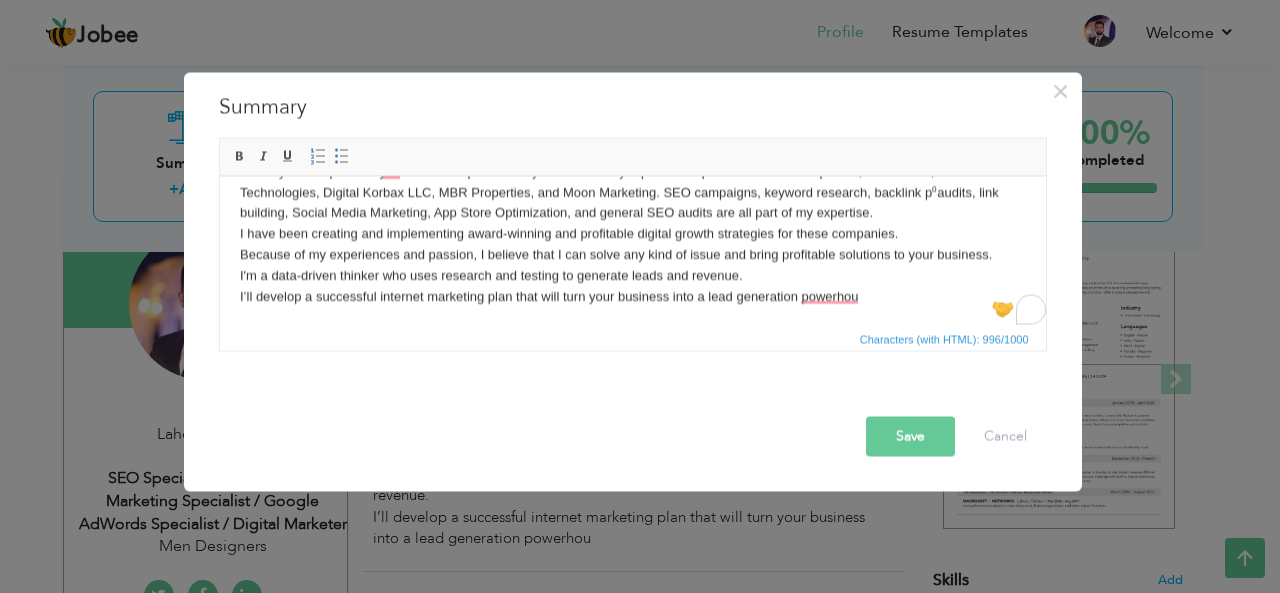 scroll, scrollTop: 24, scrollLeft: 0, axis: vertical 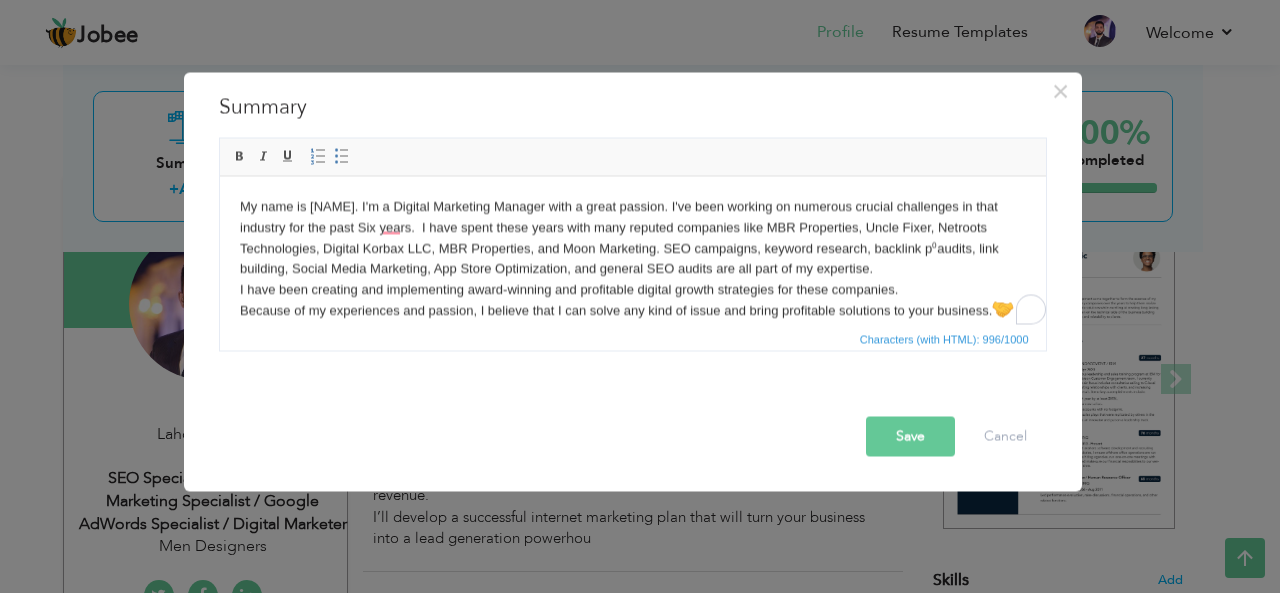 click on "My name is Waqar Ahmad. I'm a Digital Marketing Manager with a great passion. I've been working on numerous crucial challenges in that industry for the past Six years.  I have spent these years with many reputed companies like MBR Properties, Uncle Fixer, Netroots Technologies, Digital Korbax LLC, MBR Properties, and Moon Marketing. SEO campaigns, keyword research, backlink p⁰audits, link building, Social Media Marketing, App Store Optimization, and general SEO audits are all part of my expertise.  I have been creating and implementing award-winning and profitable digital growth strategies for these companies. Because of my experiences and passion, I believe that I can solve any kind of issue and bring profitable solutions to your business. I'm a data-driven thinker who uses research and testing to generate leads and revenue. I’ll develop a successful internet marketing plan that will turn your business into a lead generation powerhou" at bounding box center (632, 279) 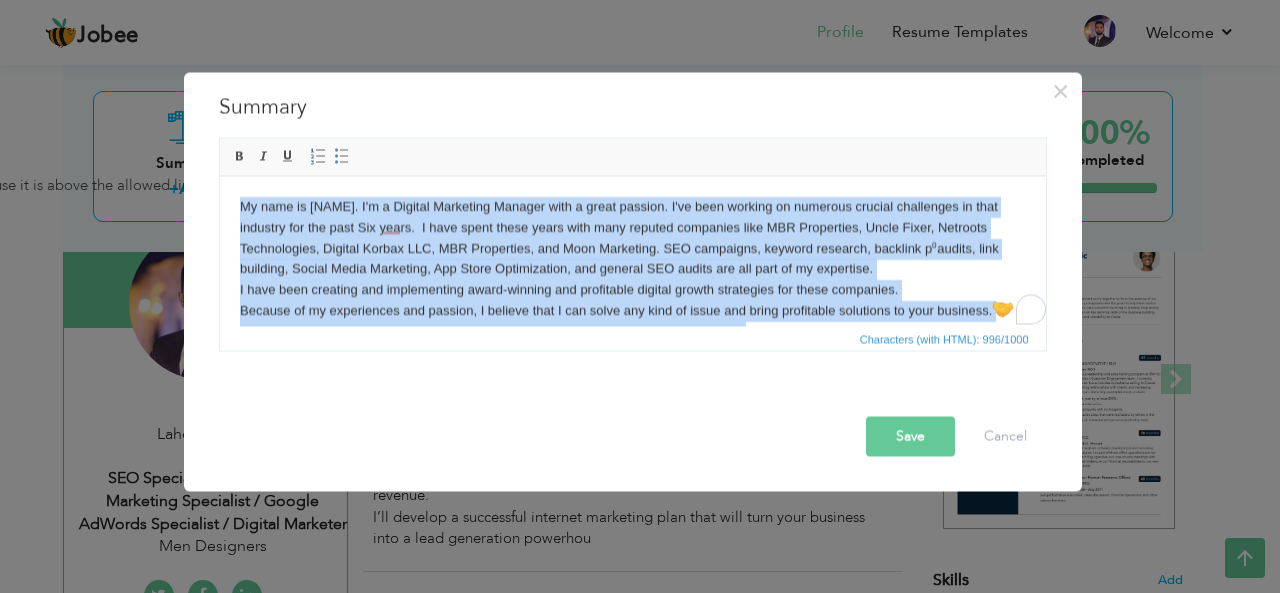 click on "My name is Waqar Ahmad. I'm a Digital Marketing Manager with a great passion. I've been working on numerous crucial challenges in that industry for the past Six years.  I have spent these years with many reputed companies like MBR Properties, Uncle Fixer, Netroots Technologies, Digital Korbax LLC, MBR Properties, and Moon Marketing. SEO campaigns, keyword research, backlink p⁰audits, link building, Social Media Marketing, App Store Optimization, and general SEO audits are all part of my expertise.  I have been creating and implementing award-winning and profitable digital growth strategies for these companies. Because of my experiences and passion, I believe that I can solve any kind of issue and bring profitable solutions to your business. I'm a data-driven thinker who uses research and testing to generate leads and revenue. I’ll develop a successful internet marketing plan that will turn your business into a lead generation powerhou" at bounding box center (632, 279) 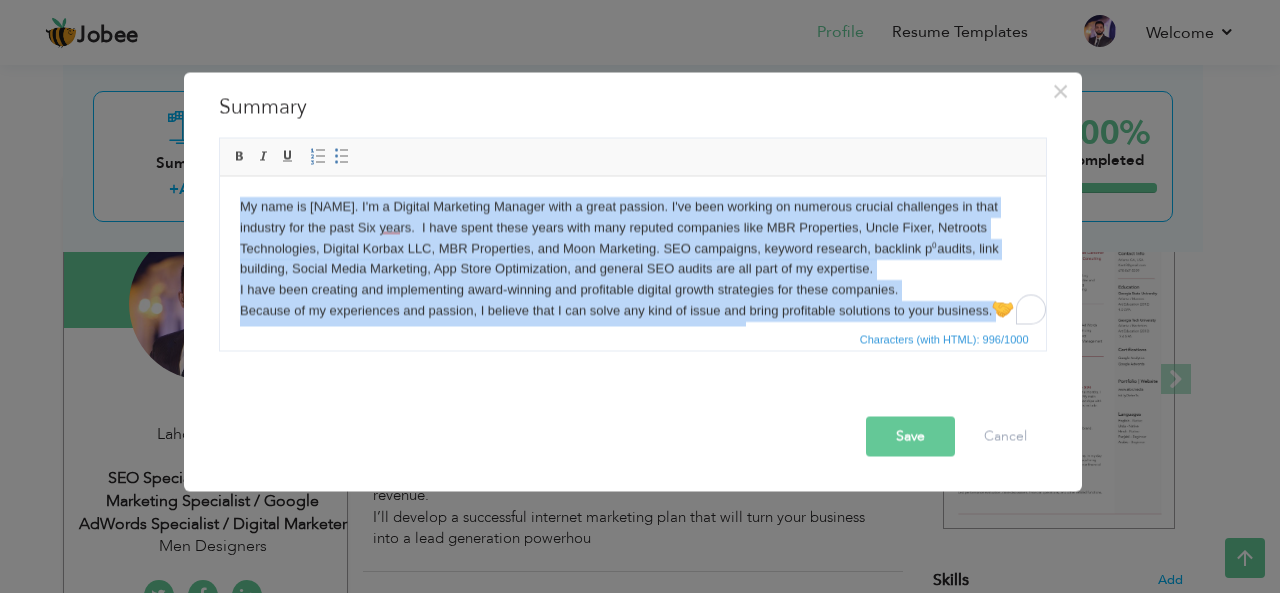 scroll, scrollTop: 56, scrollLeft: 0, axis: vertical 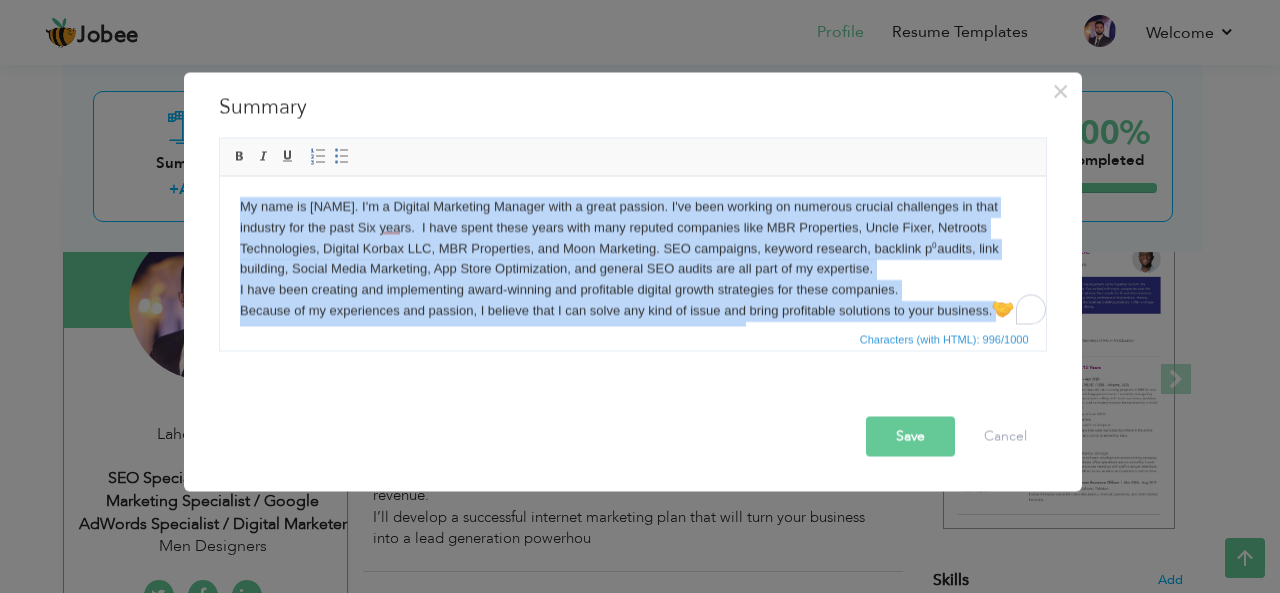 type 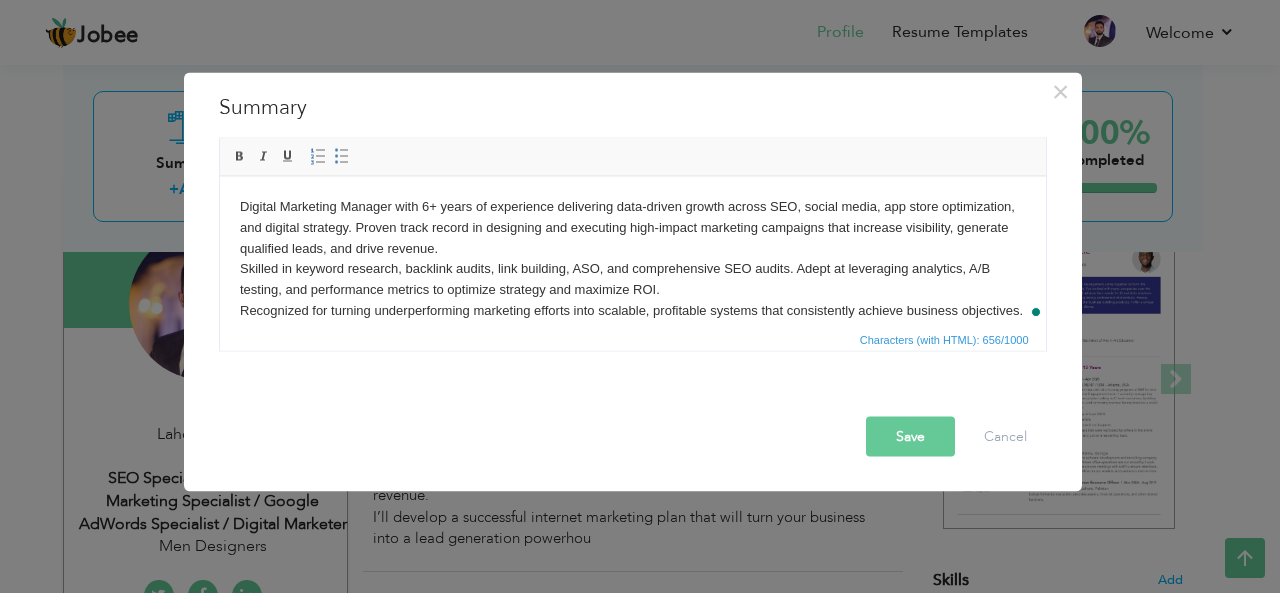 scroll, scrollTop: 12, scrollLeft: 0, axis: vertical 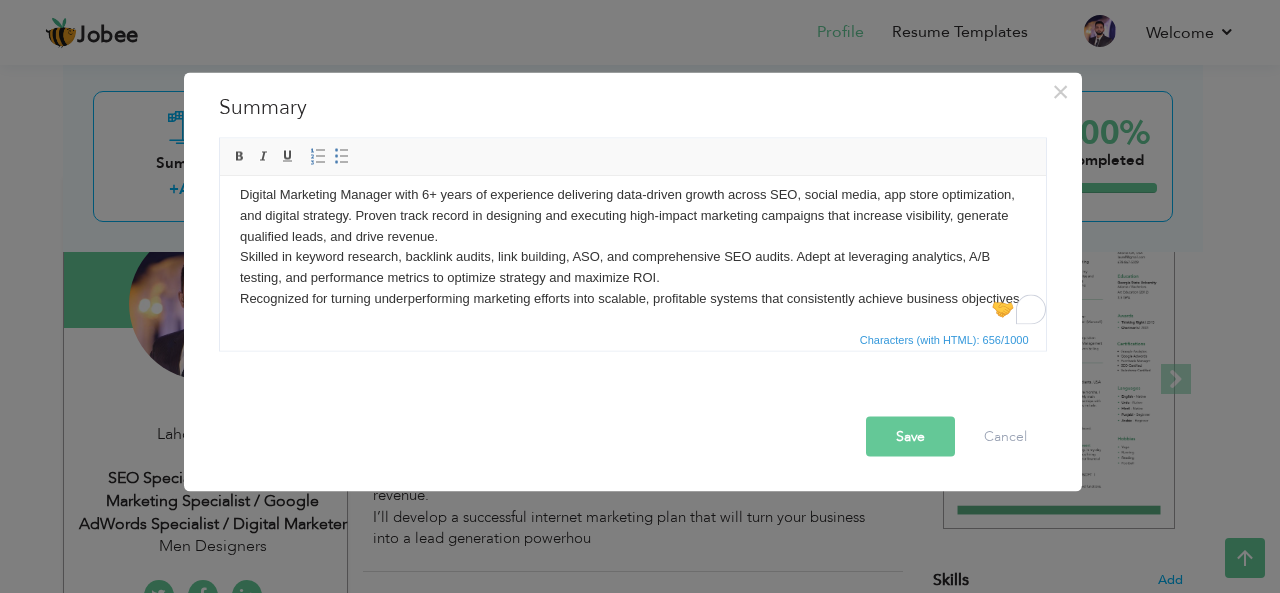 click on "Digital Marketing Manager with 6+ years of experience delivering data-driven growth across SEO, social media, app store optimization, and digital strategy. Proven track record in designing and executing high-impact marketing campaigns that increase visibility, generate qualified leads, and drive revenue. Skilled in keyword research, backlink audits, link building, ASO, and comprehensive SEO audits. Adept at leveraging analytics, A/B testing, and performance metrics to optimize strategy and maximize ROI. Recognized for turning underperforming marketing efforts into scalable, profitable systems that consistently achieve business objectives." at bounding box center (632, 246) 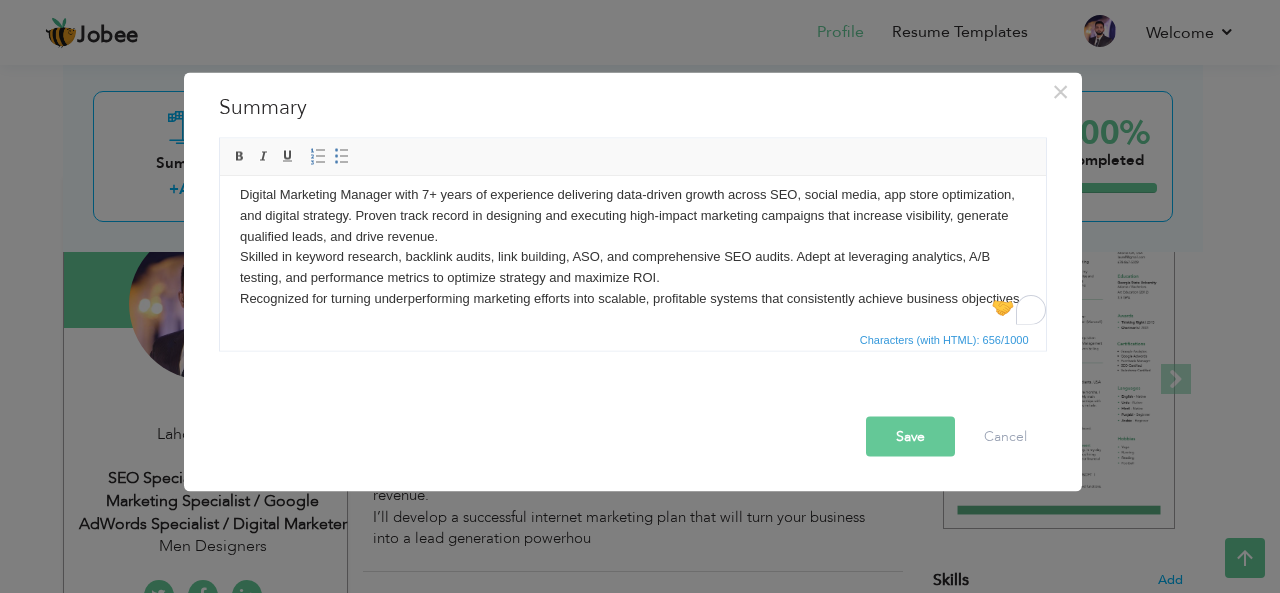 scroll, scrollTop: 0, scrollLeft: 0, axis: both 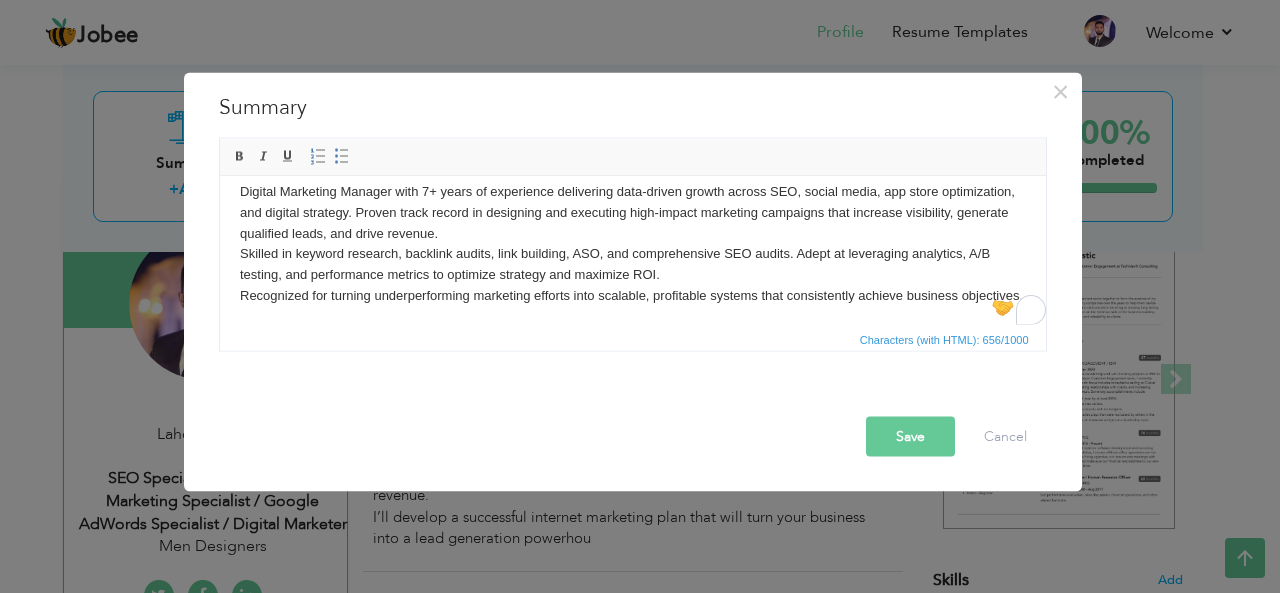 click on "Save" at bounding box center [910, 436] 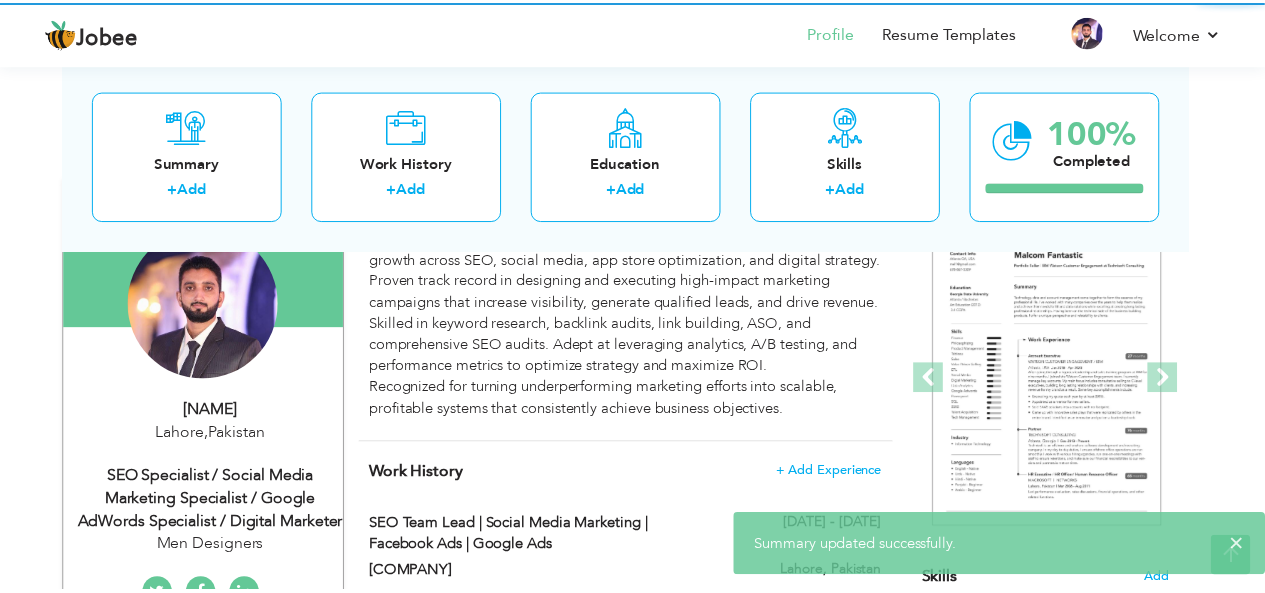 scroll, scrollTop: 0, scrollLeft: 0, axis: both 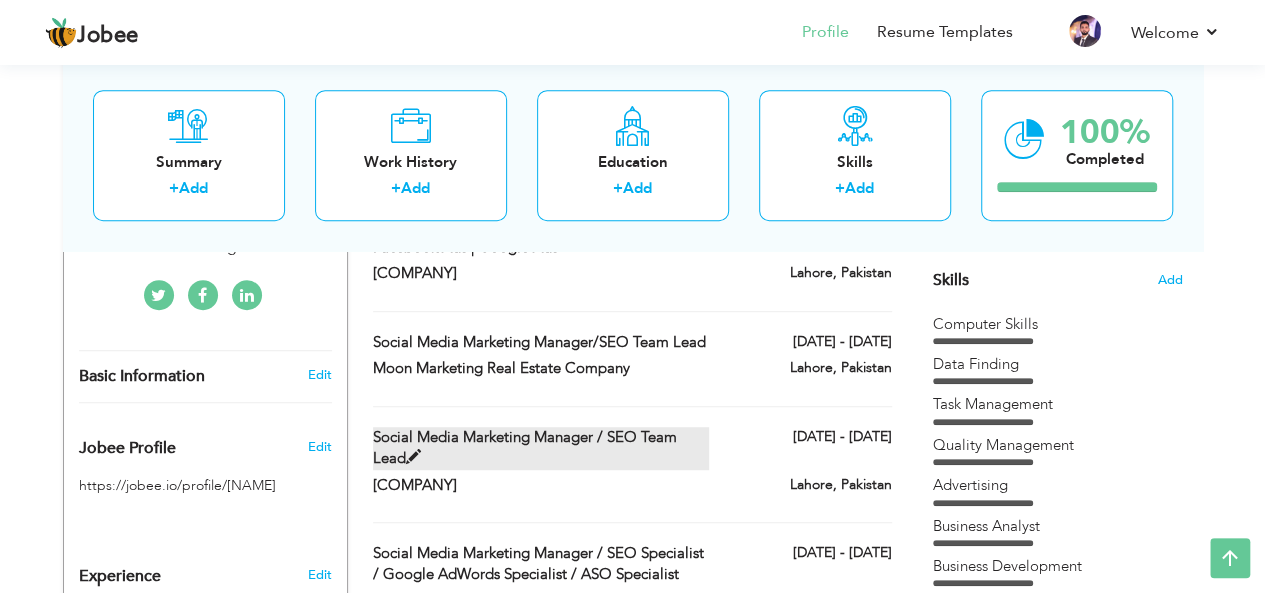 drag, startPoint x: 360, startPoint y: 428, endPoint x: 510, endPoint y: 448, distance: 151.32745 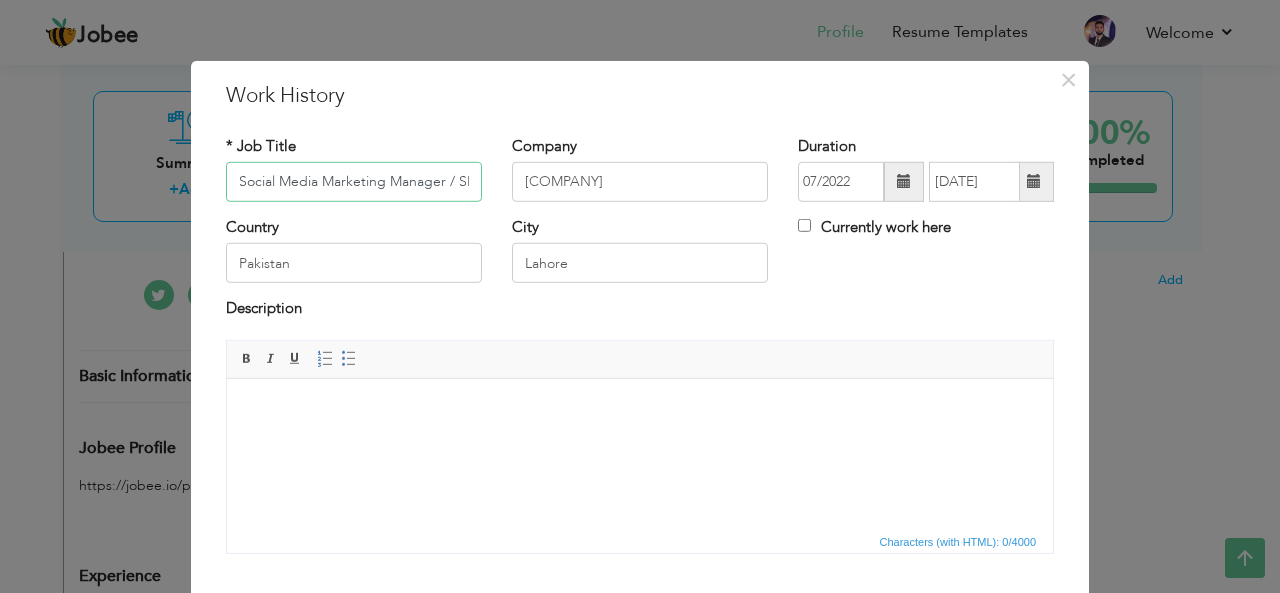 scroll, scrollTop: 0, scrollLeft: 87, axis: horizontal 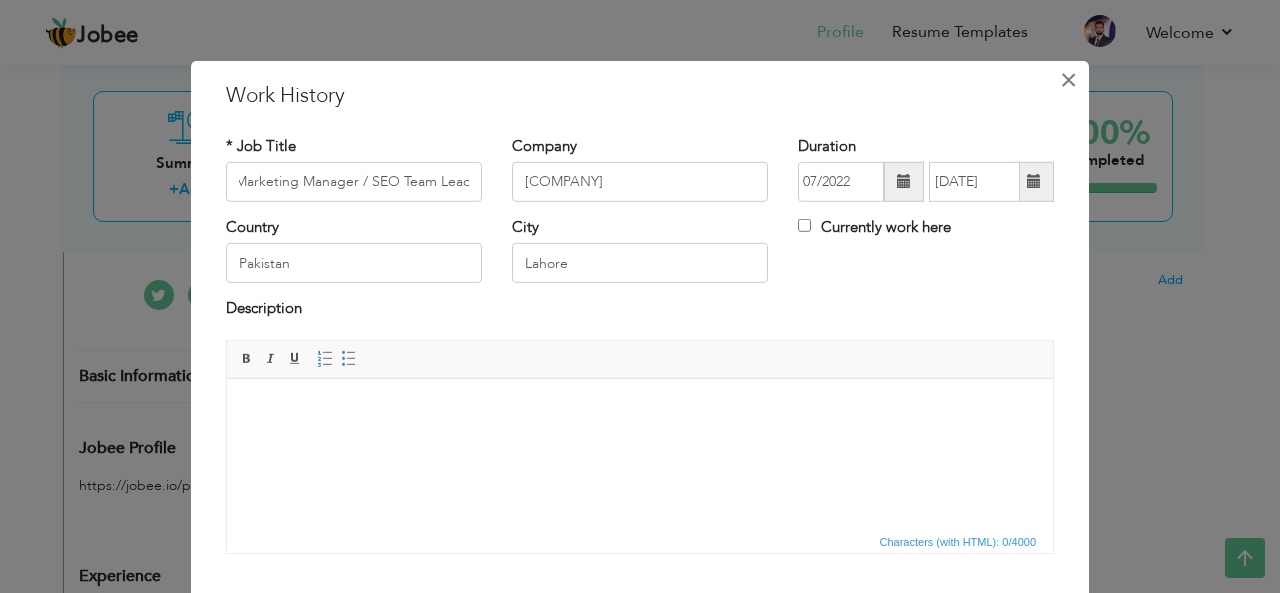 click on "×" at bounding box center (1068, 79) 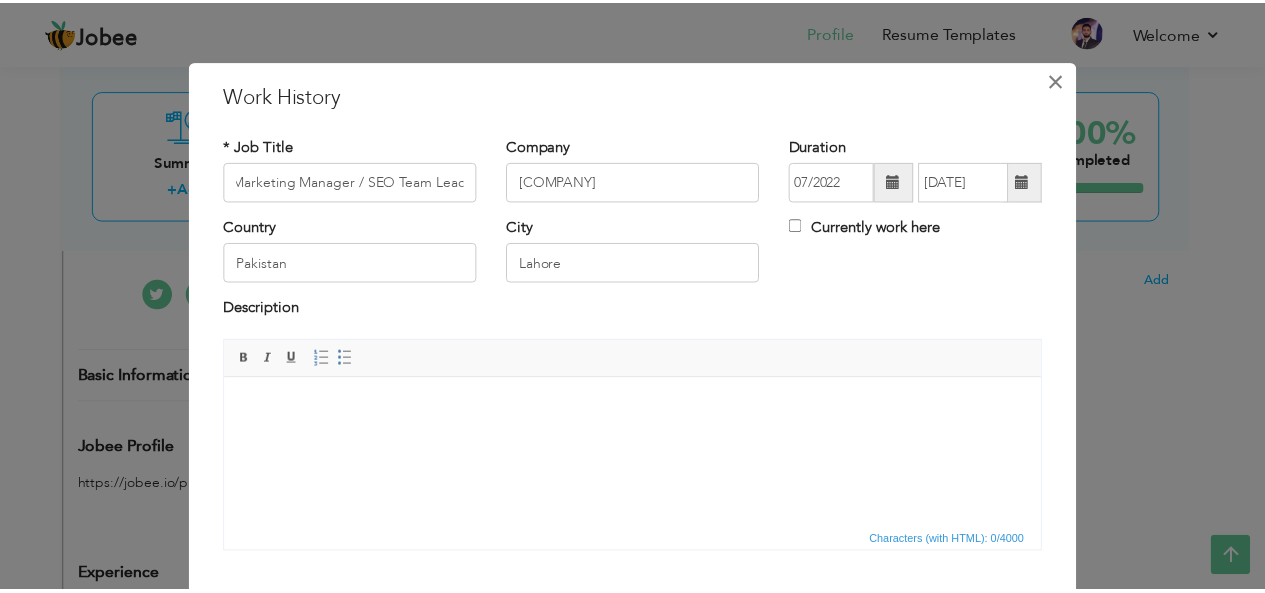 scroll, scrollTop: 0, scrollLeft: 0, axis: both 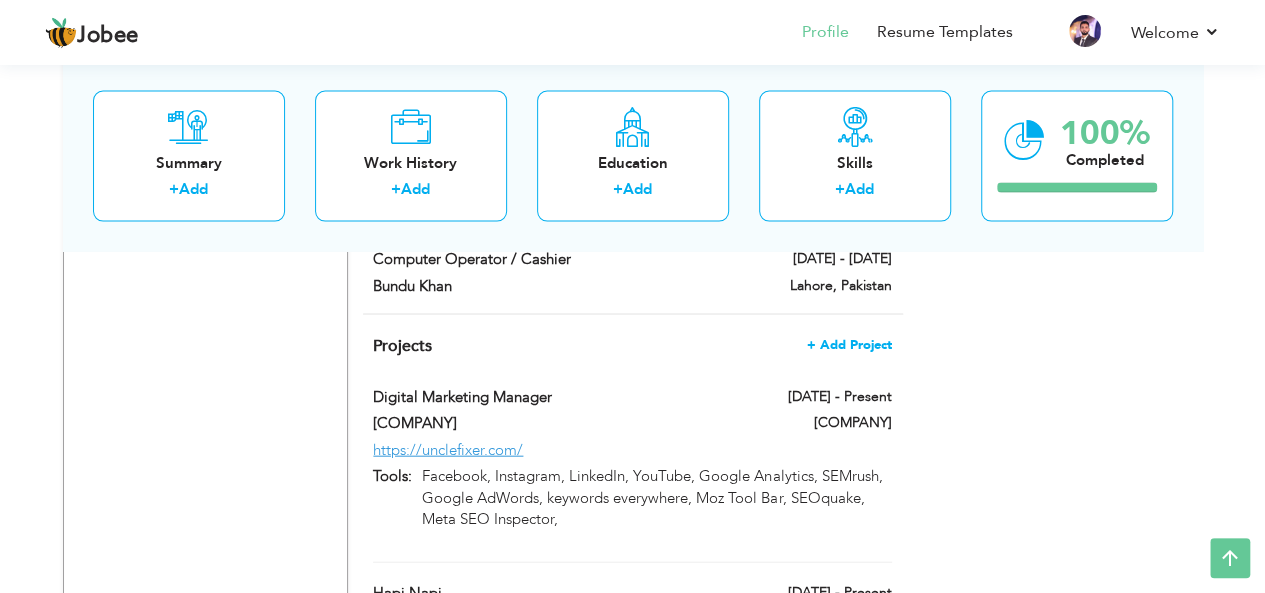 click on "+ Add Project" at bounding box center [849, 345] 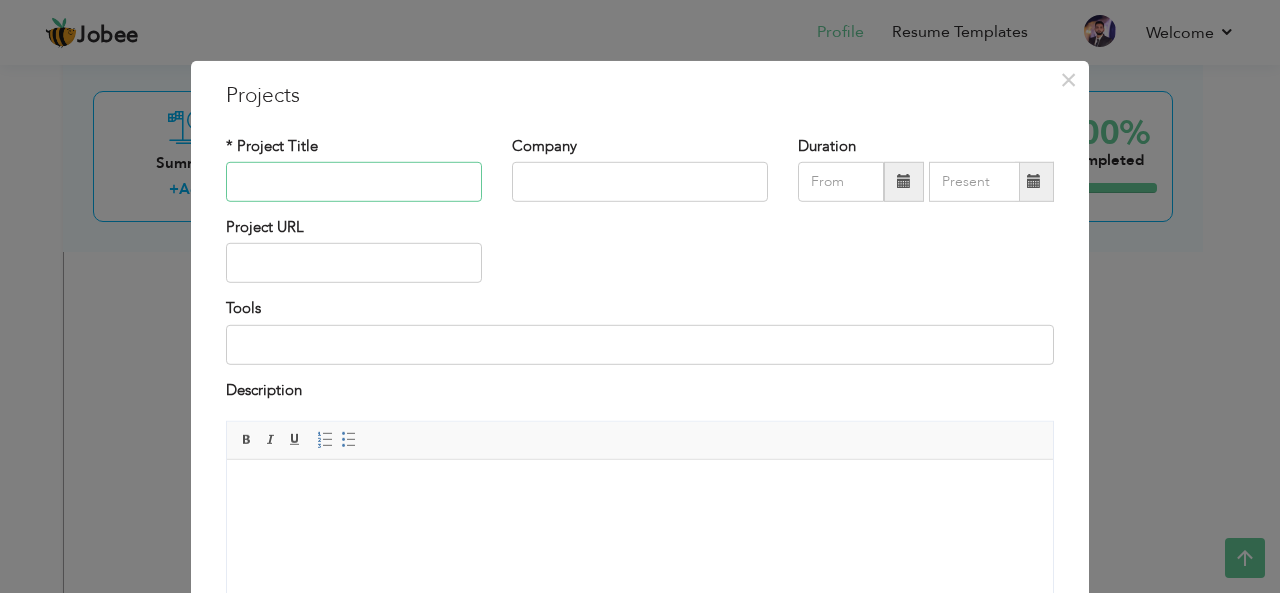 click at bounding box center (354, 182) 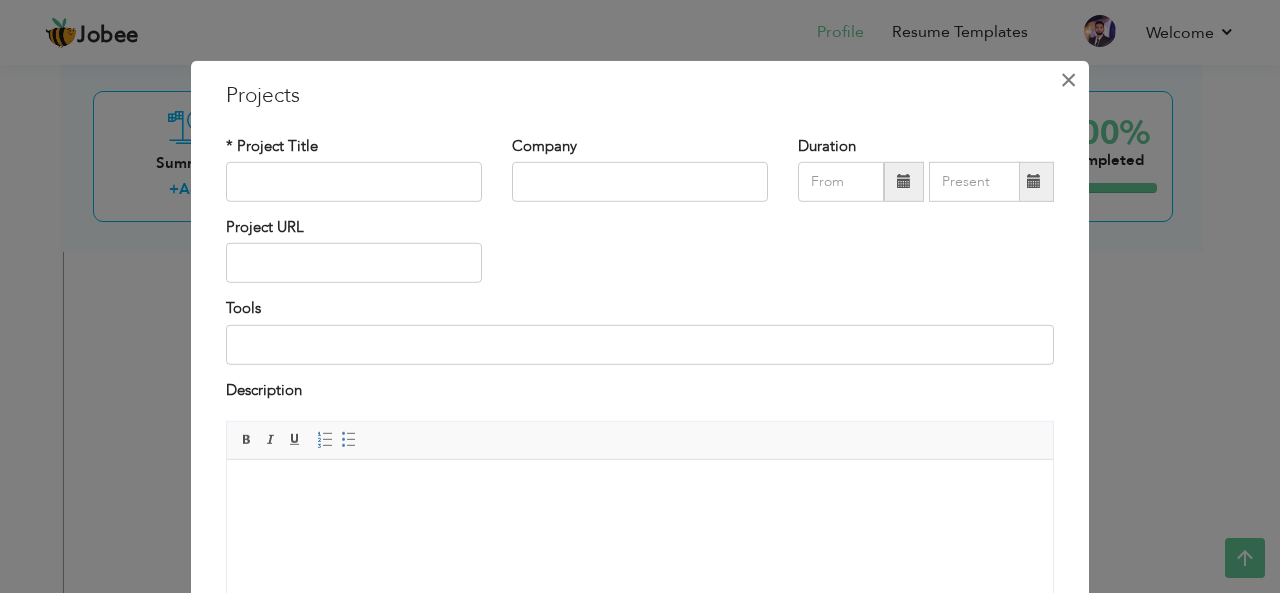 click on "×" at bounding box center [1068, 79] 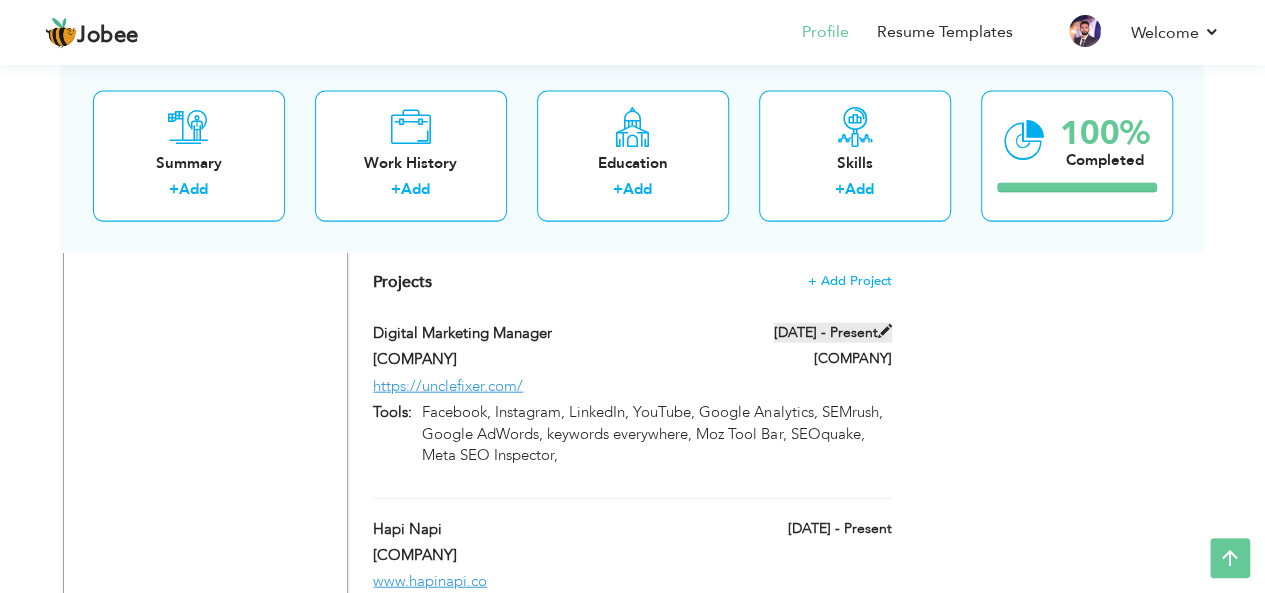 scroll, scrollTop: 2086, scrollLeft: 0, axis: vertical 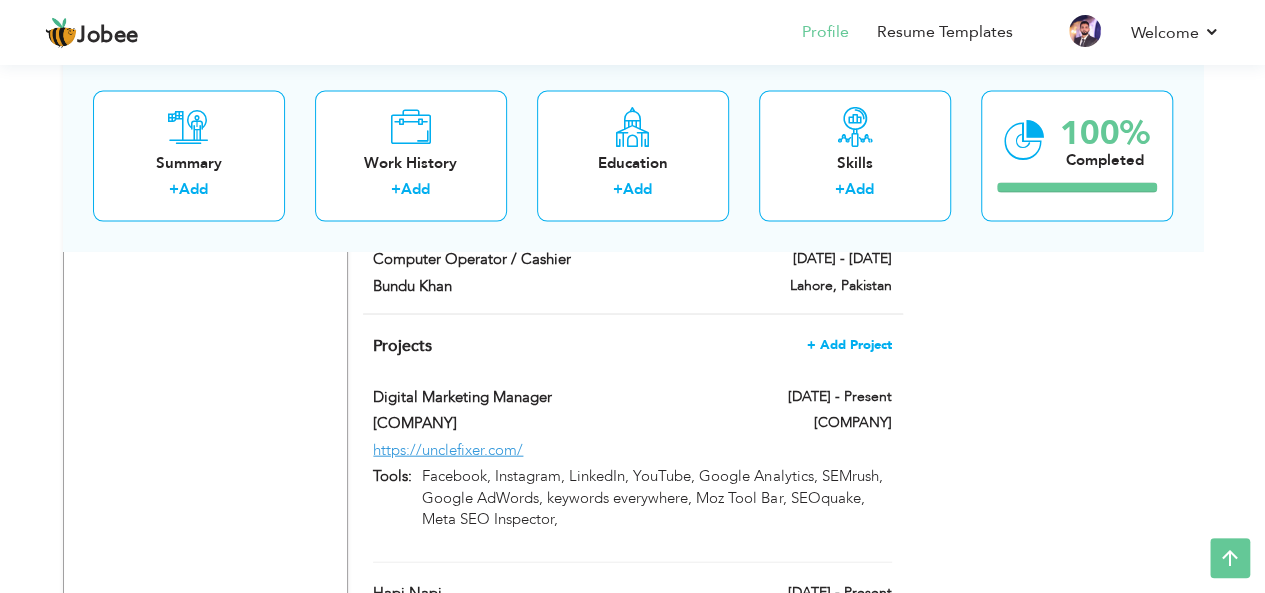 click on "+ Add Project" at bounding box center [849, 345] 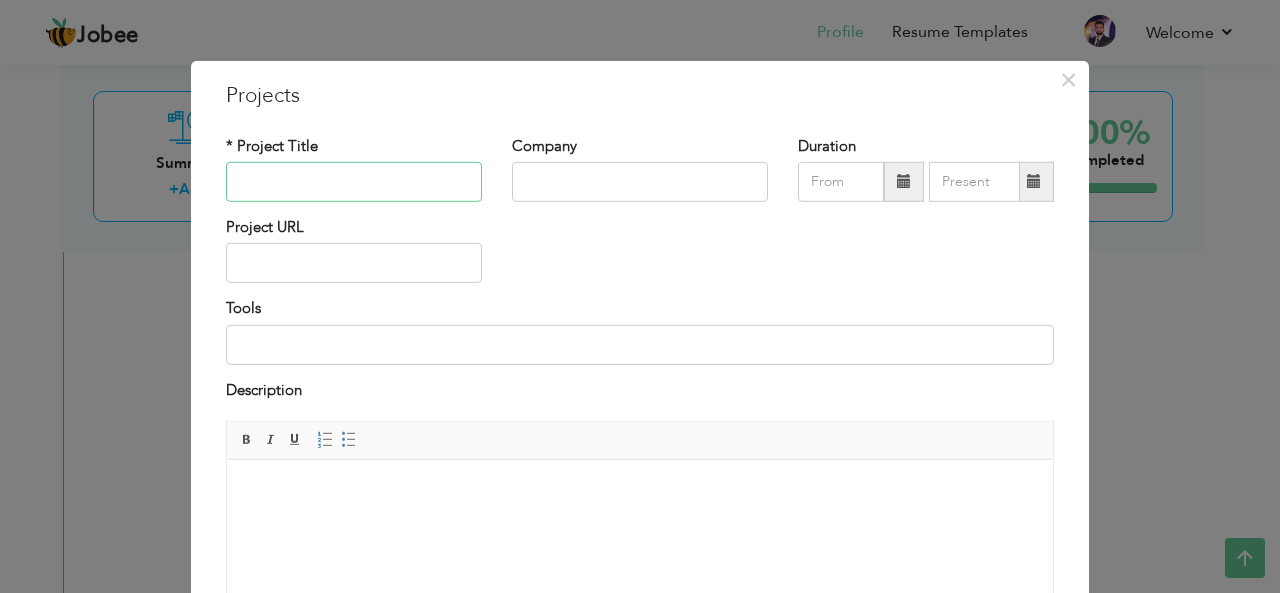 click at bounding box center [354, 182] 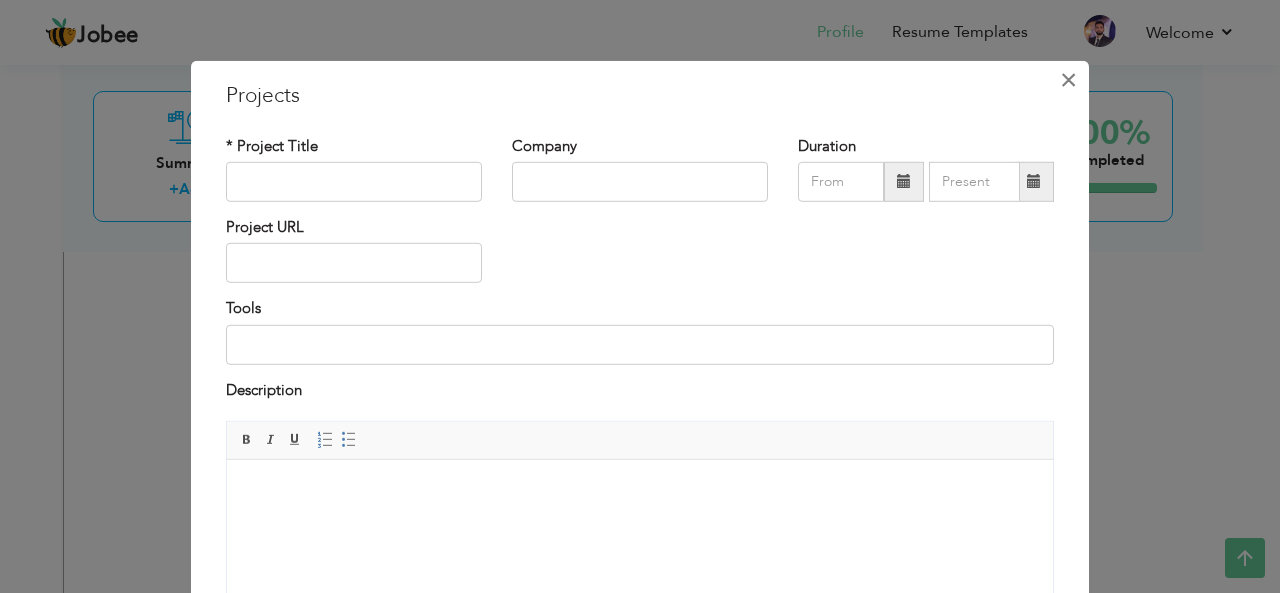 click on "×" at bounding box center (1068, 79) 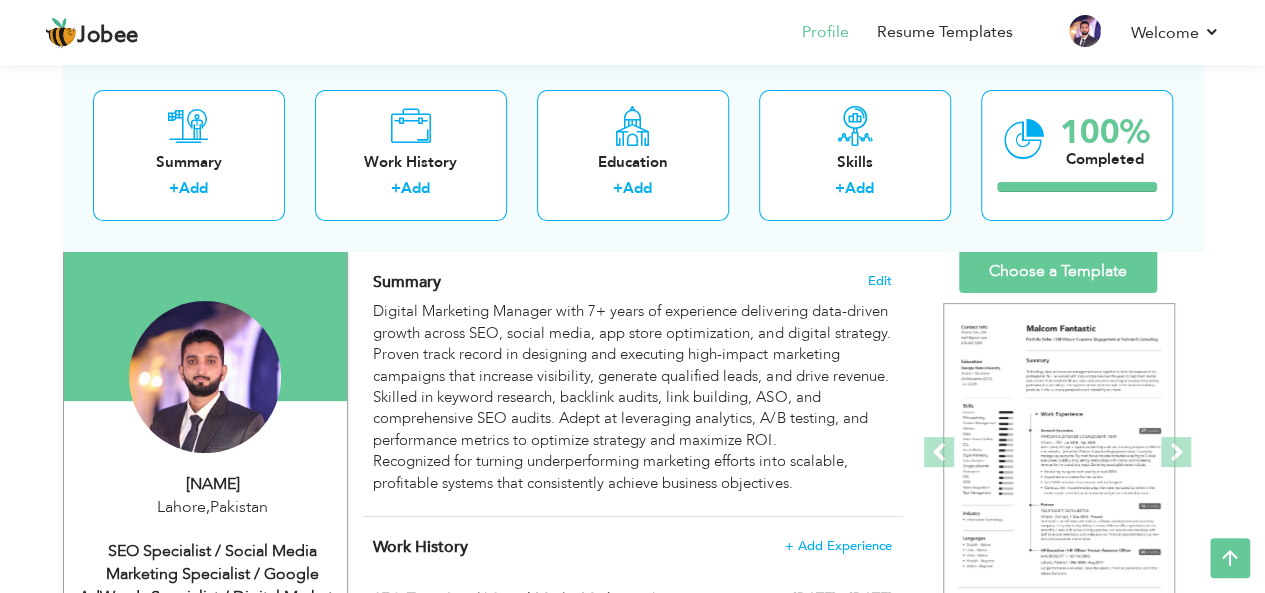 scroll, scrollTop: 0, scrollLeft: 0, axis: both 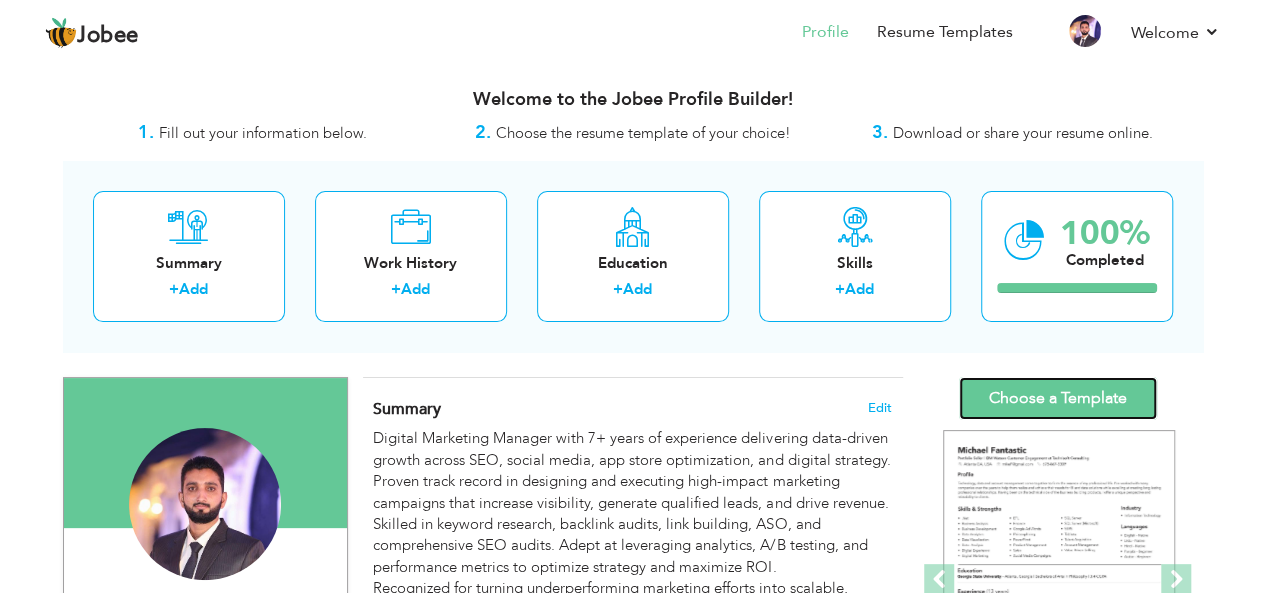 click on "Choose a Template" at bounding box center (1058, 398) 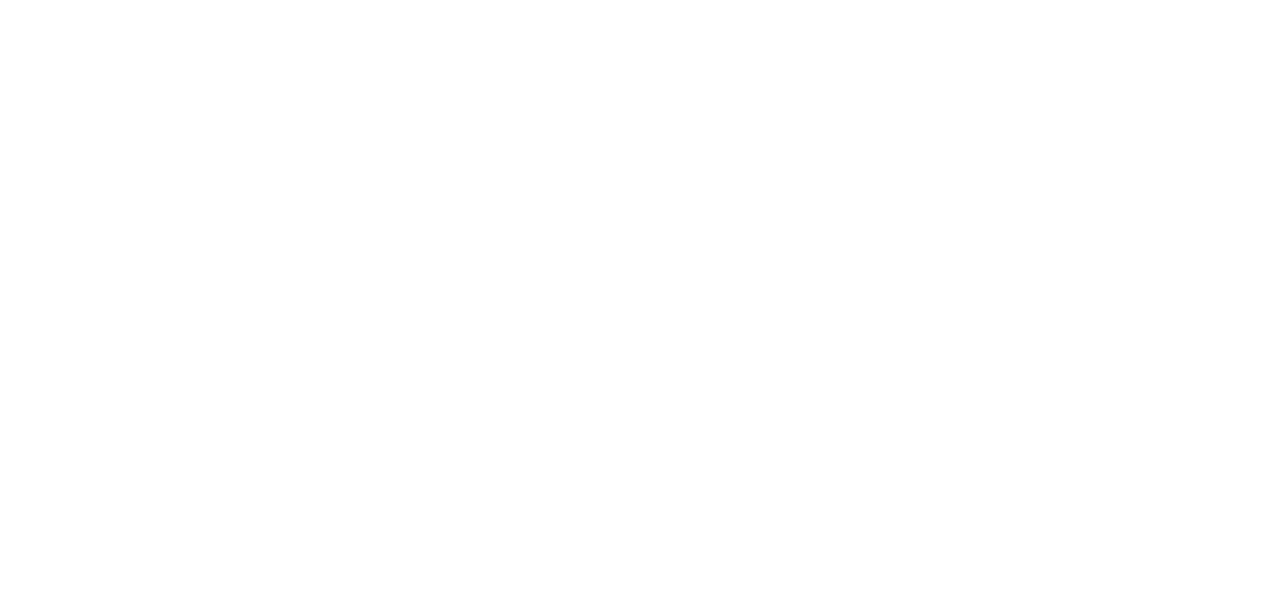 scroll, scrollTop: 0, scrollLeft: 0, axis: both 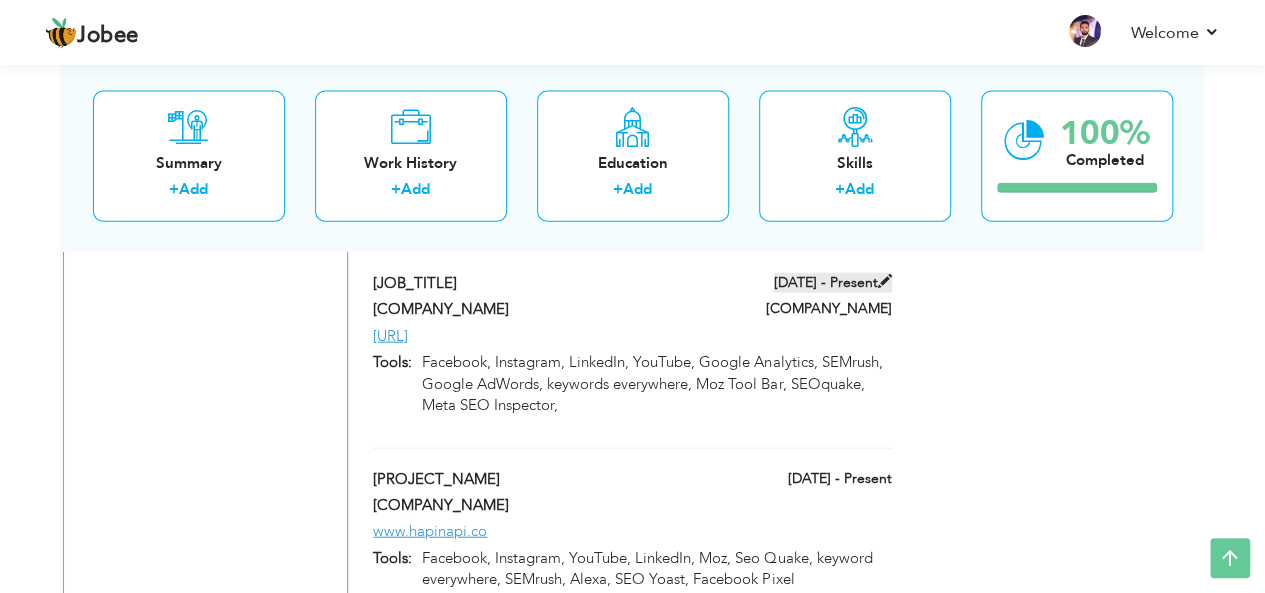 click on "07/2021 -  Present" at bounding box center [833, 283] 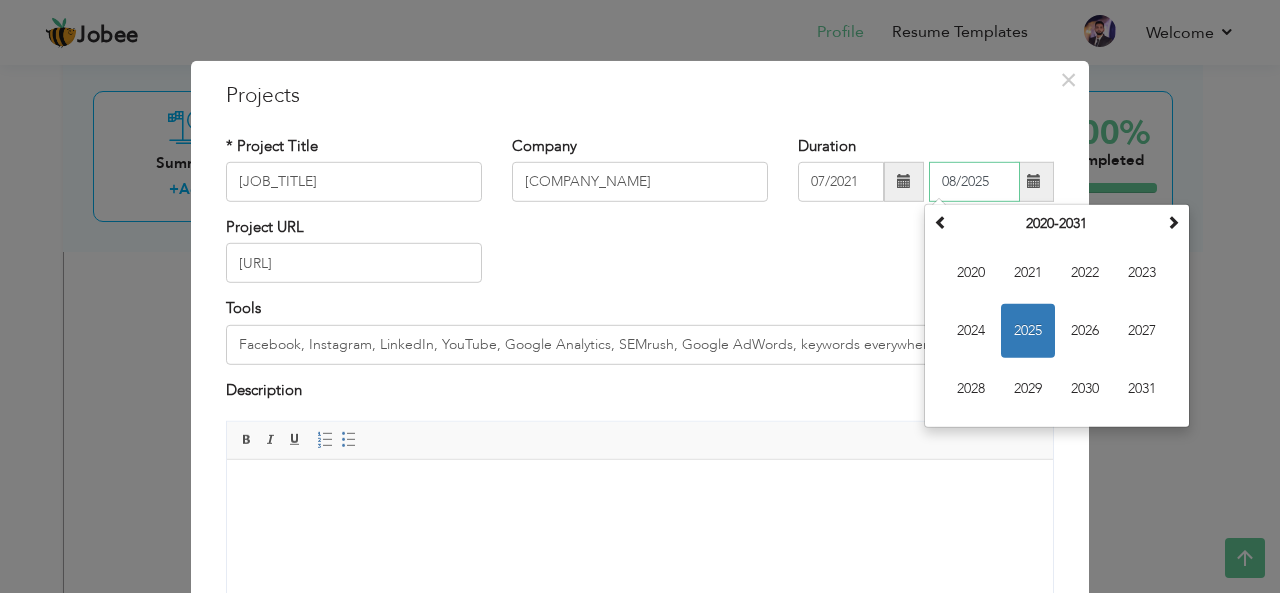 click on "08/2025" at bounding box center [974, 182] 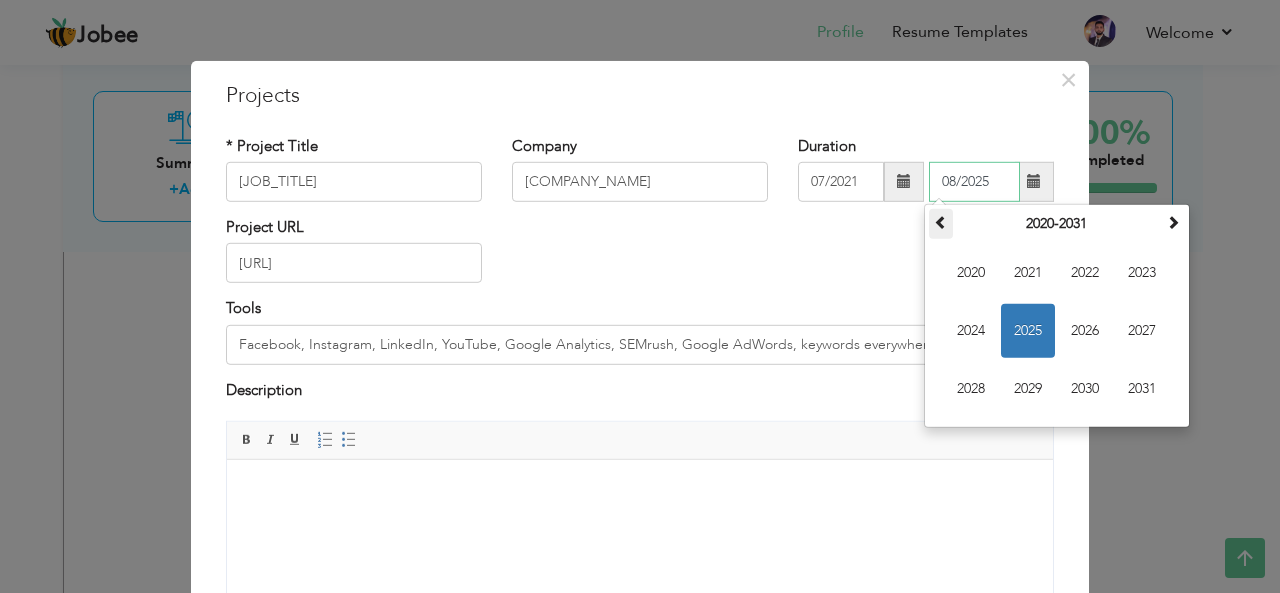 click at bounding box center (941, 224) 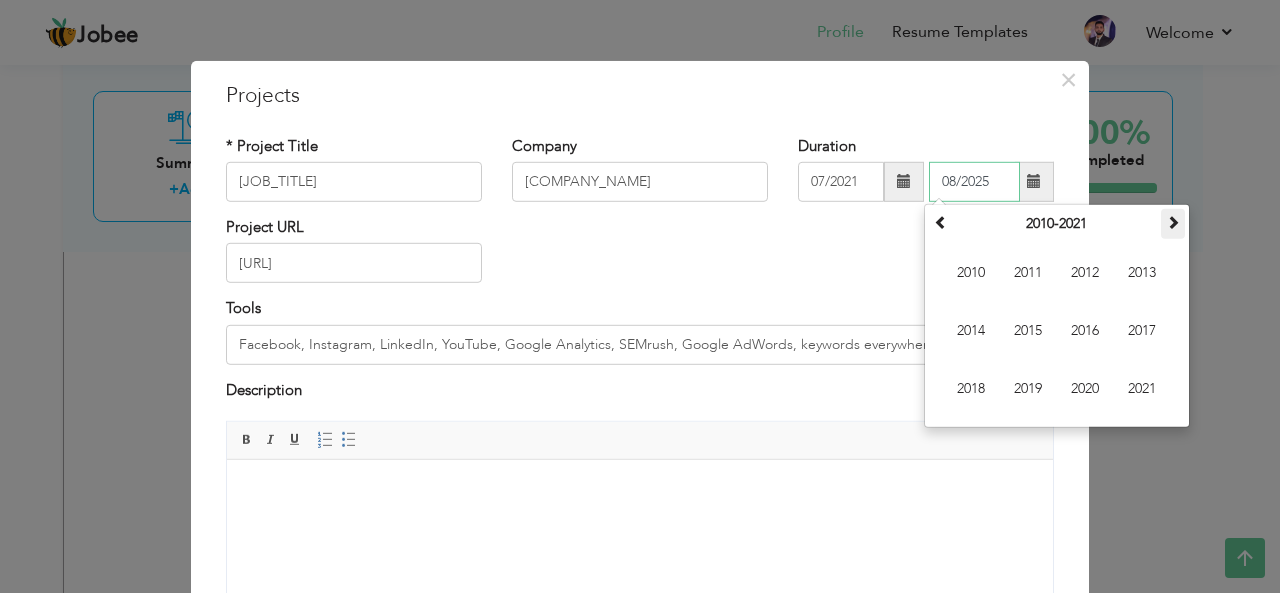 click at bounding box center (1173, 224) 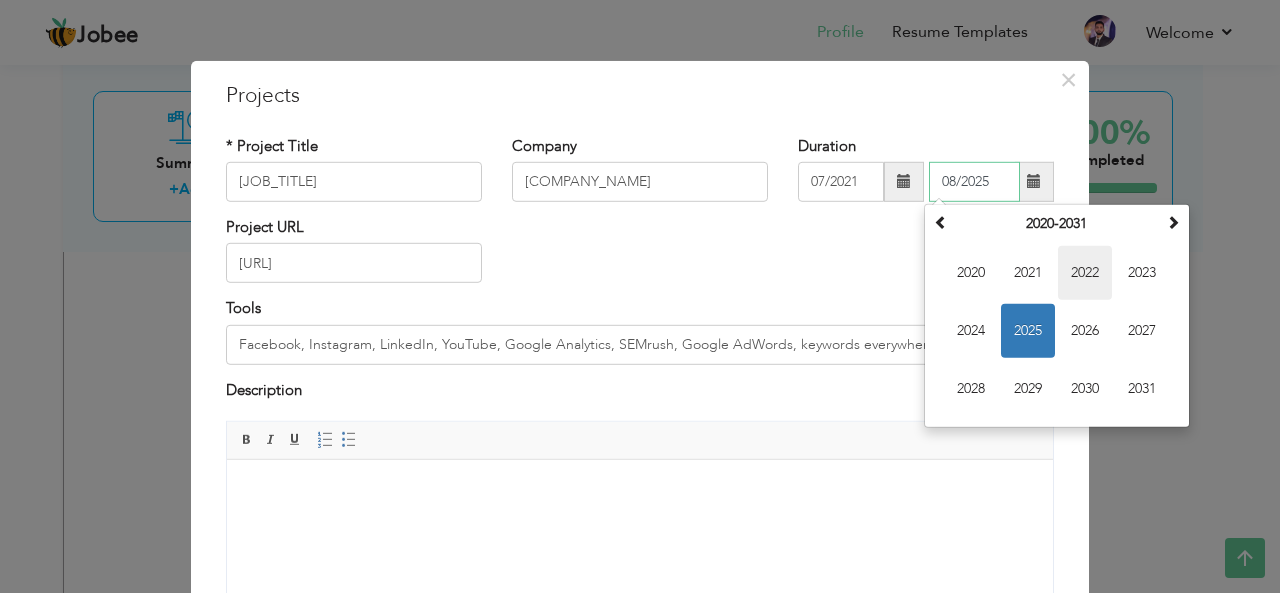 click on "2022" at bounding box center (1085, 273) 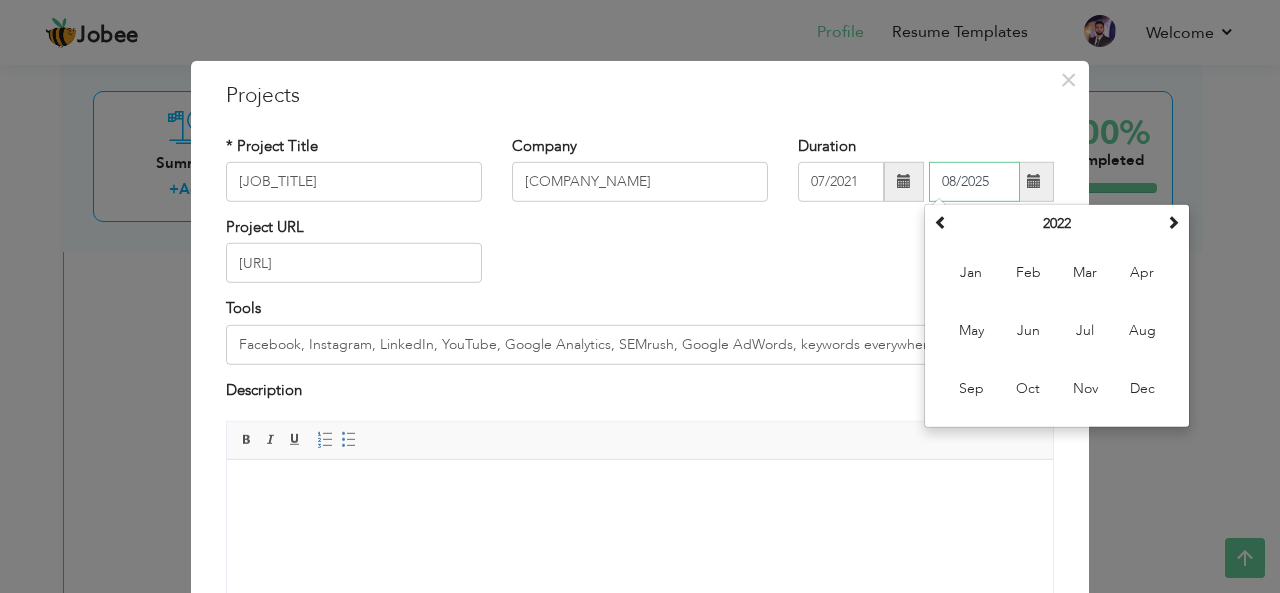 click on "Mar" at bounding box center [1085, 273] 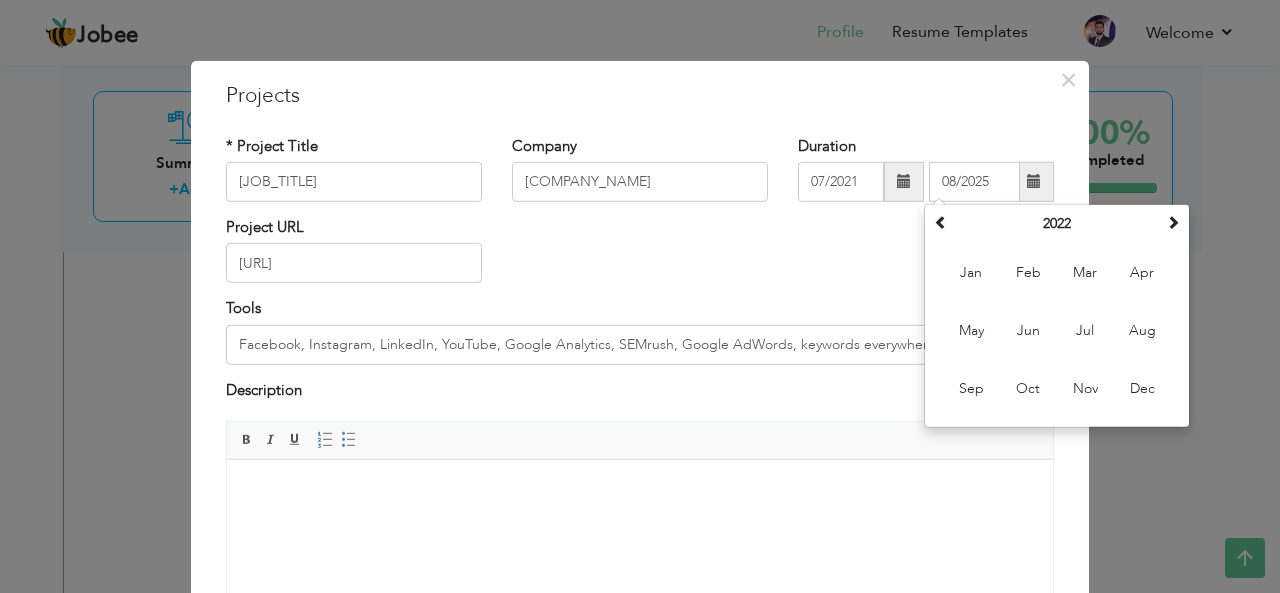 type on "03/2022" 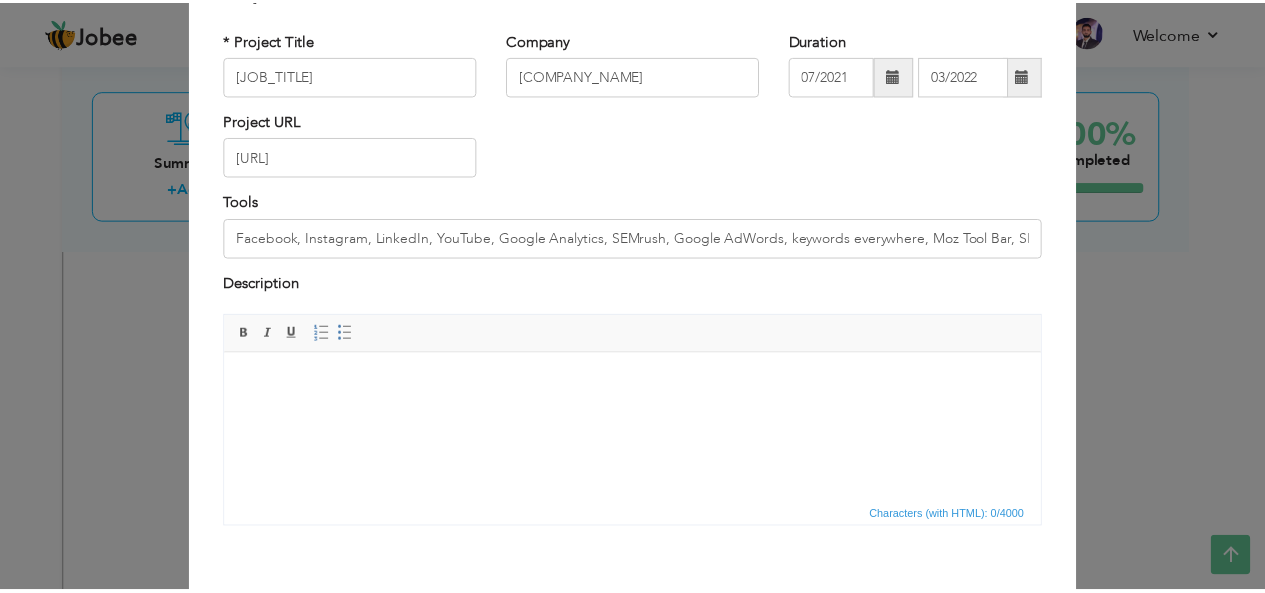 scroll, scrollTop: 202, scrollLeft: 0, axis: vertical 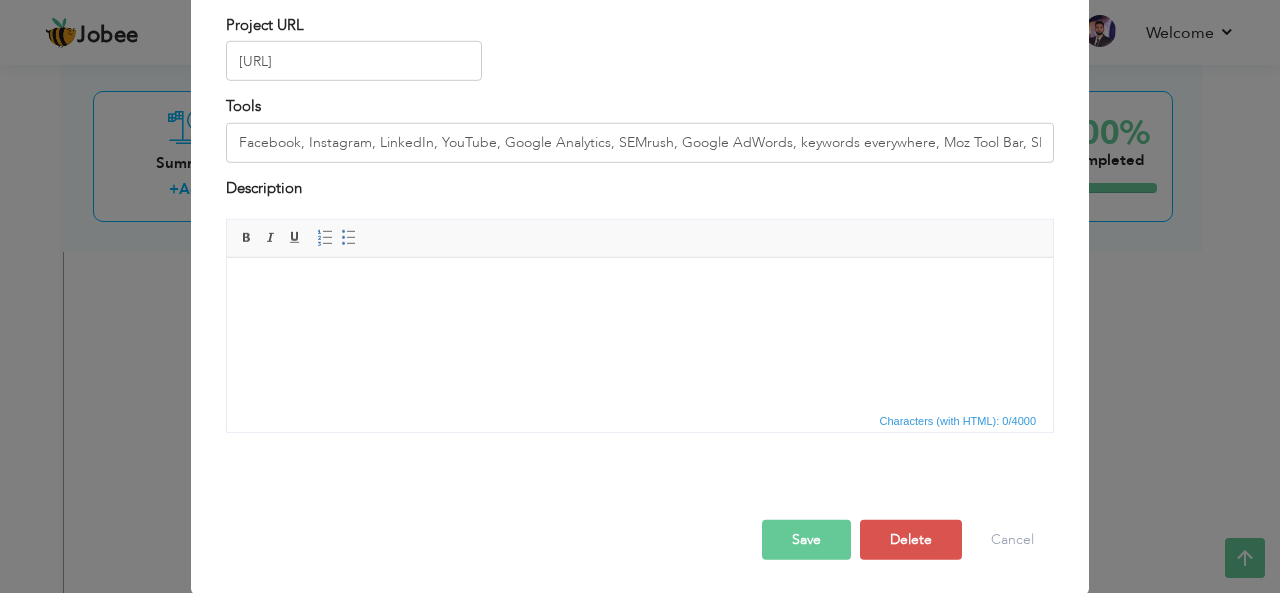 click on "Save" at bounding box center [806, 540] 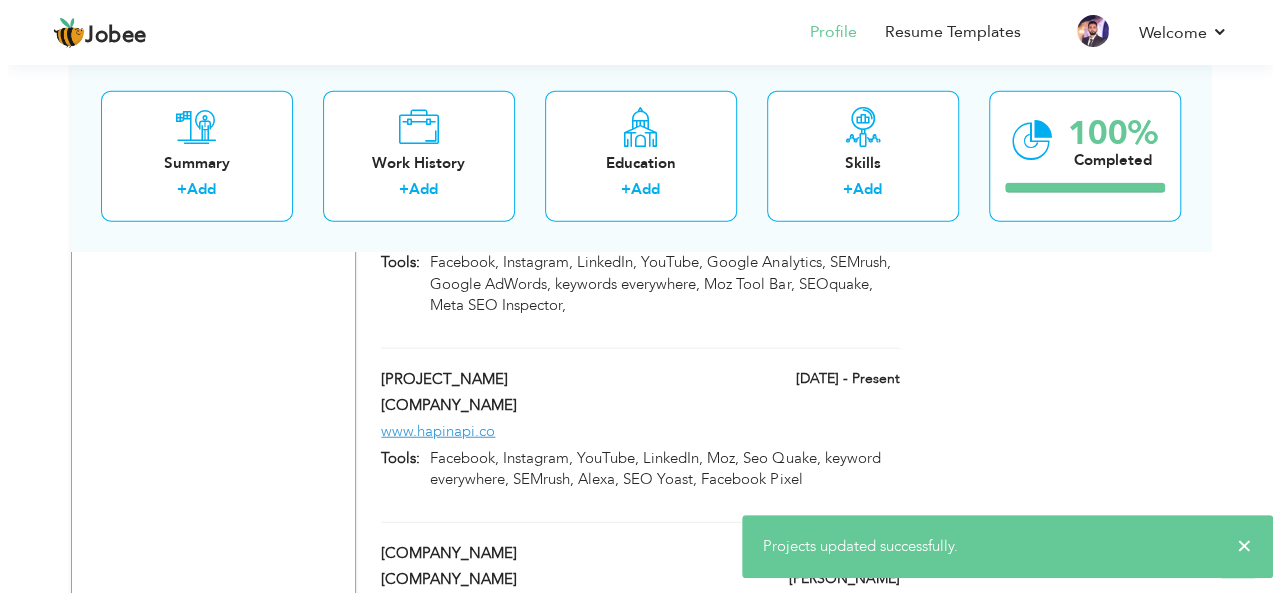 scroll, scrollTop: 2400, scrollLeft: 0, axis: vertical 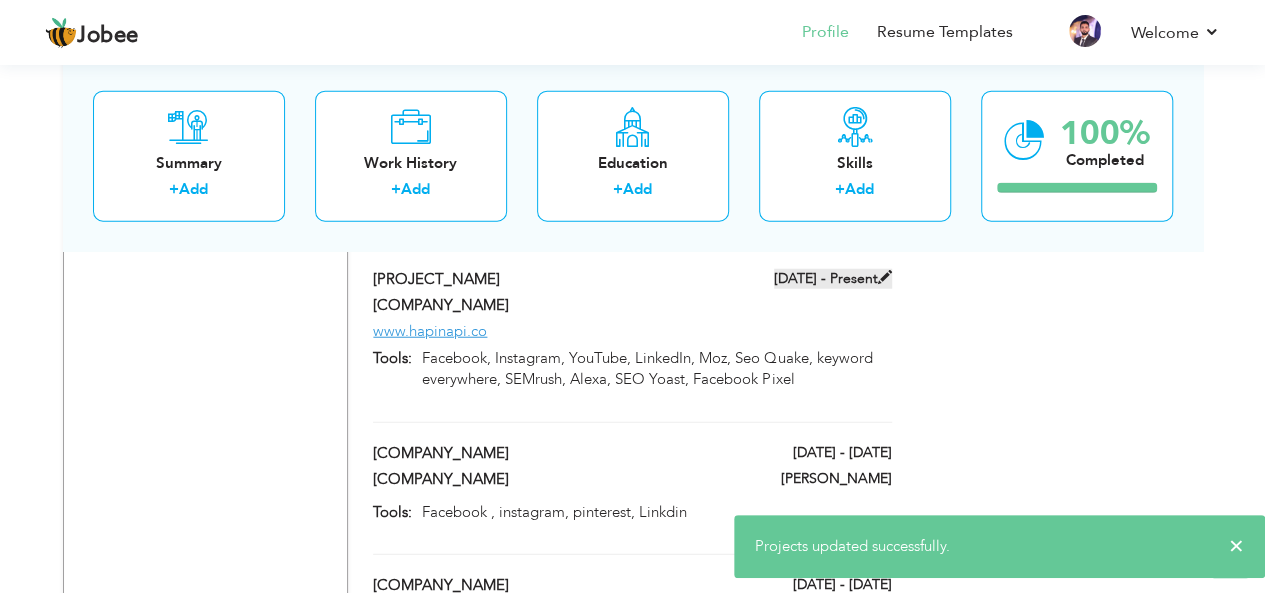 click on "06/2020 -  Present" at bounding box center (833, 279) 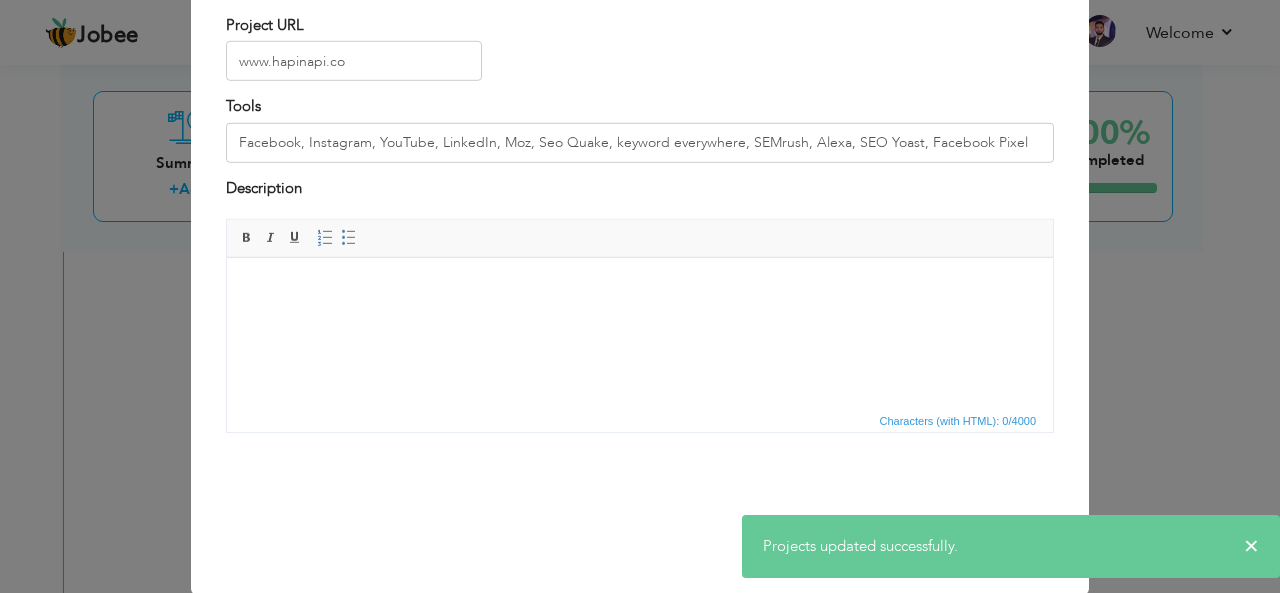 scroll, scrollTop: 0, scrollLeft: 0, axis: both 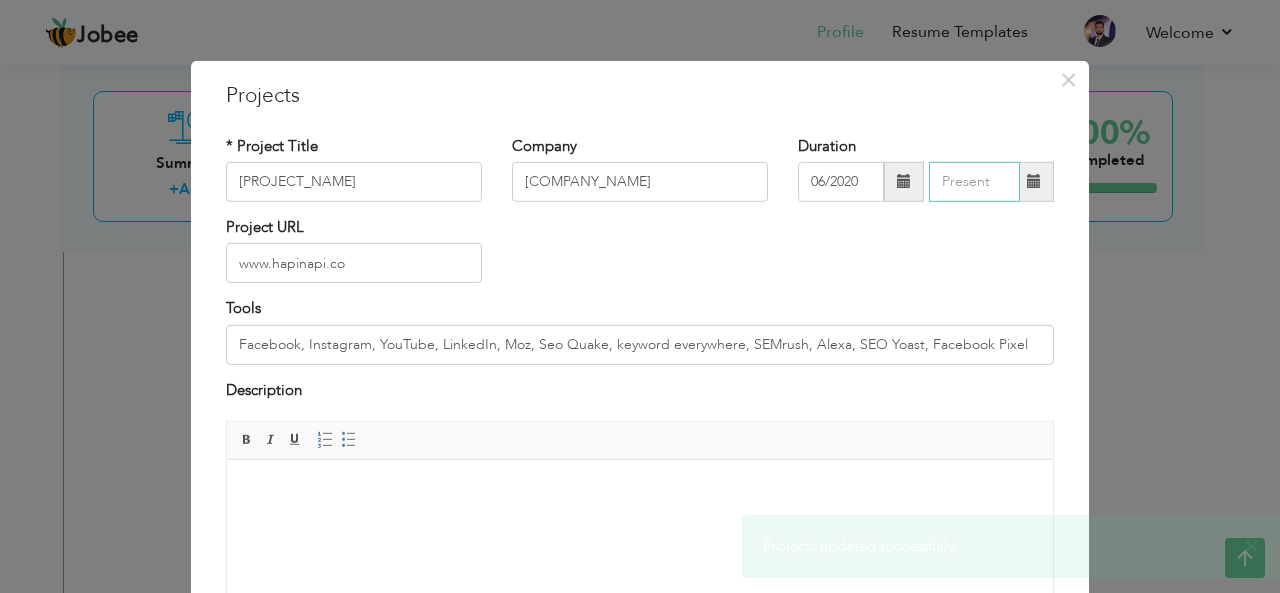 click at bounding box center (974, 182) 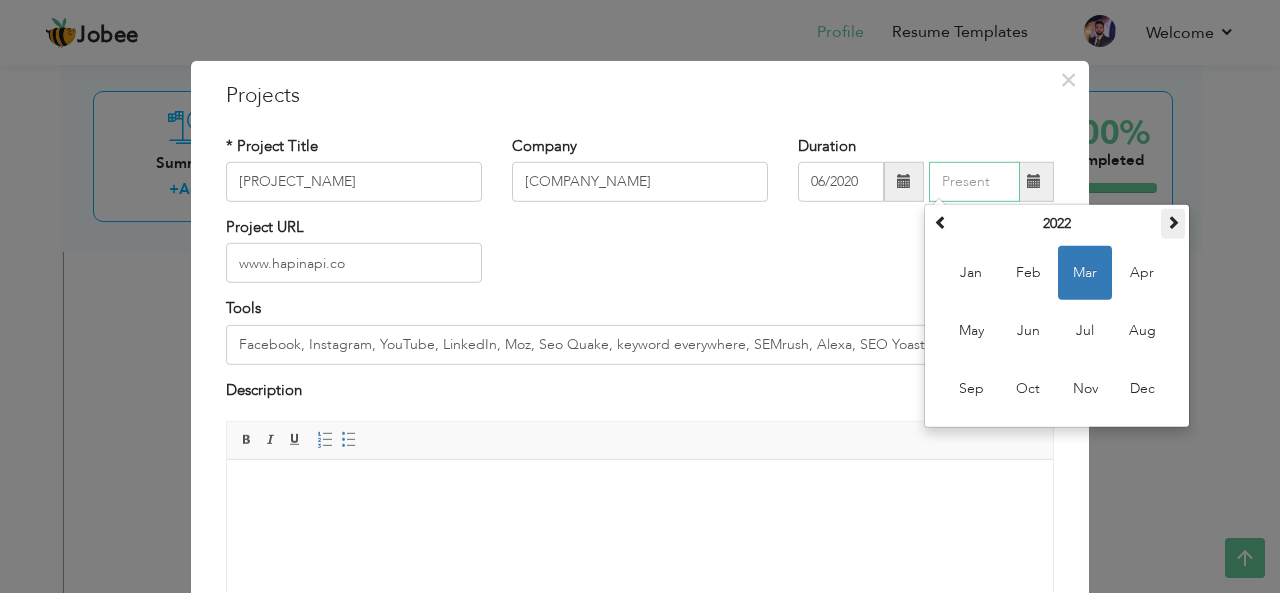 click at bounding box center (1173, 222) 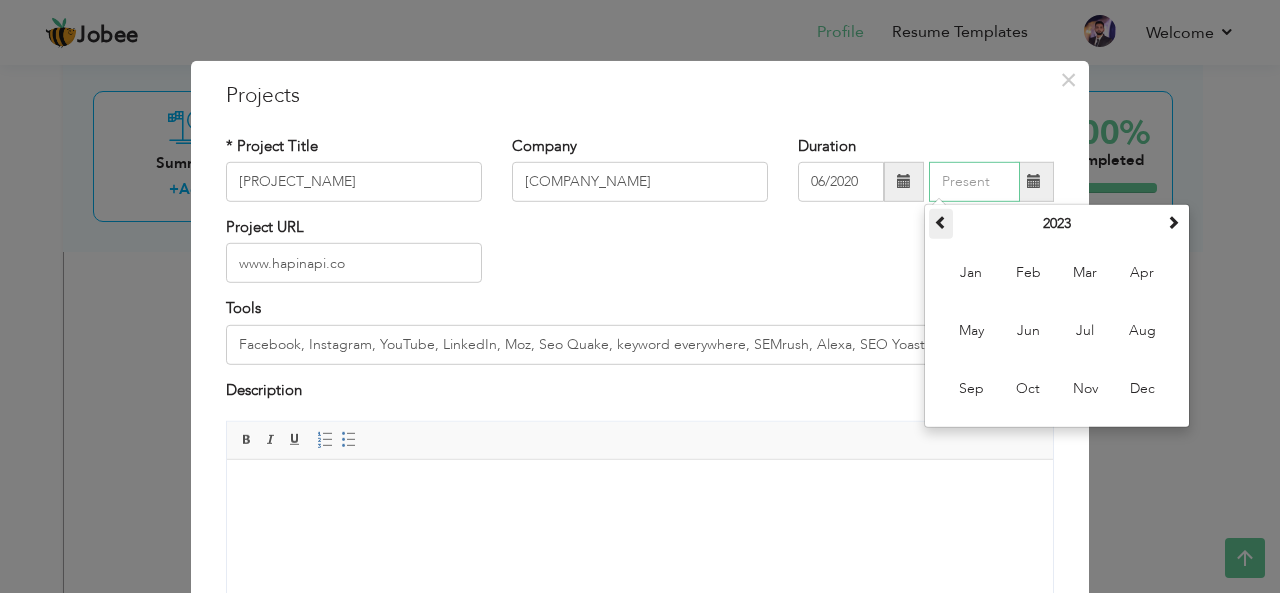 click at bounding box center [941, 222] 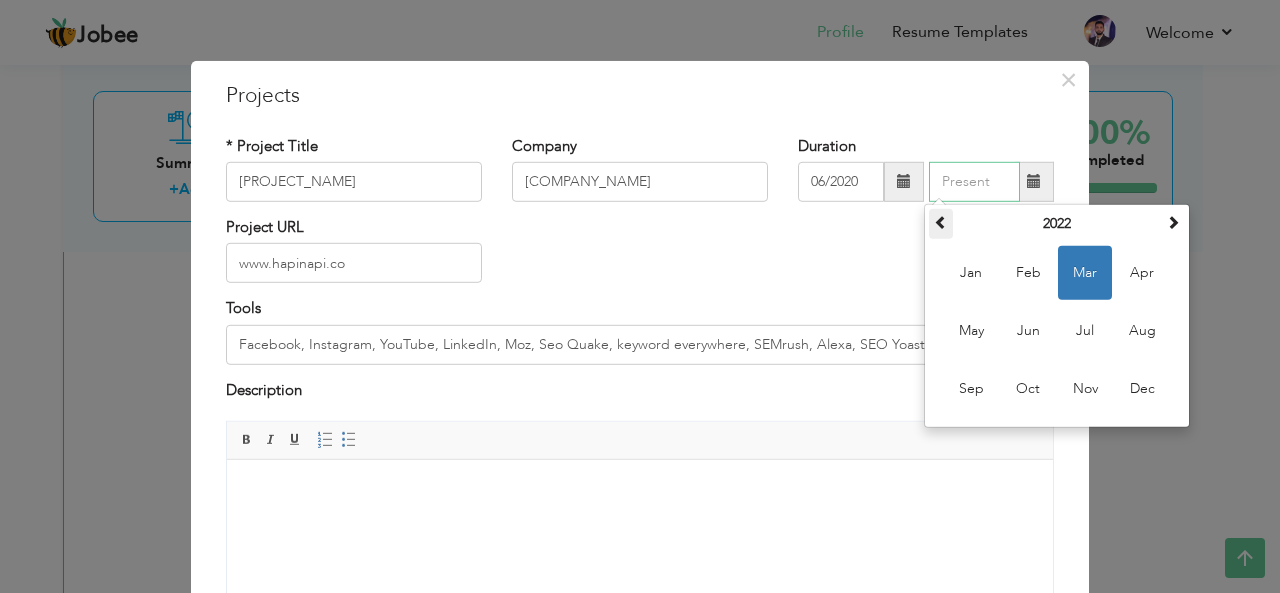 click at bounding box center [941, 222] 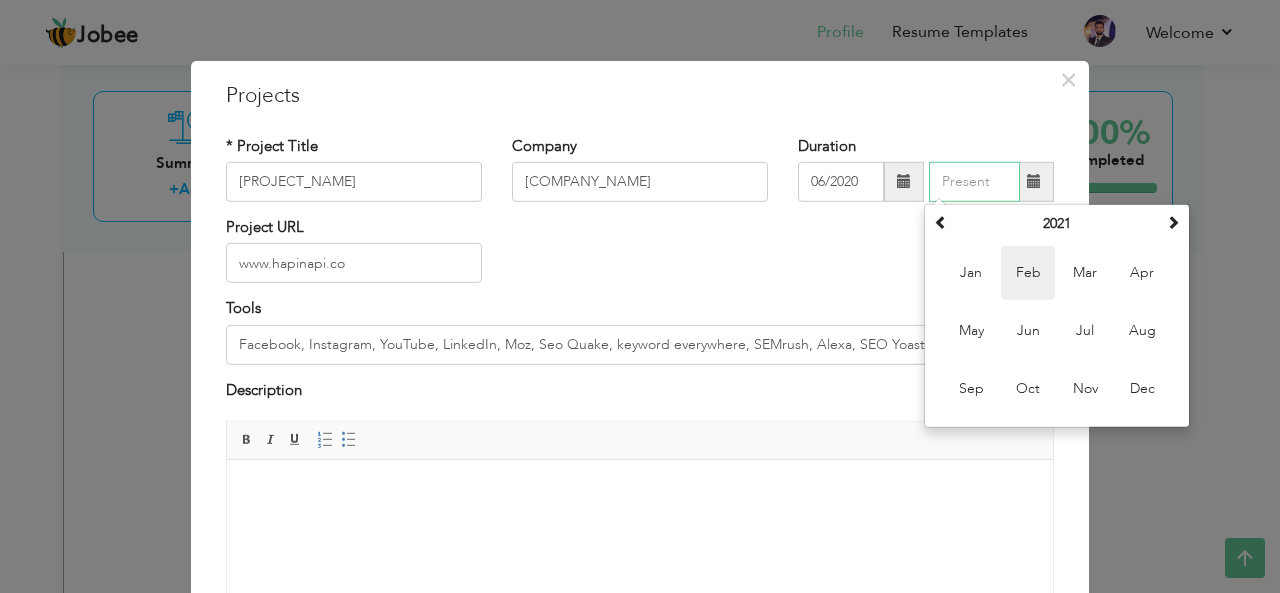 click on "Feb" at bounding box center (1028, 273) 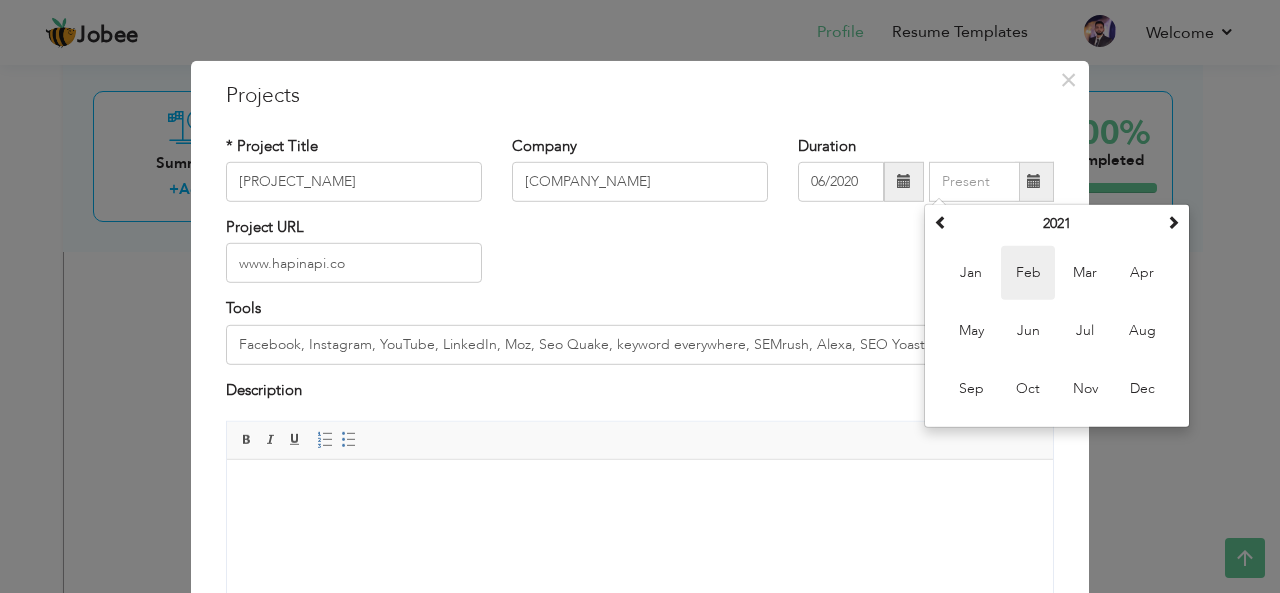 type on "02/2021" 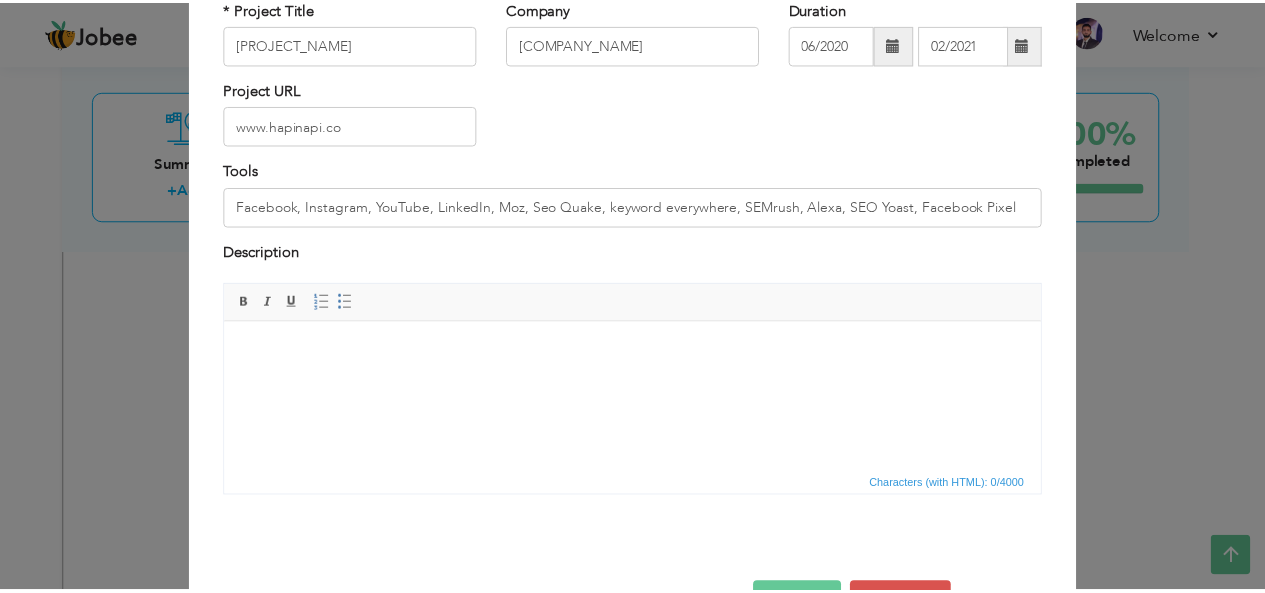 scroll, scrollTop: 202, scrollLeft: 0, axis: vertical 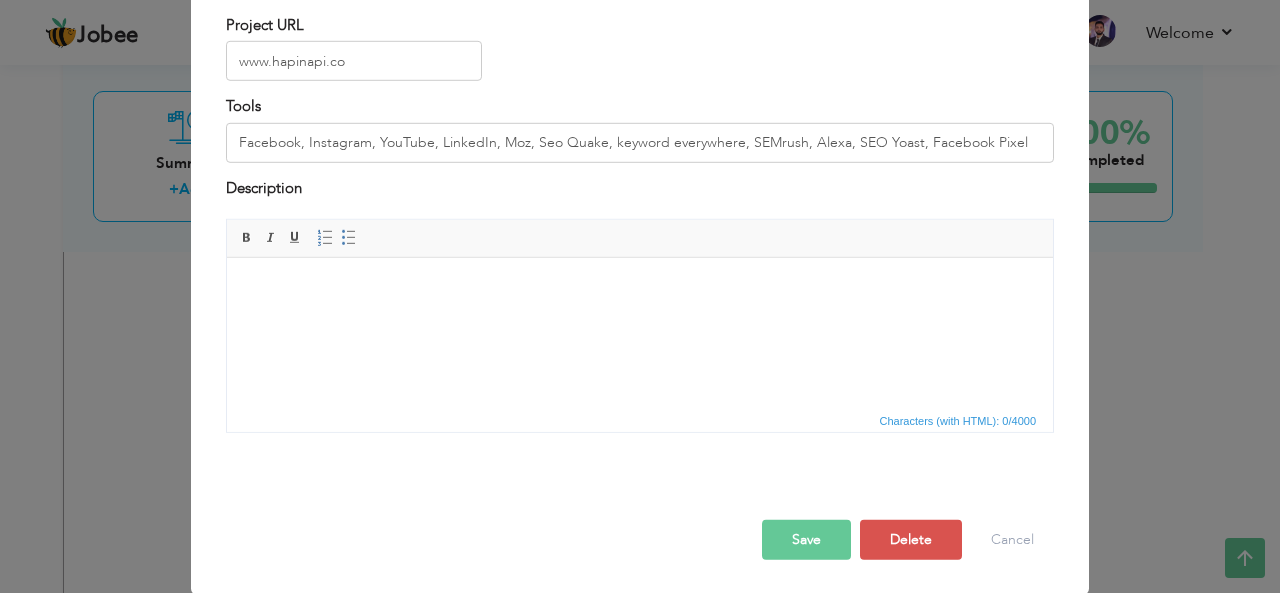 click on "Save" at bounding box center [806, 540] 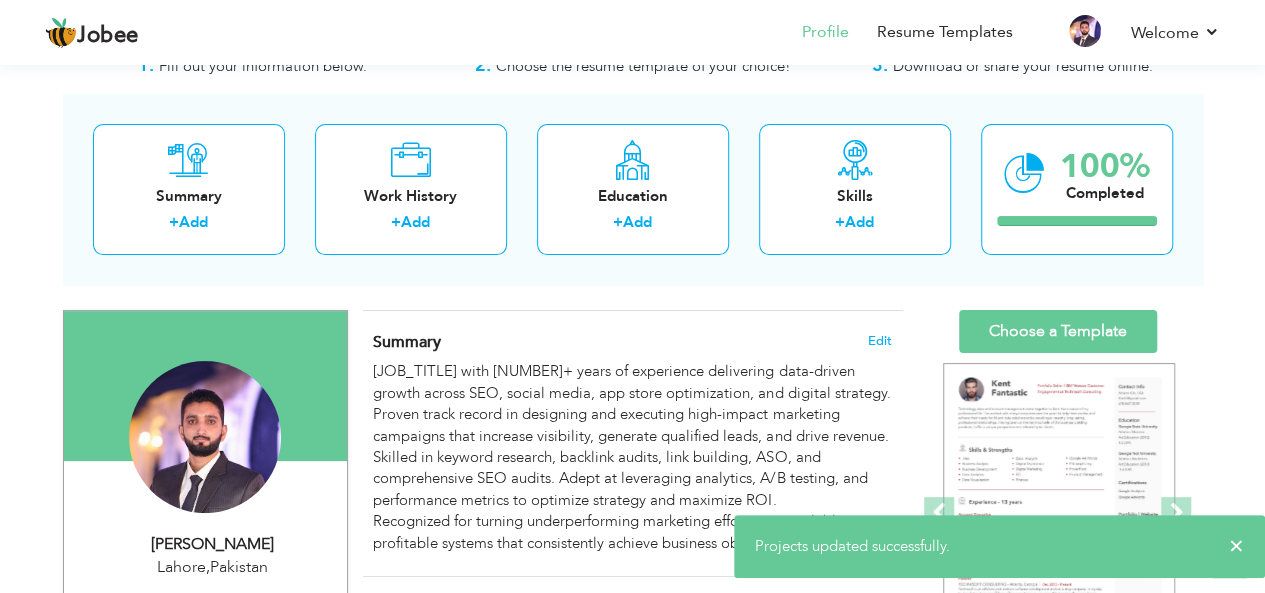scroll, scrollTop: 0, scrollLeft: 0, axis: both 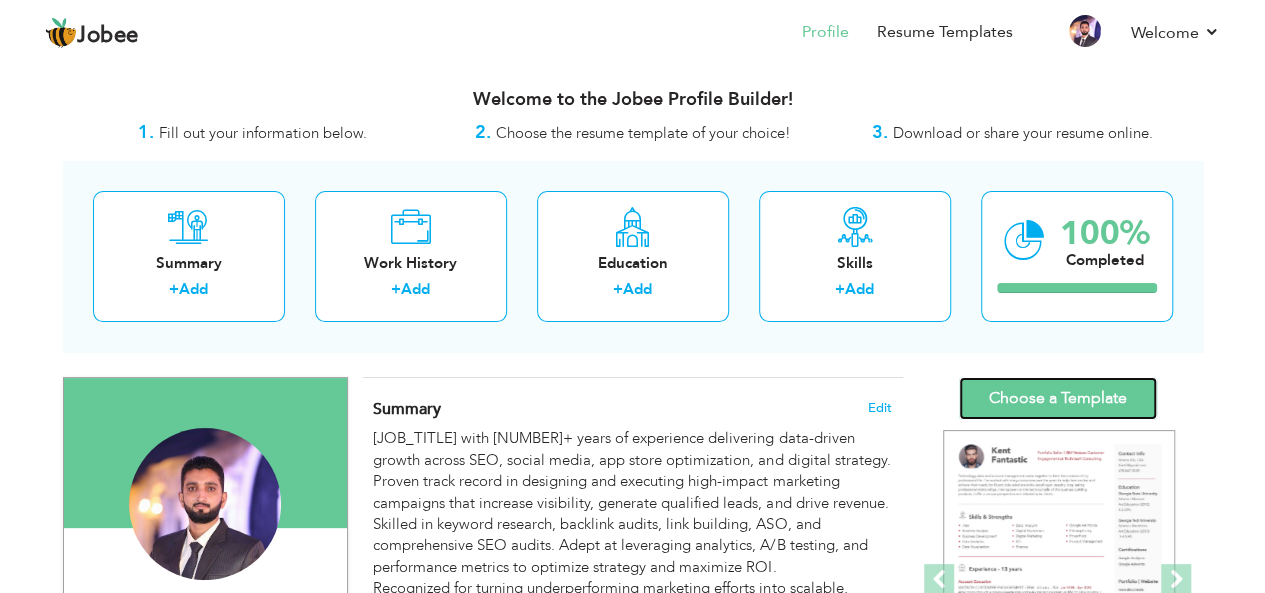 click on "Choose a Template" at bounding box center (1058, 398) 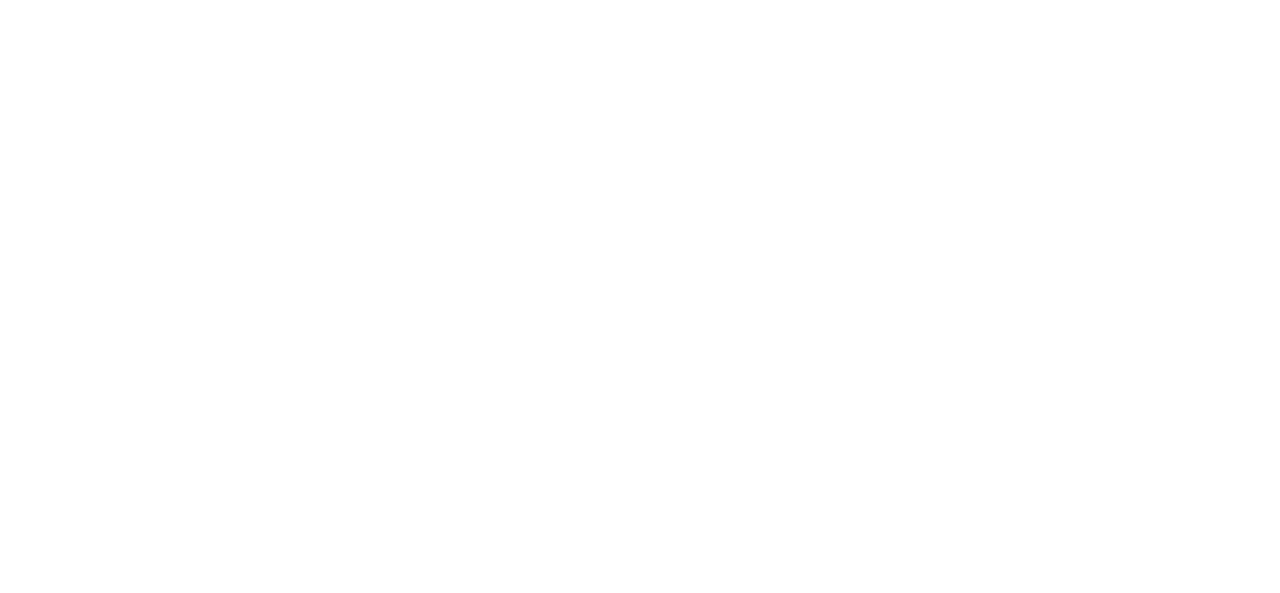 scroll, scrollTop: 0, scrollLeft: 0, axis: both 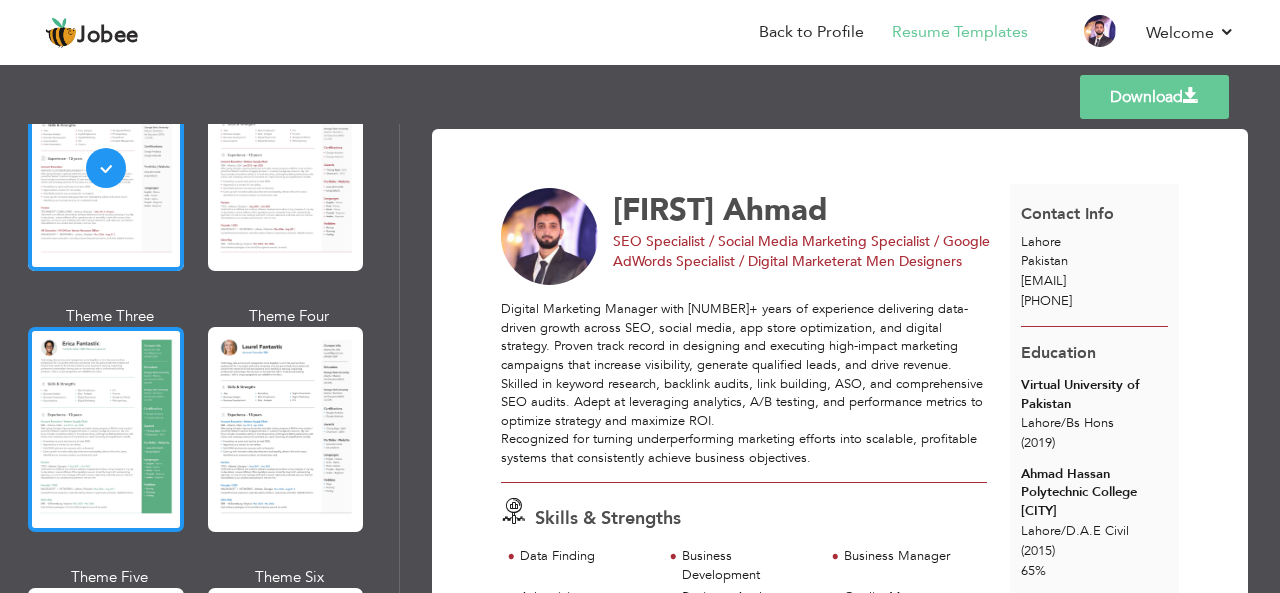 click at bounding box center [106, 429] 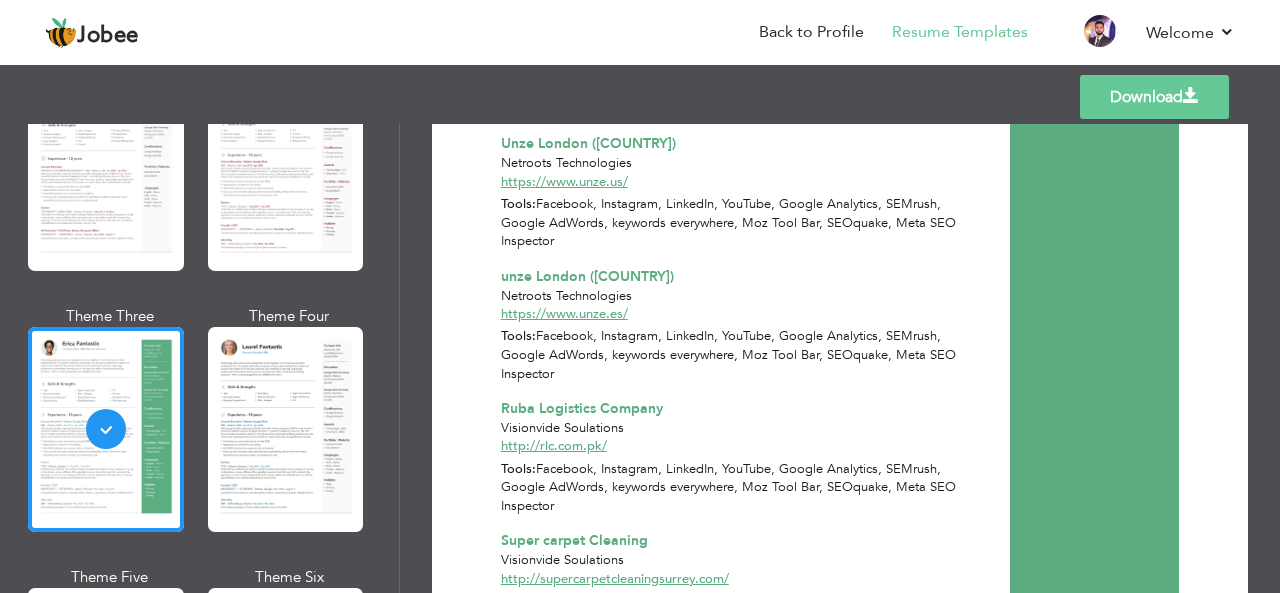 scroll, scrollTop: 3200, scrollLeft: 0, axis: vertical 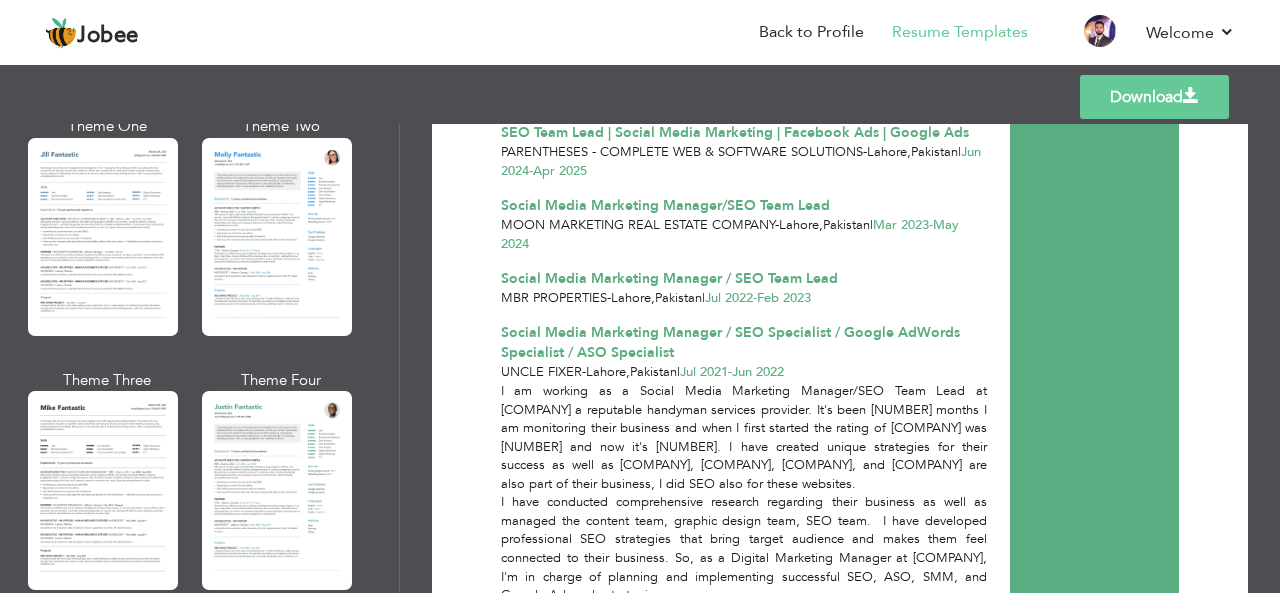 click at bounding box center [277, 490] 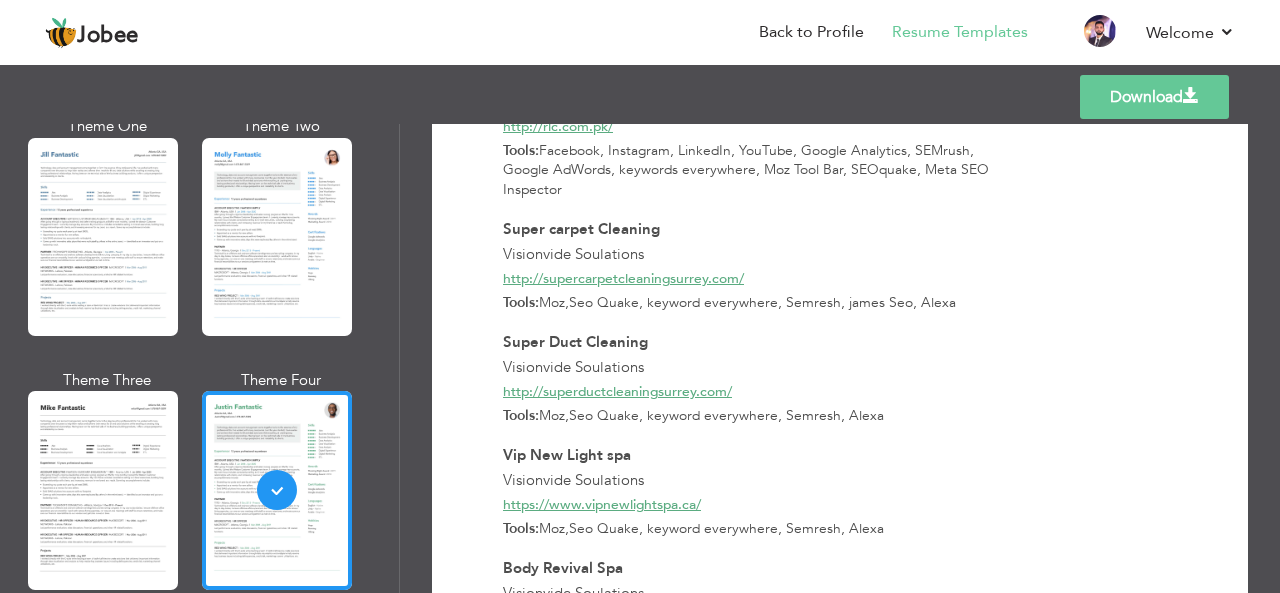 scroll, scrollTop: 4182, scrollLeft: 0, axis: vertical 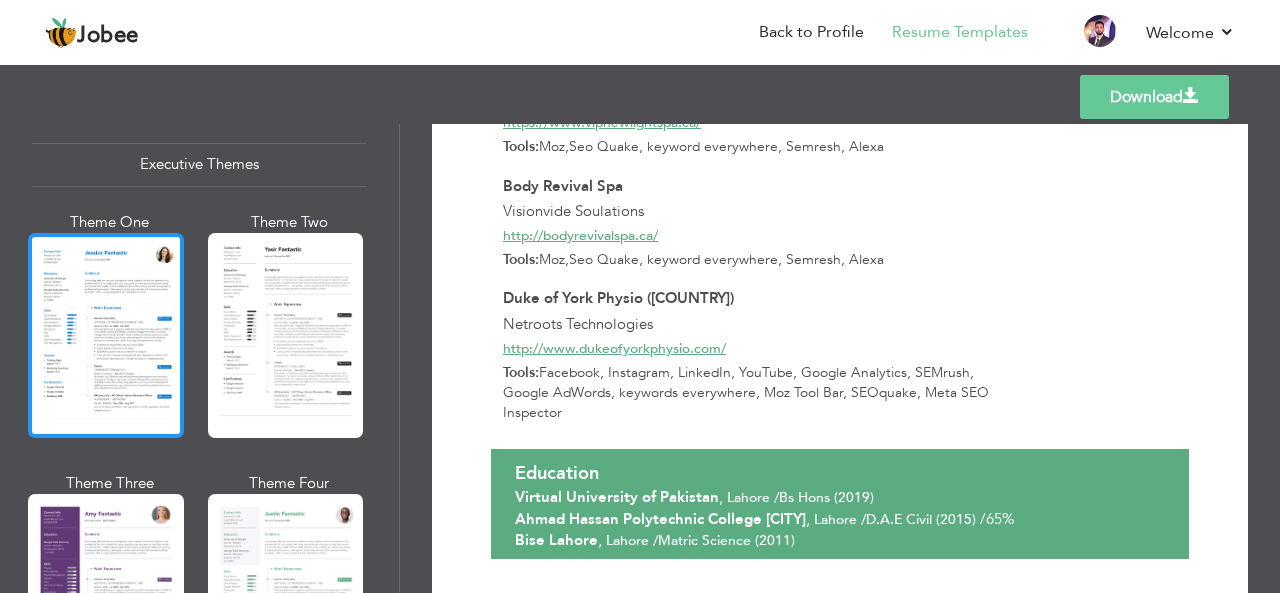 click at bounding box center [106, 335] 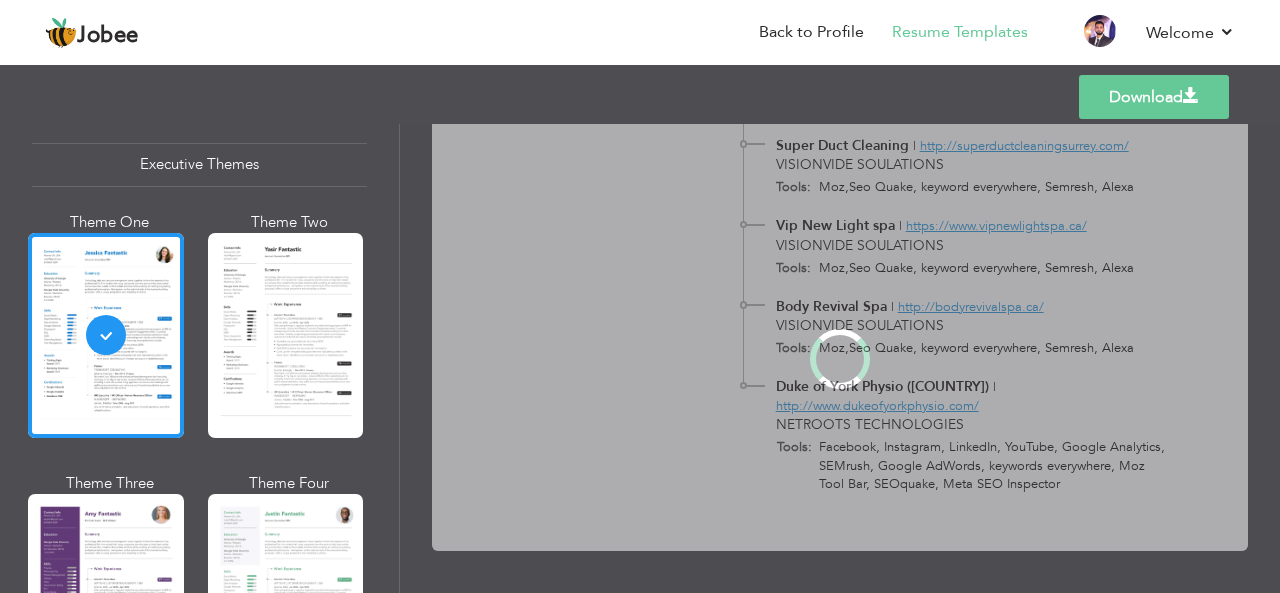 scroll, scrollTop: 0, scrollLeft: 0, axis: both 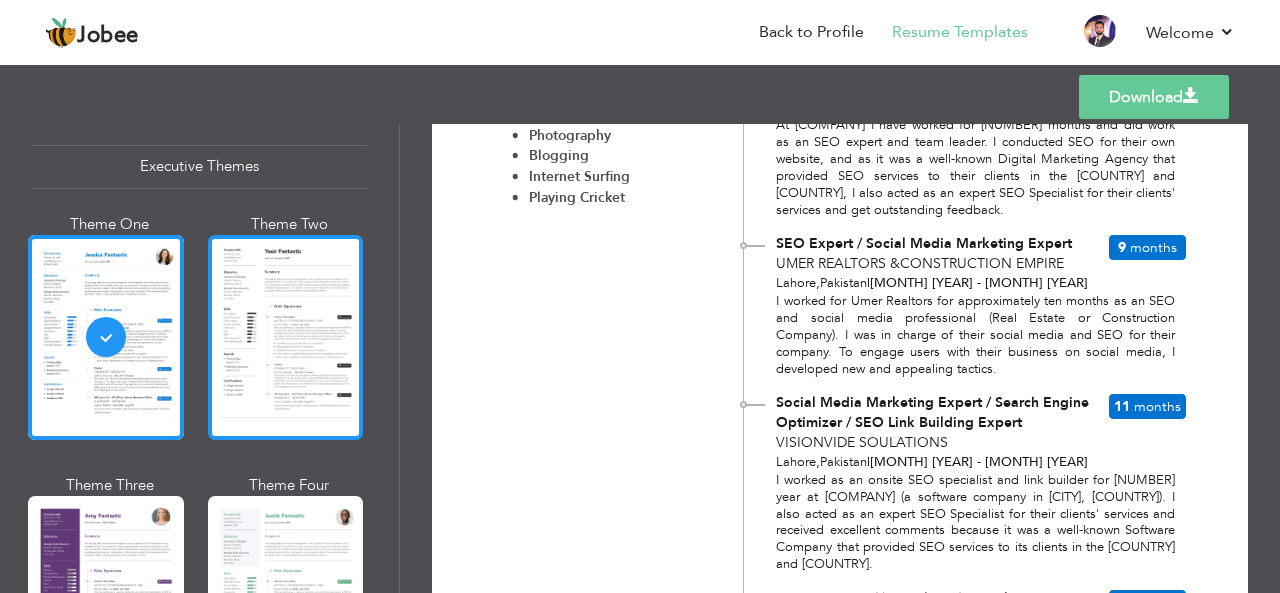 click at bounding box center [286, 337] 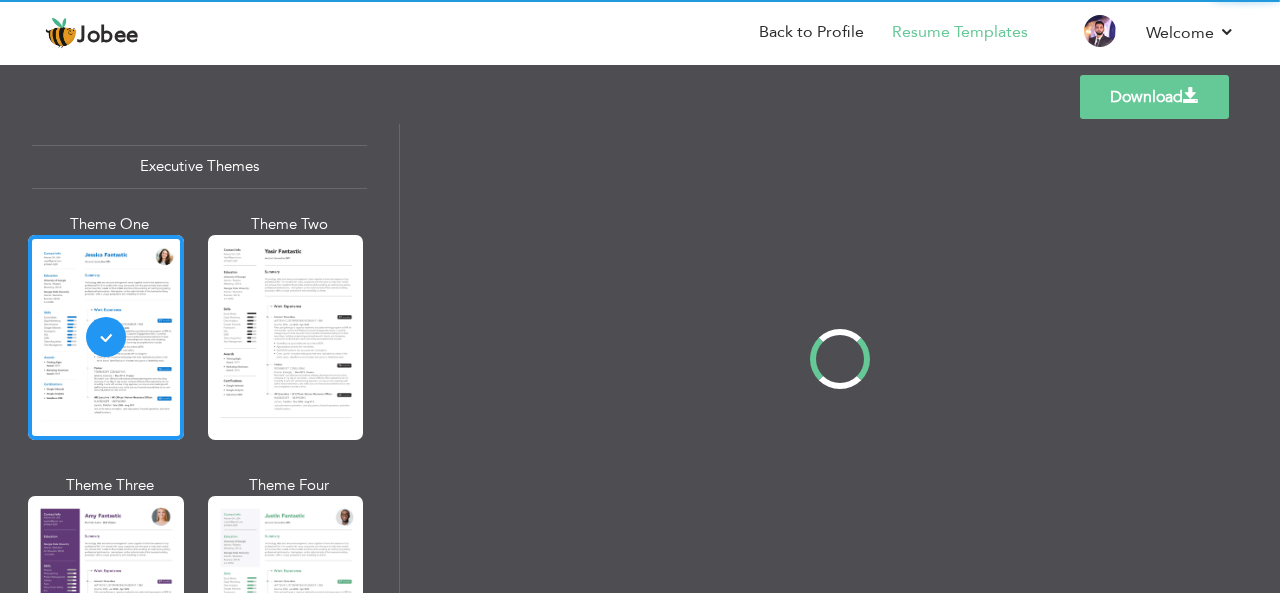 scroll, scrollTop: 1500, scrollLeft: 0, axis: vertical 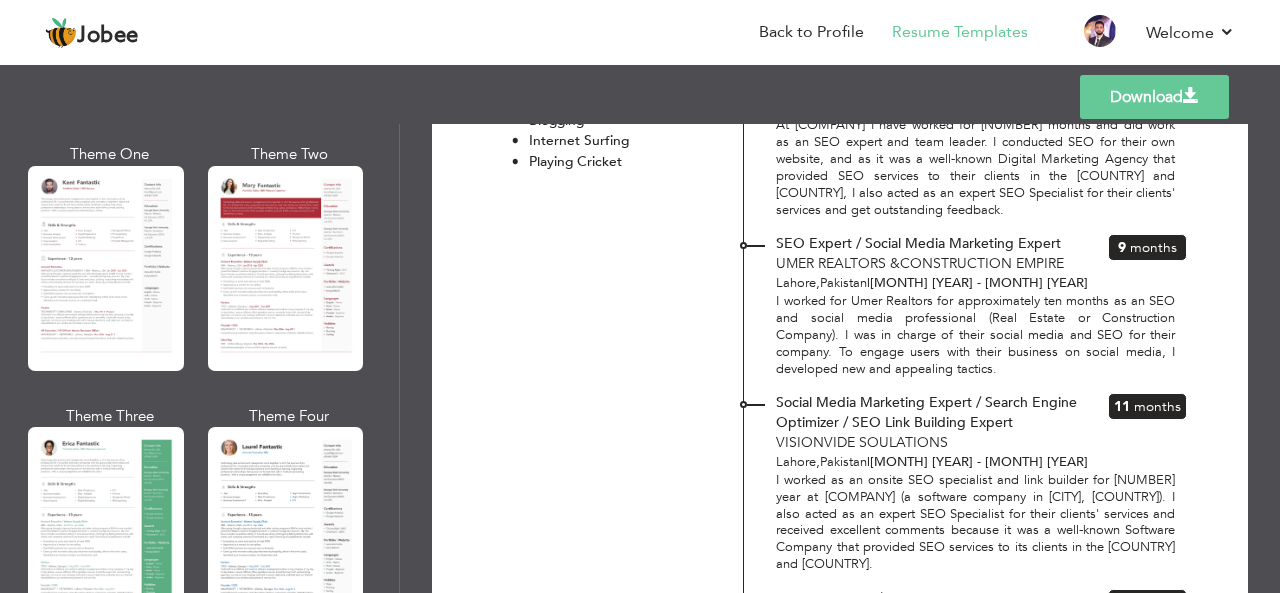 click at bounding box center [106, 268] 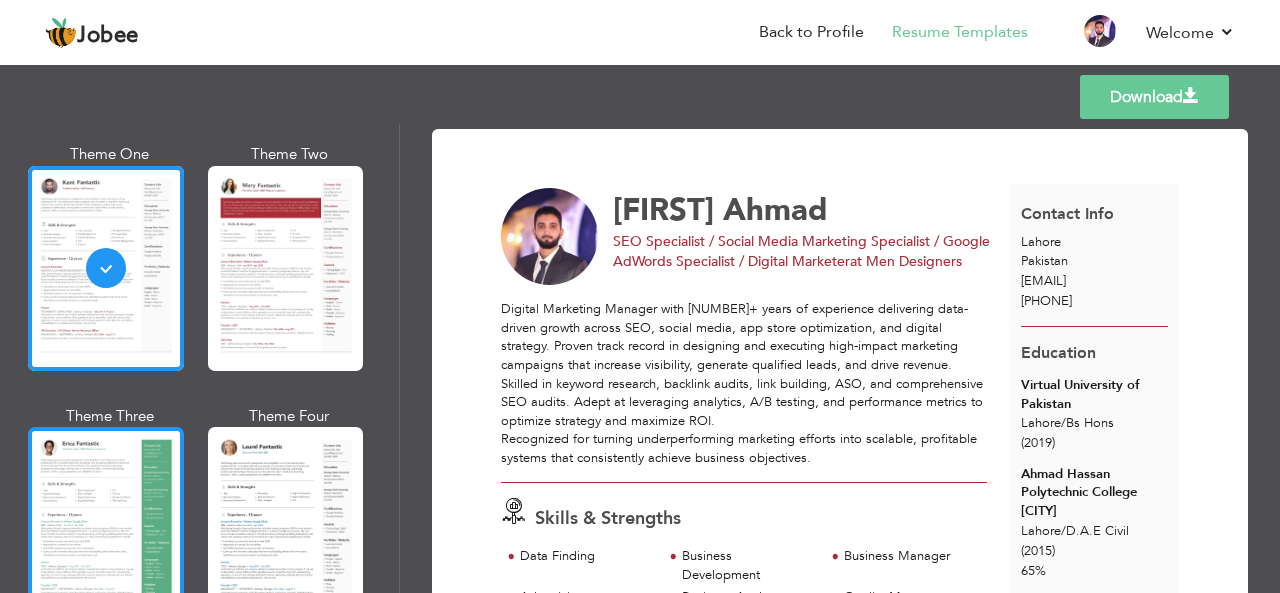 click at bounding box center (106, 529) 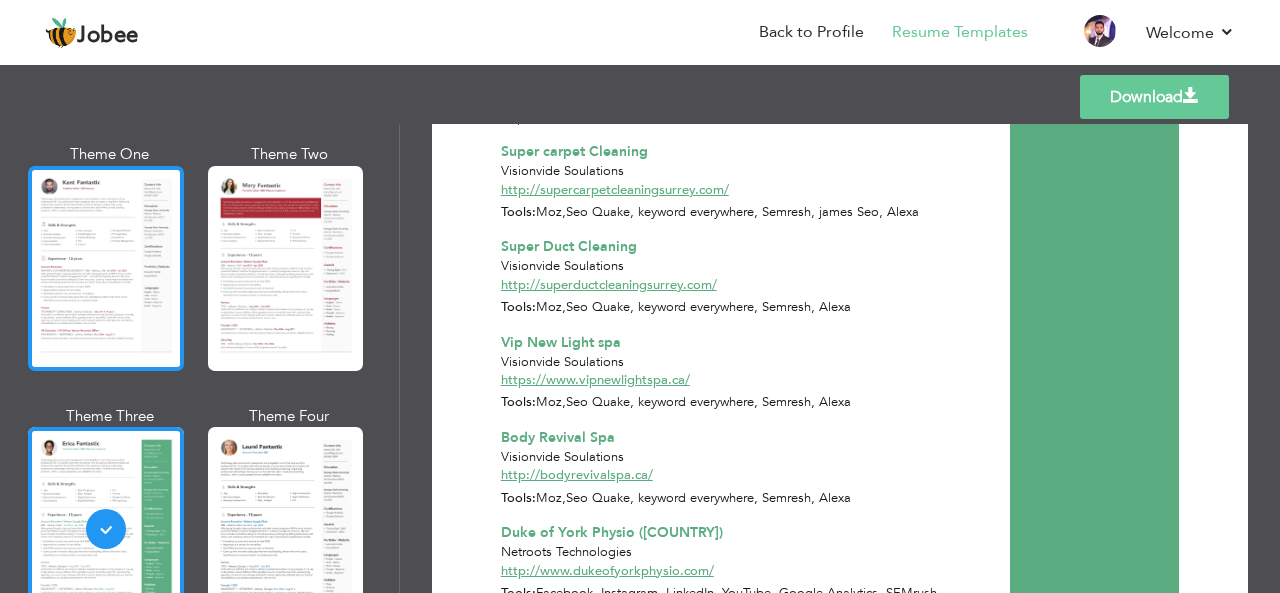 scroll, scrollTop: 3702, scrollLeft: 0, axis: vertical 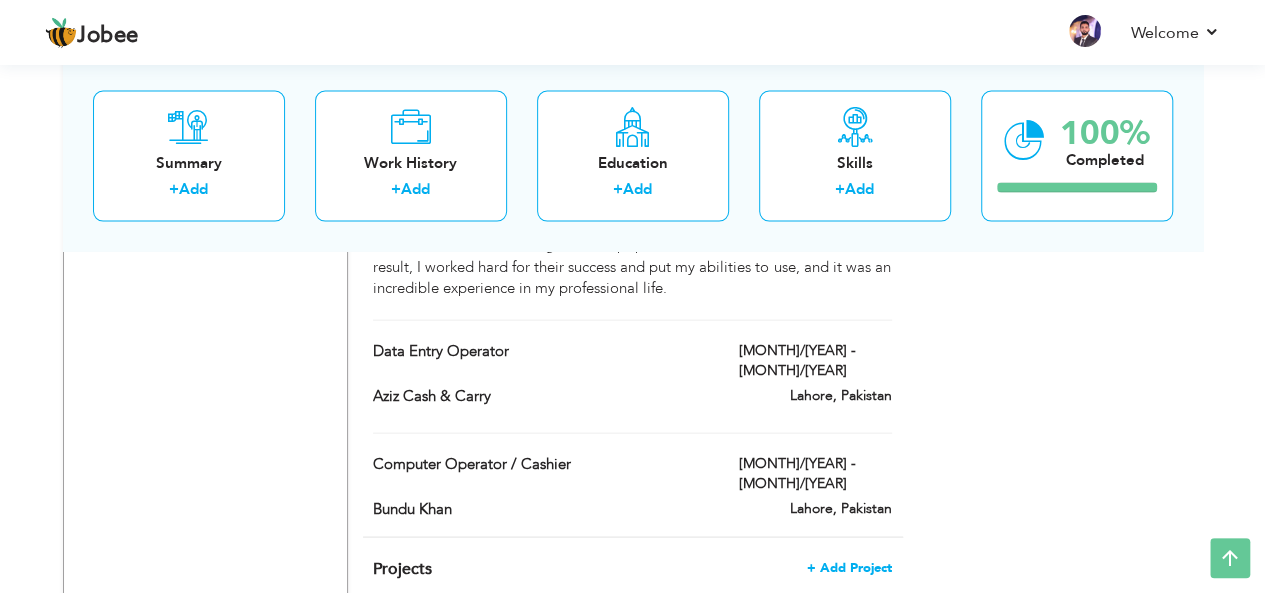 click on "+ Add Project" at bounding box center [849, 568] 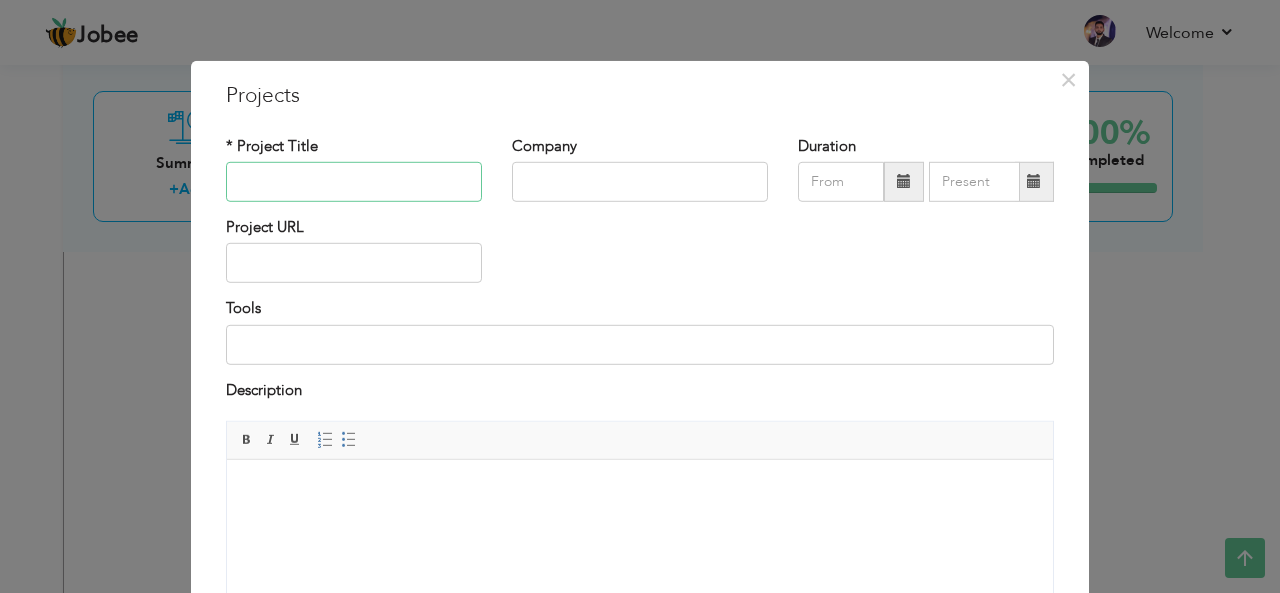 click at bounding box center [354, 182] 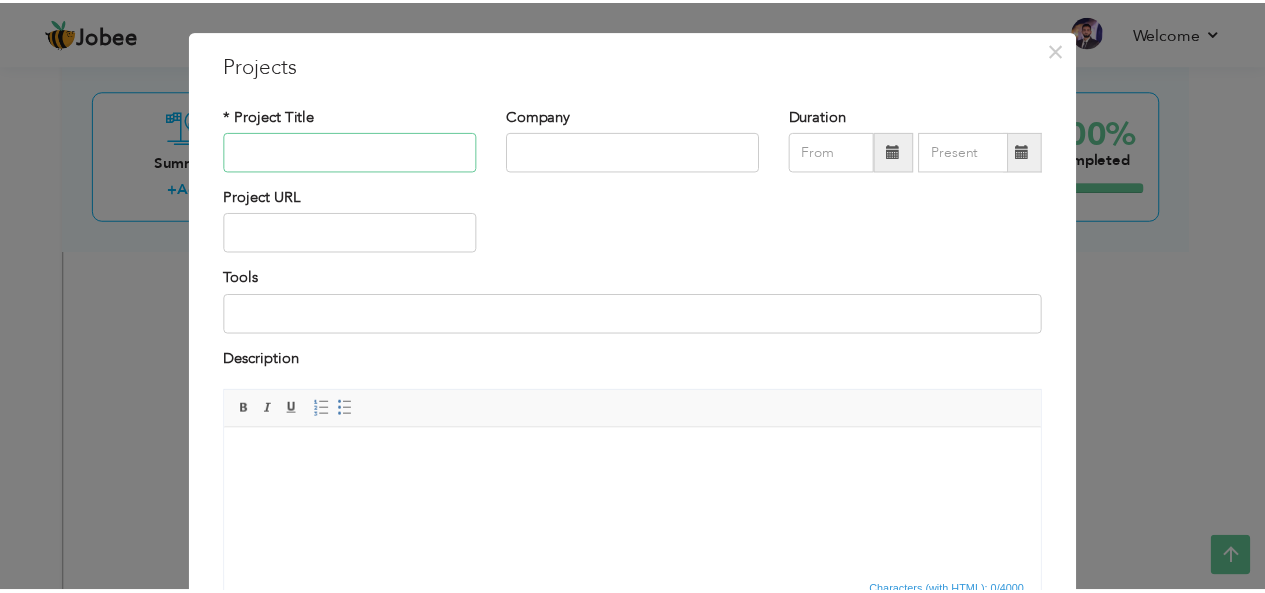 scroll, scrollTop: 0, scrollLeft: 0, axis: both 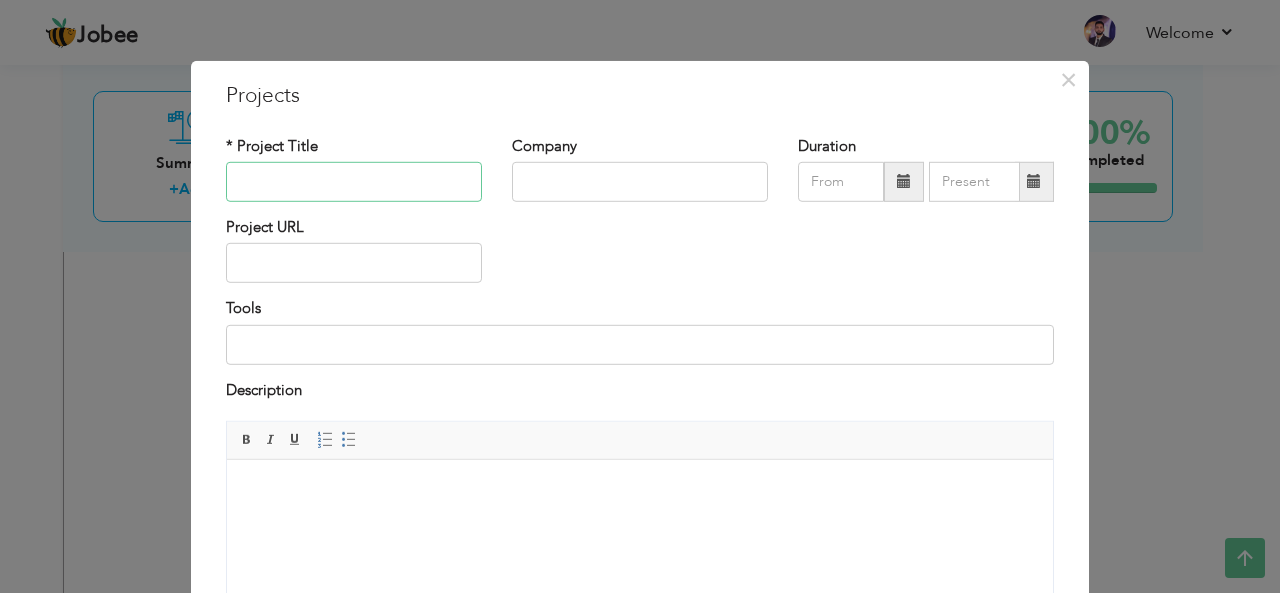 click at bounding box center (354, 182) 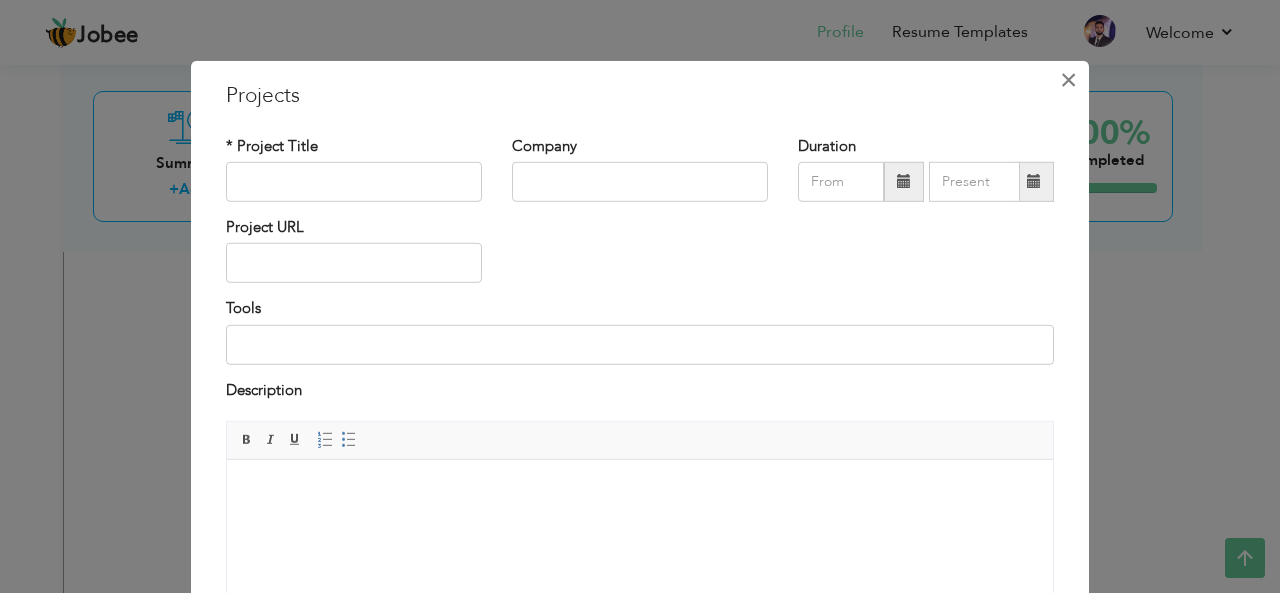 click on "×" at bounding box center (1068, 79) 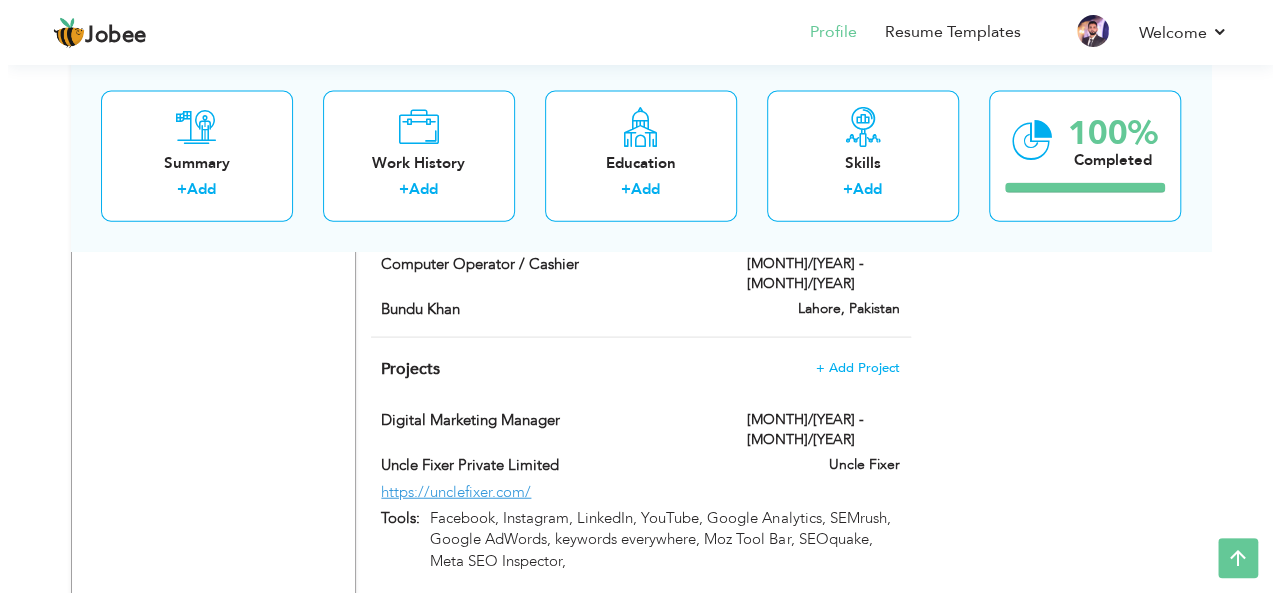 scroll, scrollTop: 2120, scrollLeft: 0, axis: vertical 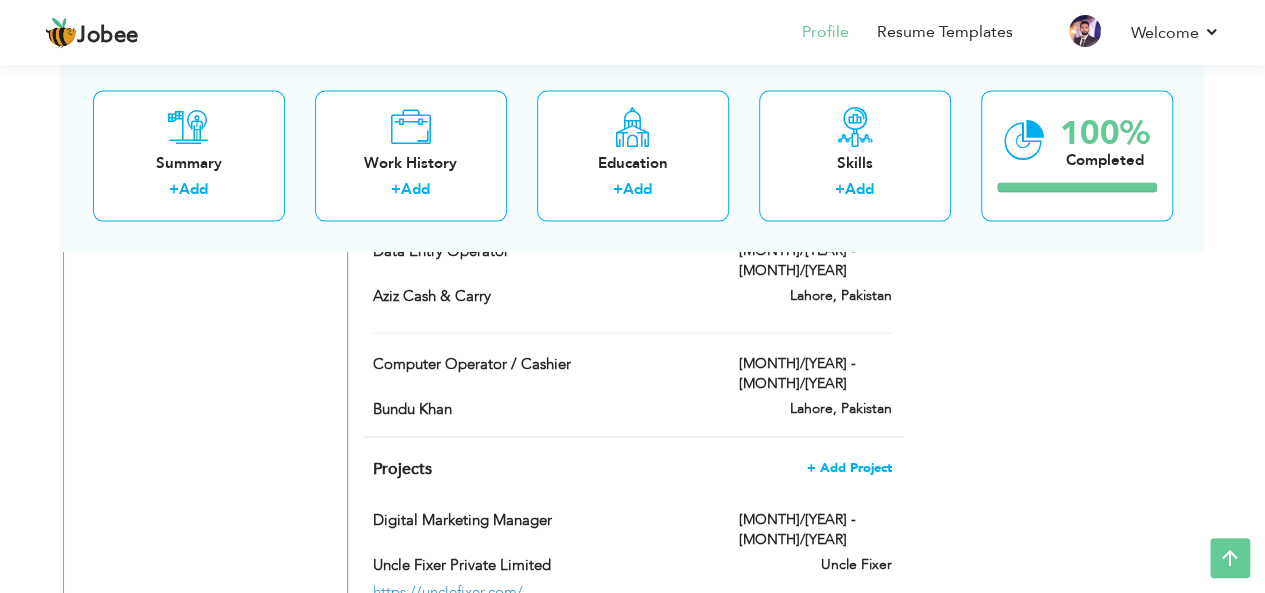 click on "+ Add Project" at bounding box center [849, 468] 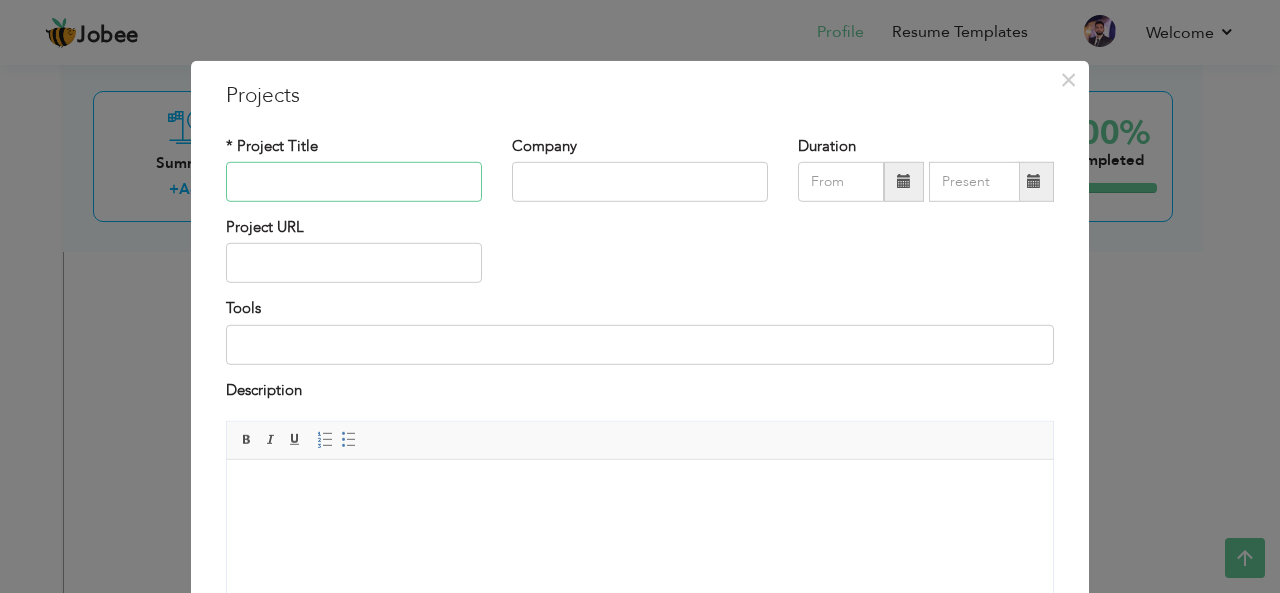 click at bounding box center (354, 182) 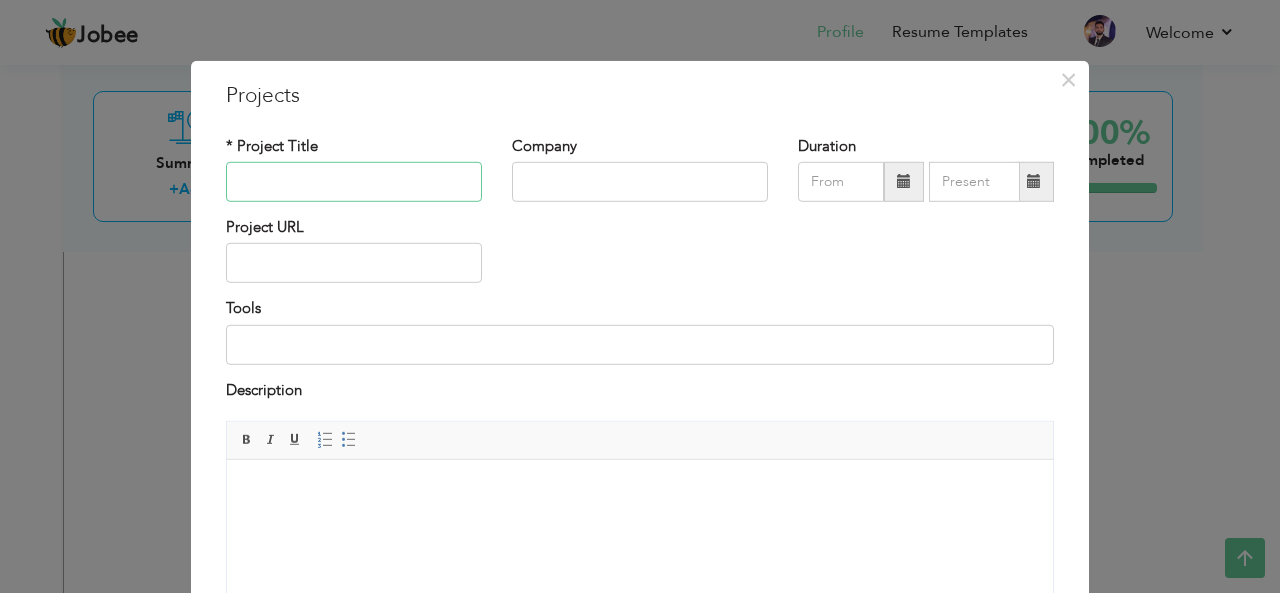 click at bounding box center (354, 182) 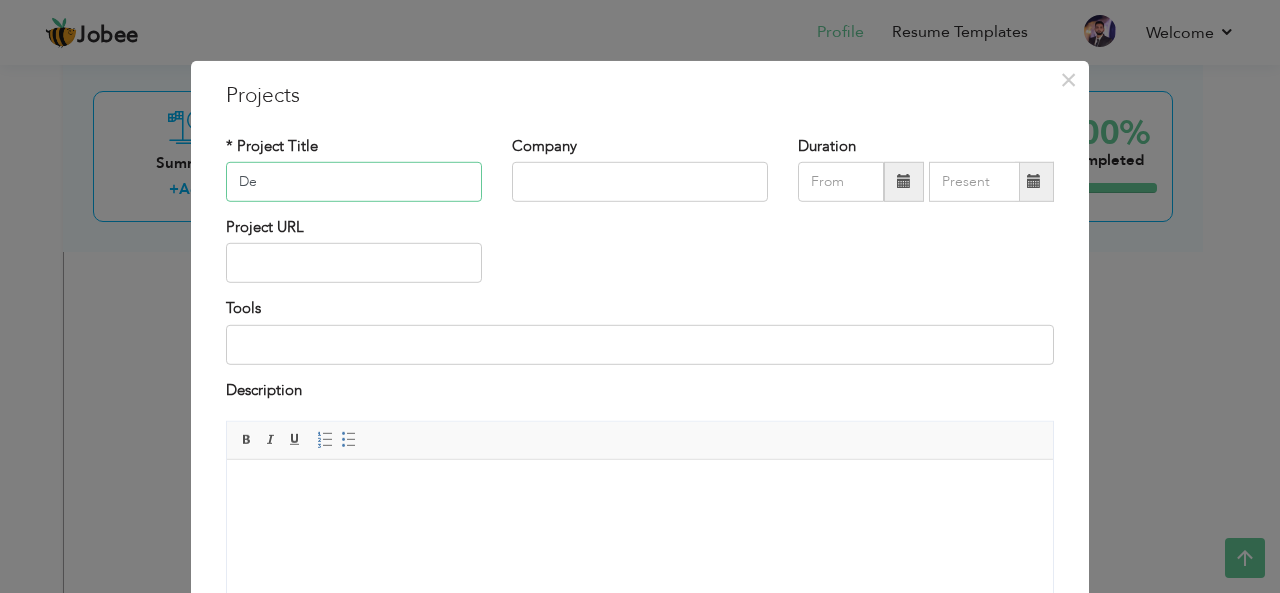 type on "D" 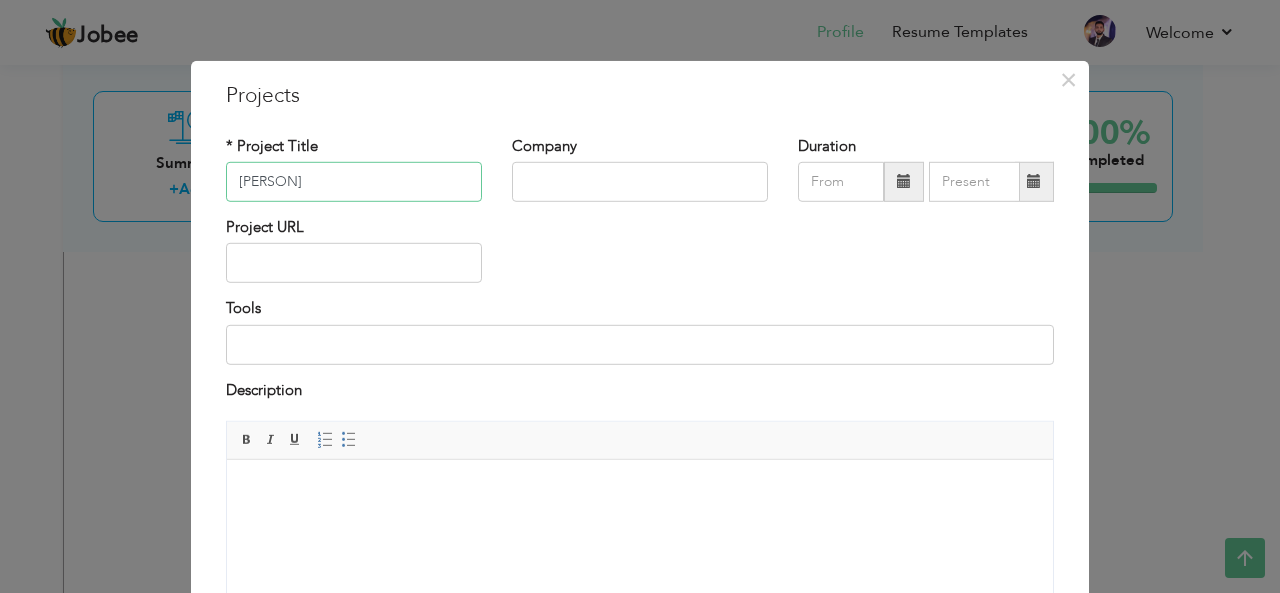 type on "Florida Flat Fee Homes" 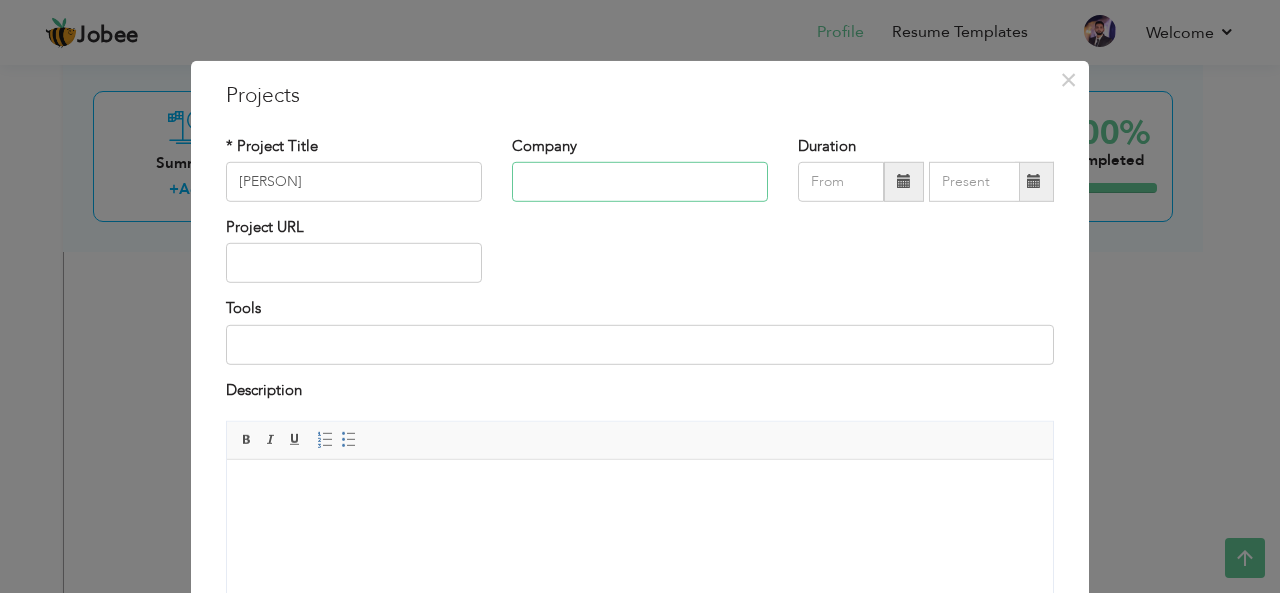 click at bounding box center [640, 182] 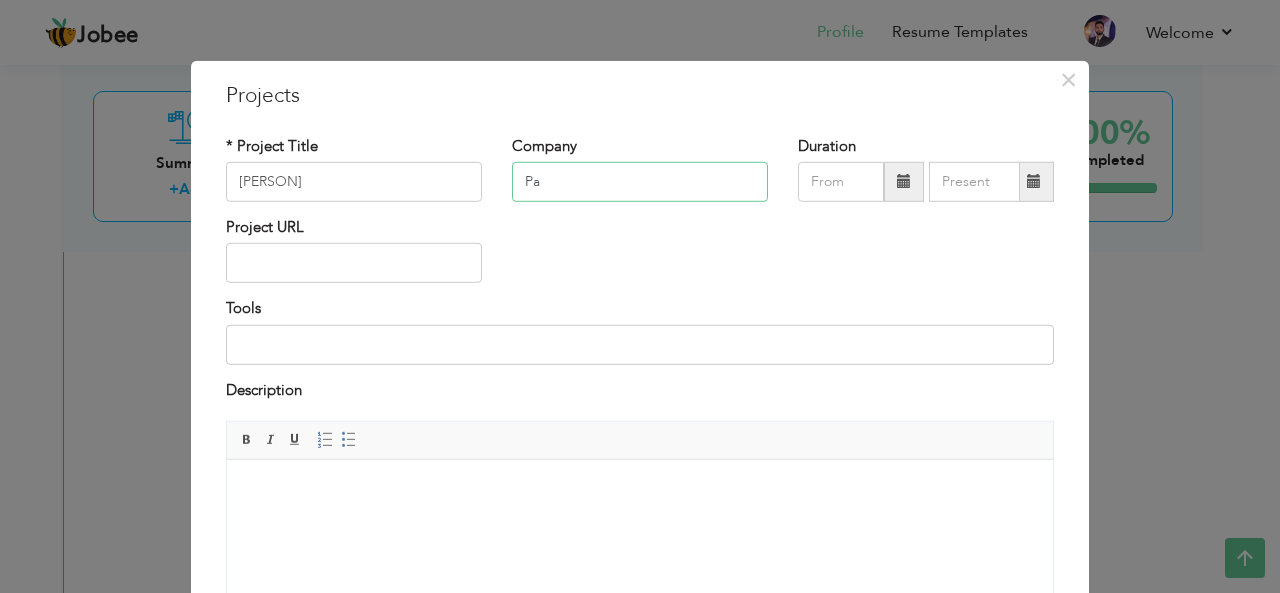 paste on "parentheses" 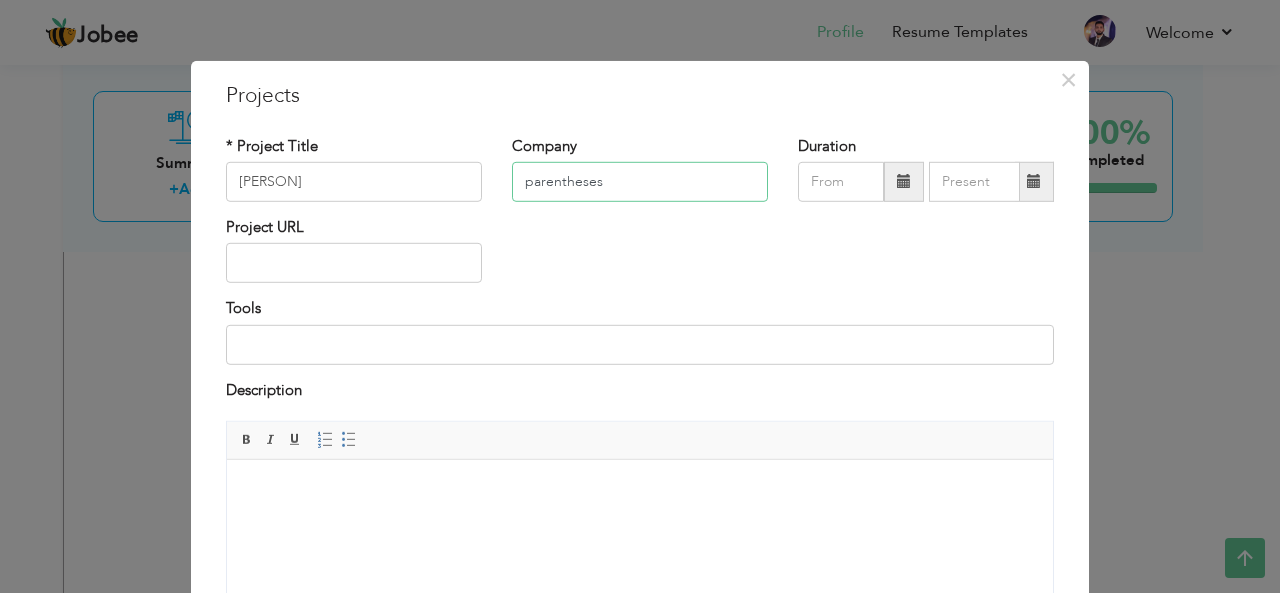 click on "parentheses" at bounding box center [640, 182] 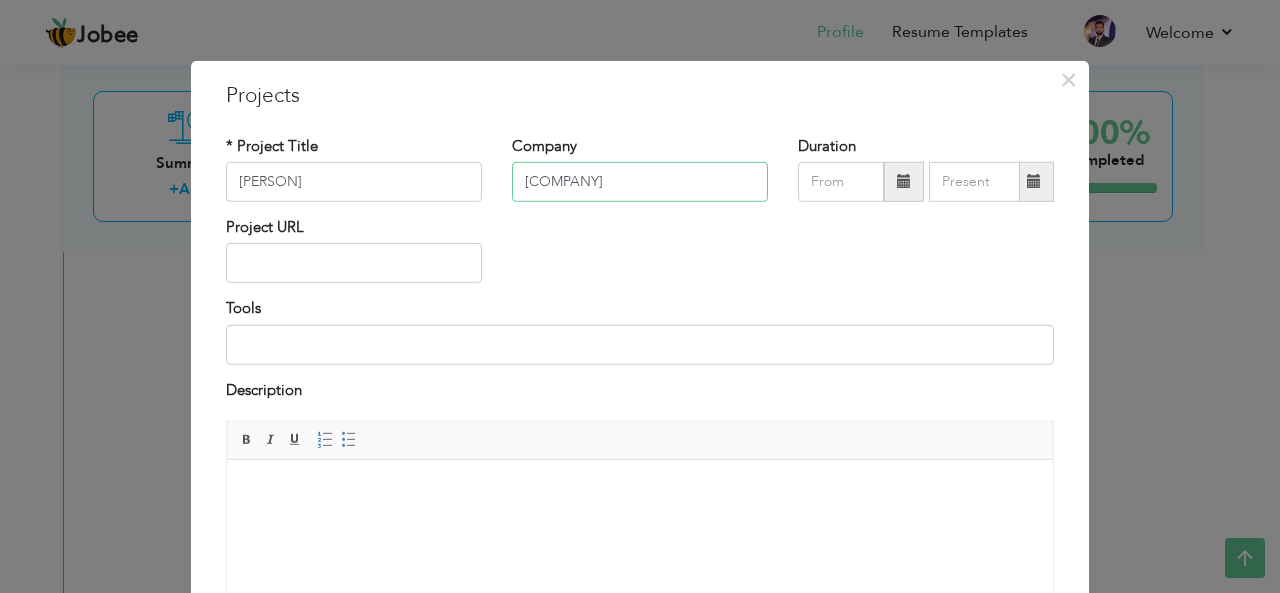 click on "Parentheses" at bounding box center [640, 182] 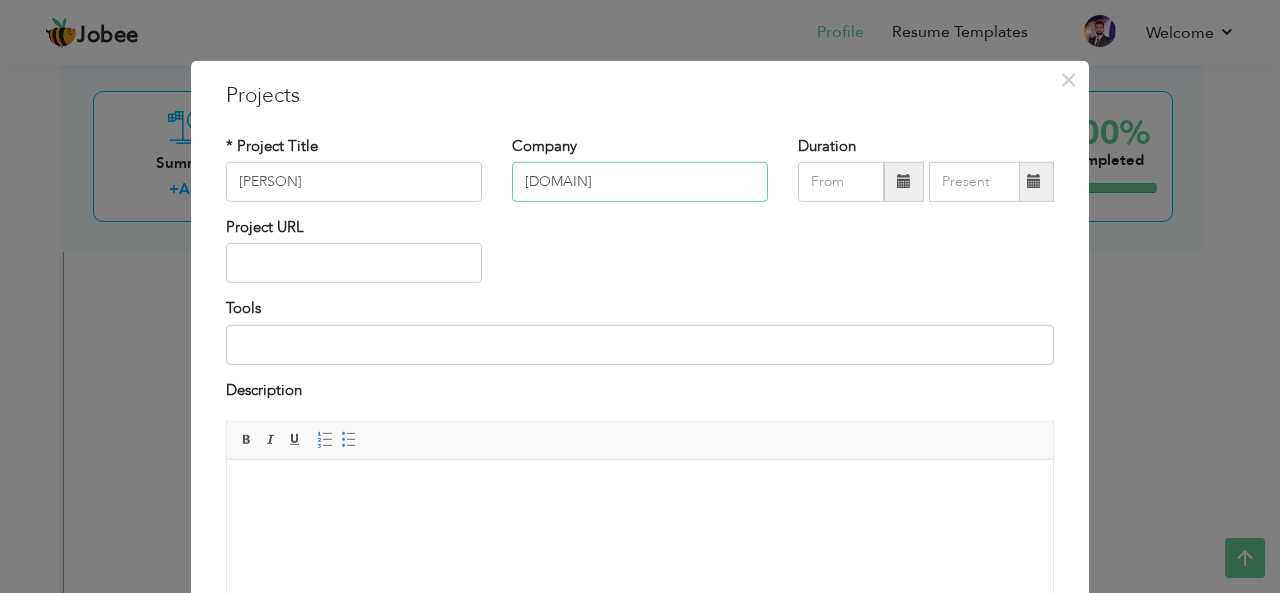 type on "parentheses.pk" 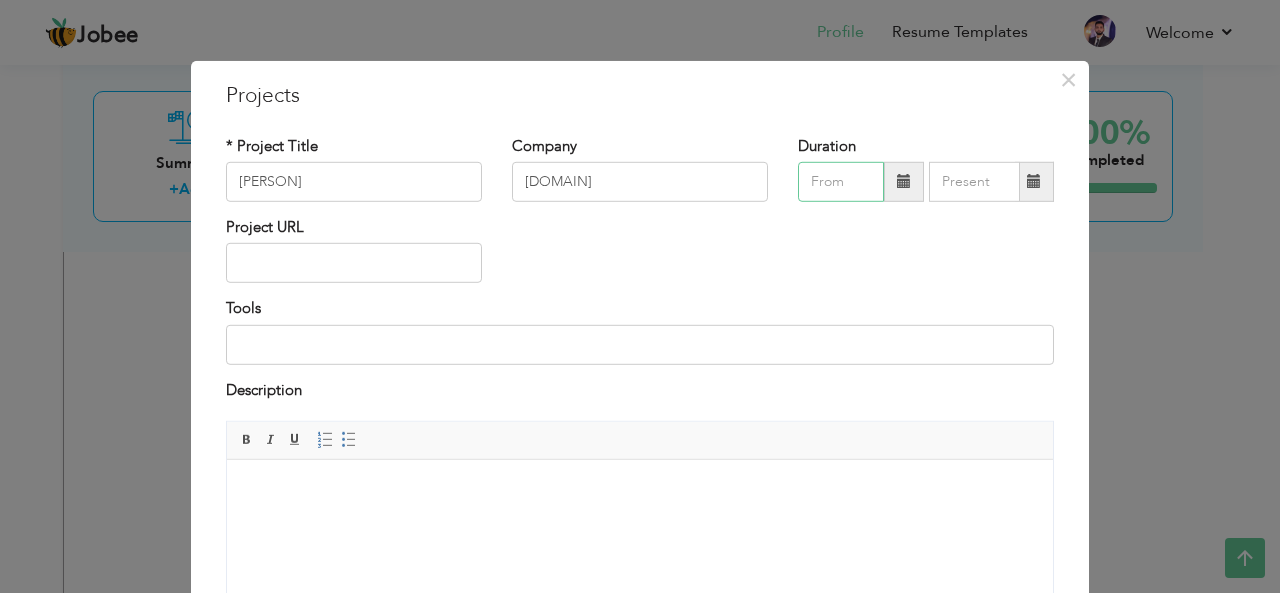 click at bounding box center [841, 182] 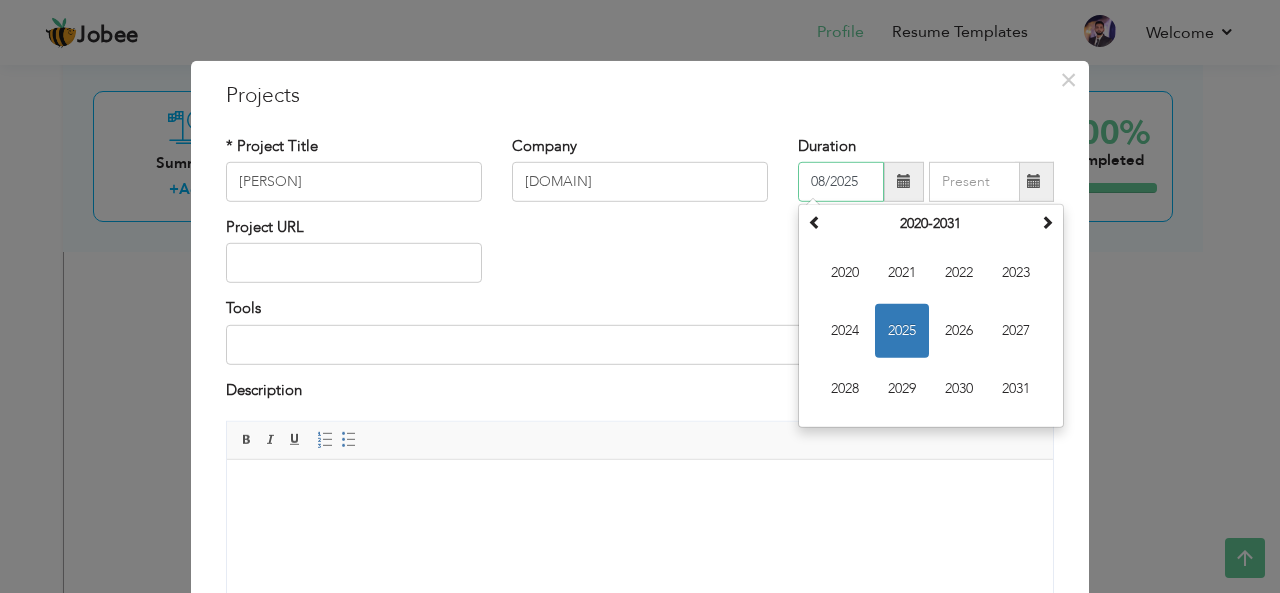 click on "2024" at bounding box center [845, 331] 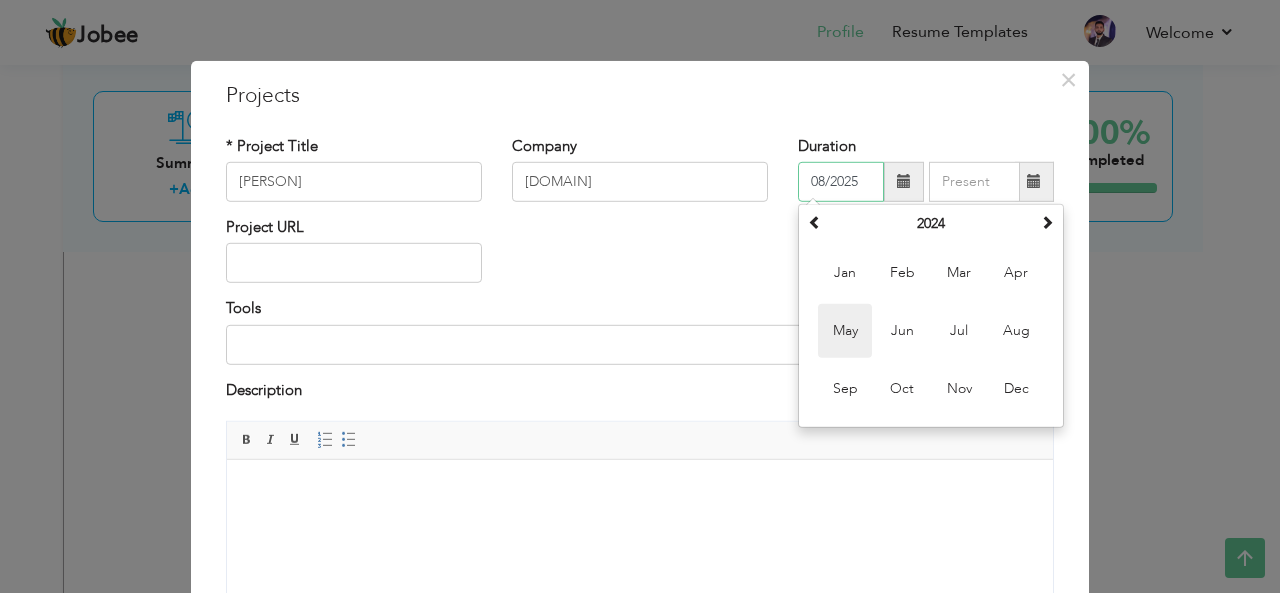 click on "May" at bounding box center (845, 331) 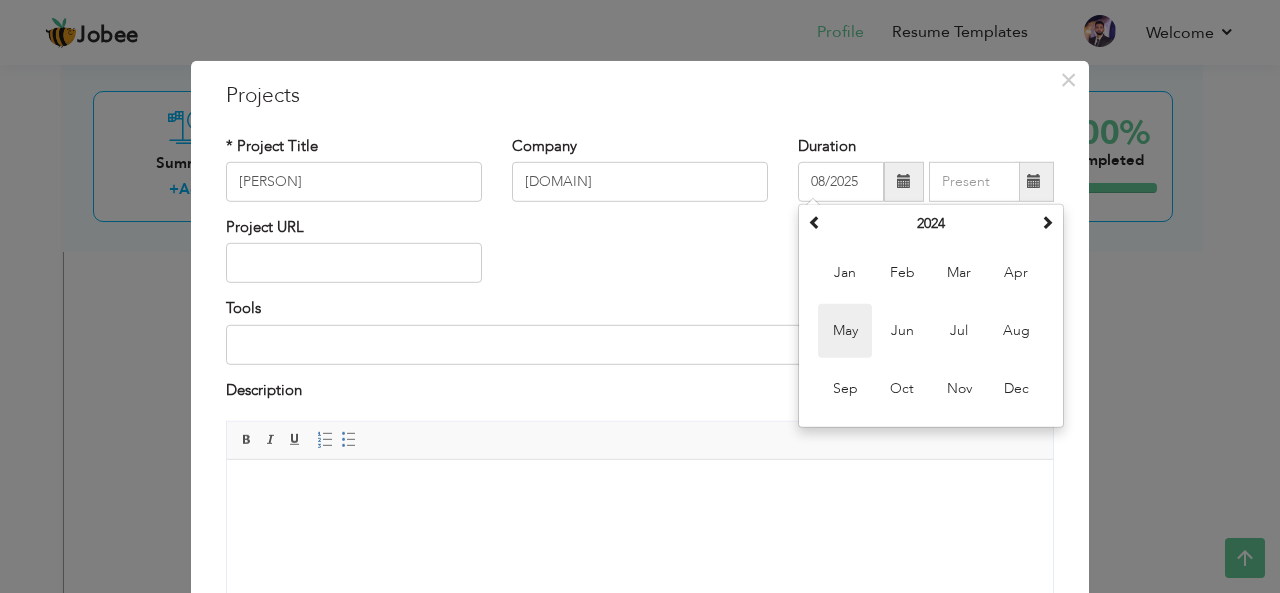 type on "05/2024" 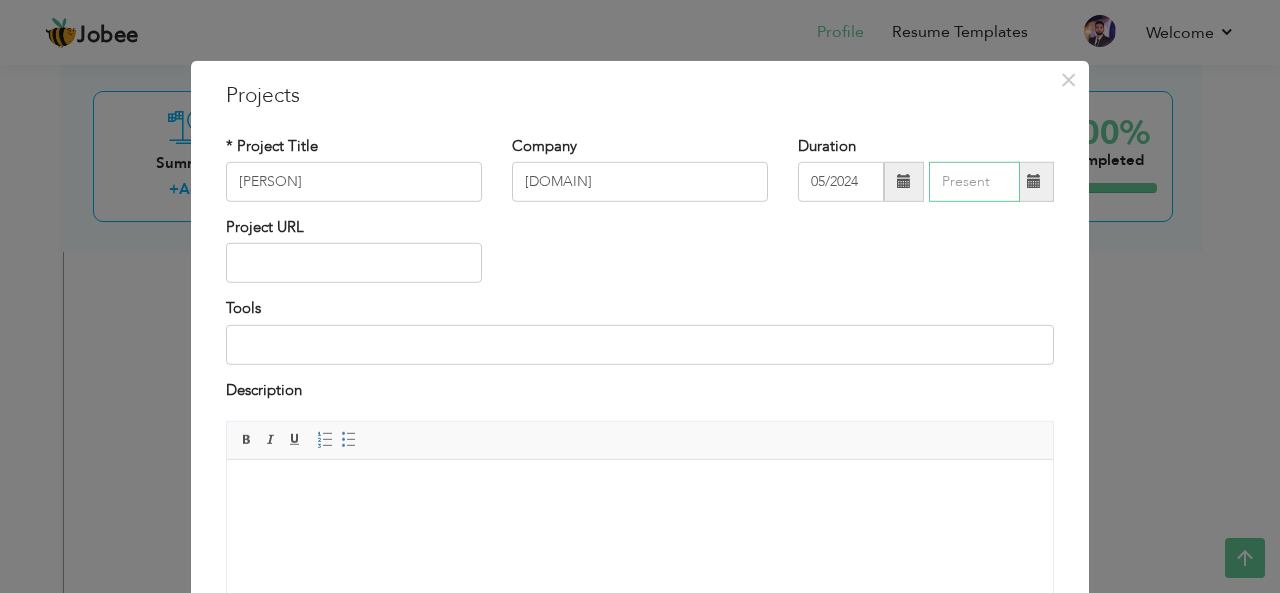 click at bounding box center (974, 182) 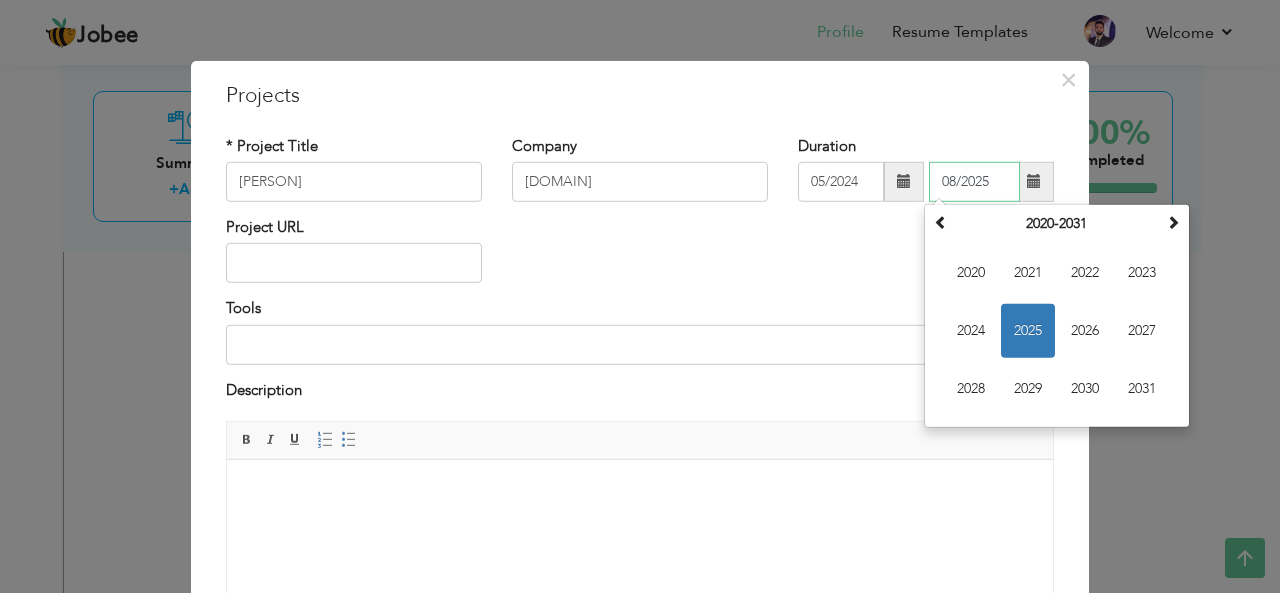 click on "2025" at bounding box center [1028, 331] 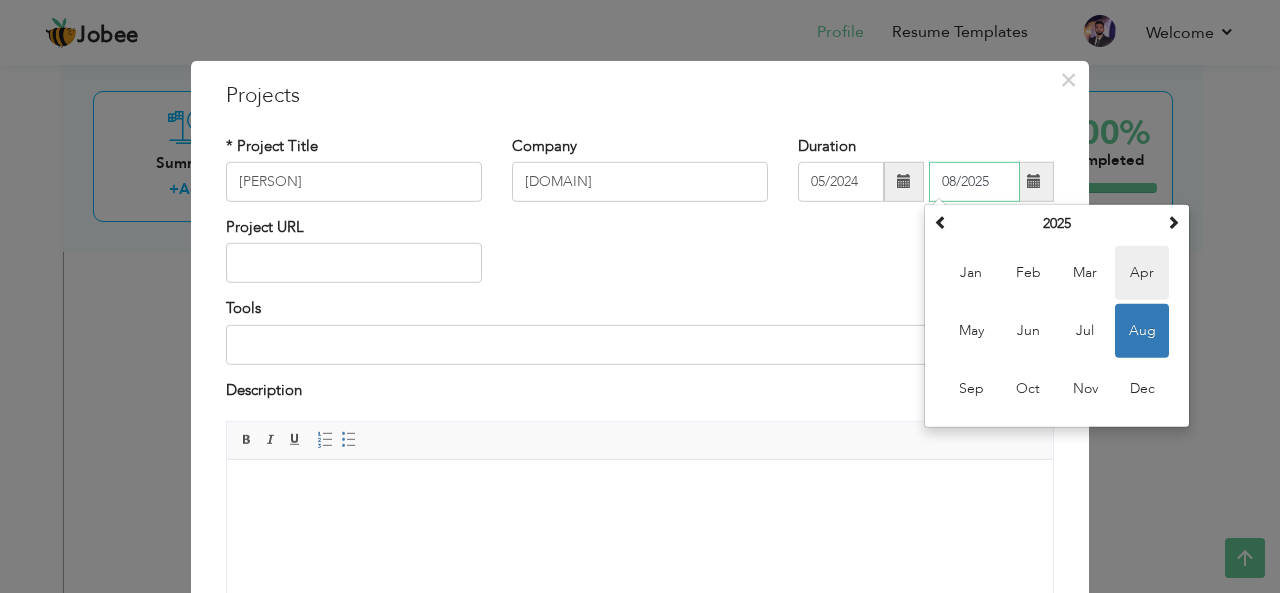 click on "Apr" at bounding box center [1142, 273] 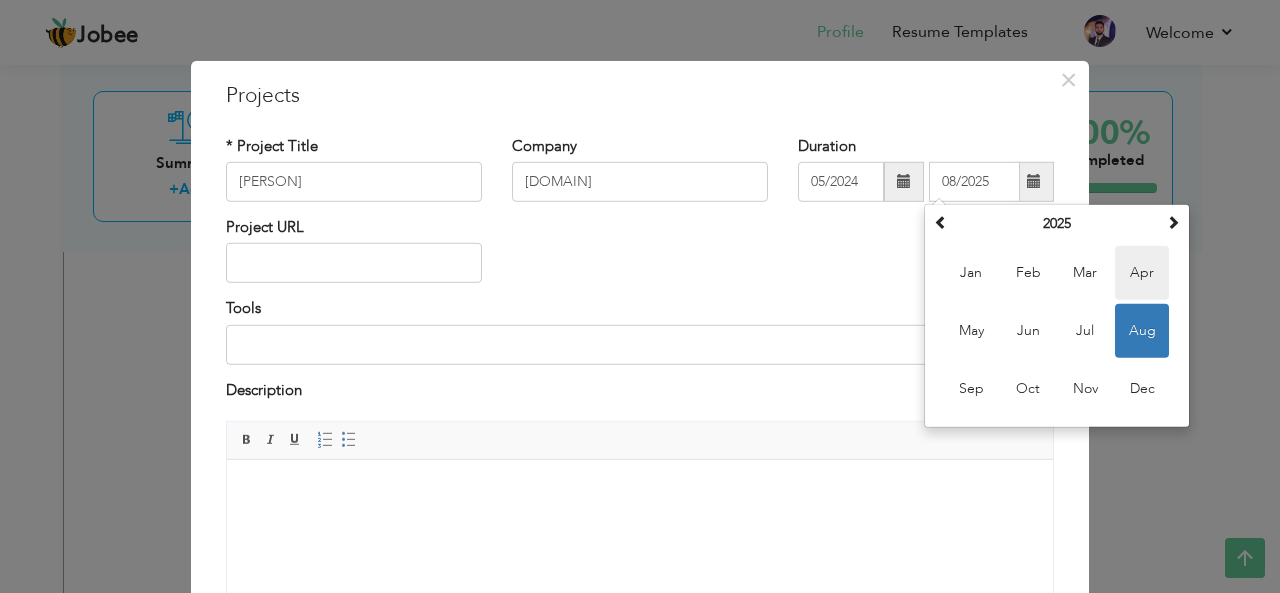 type on "04/2025" 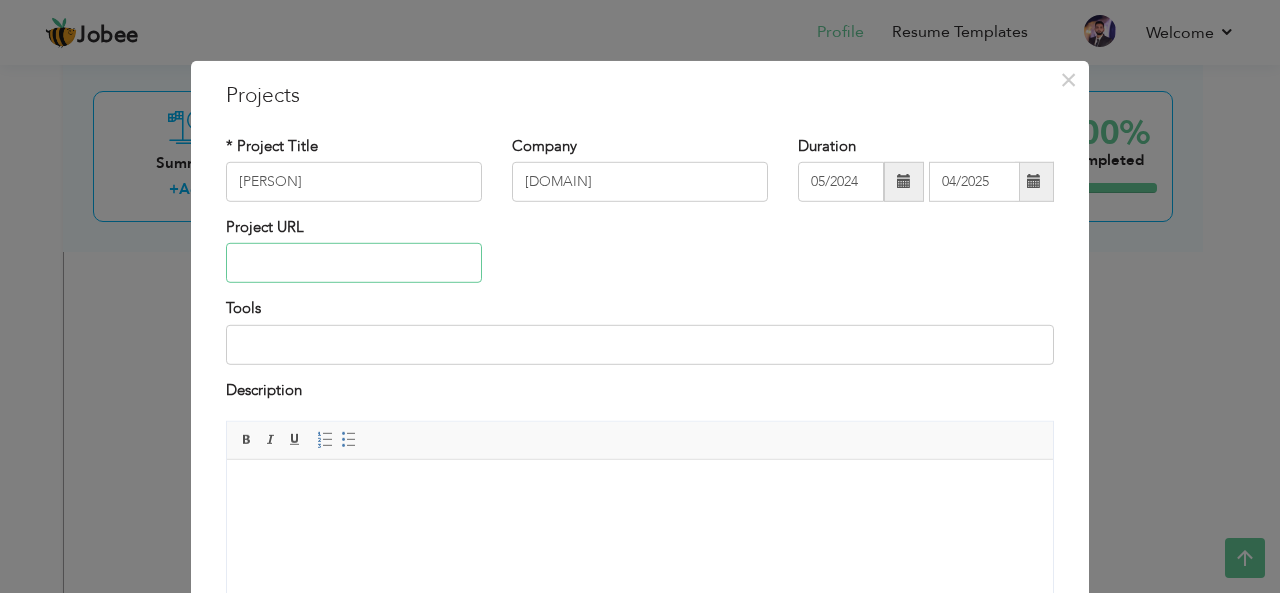 click at bounding box center [354, 263] 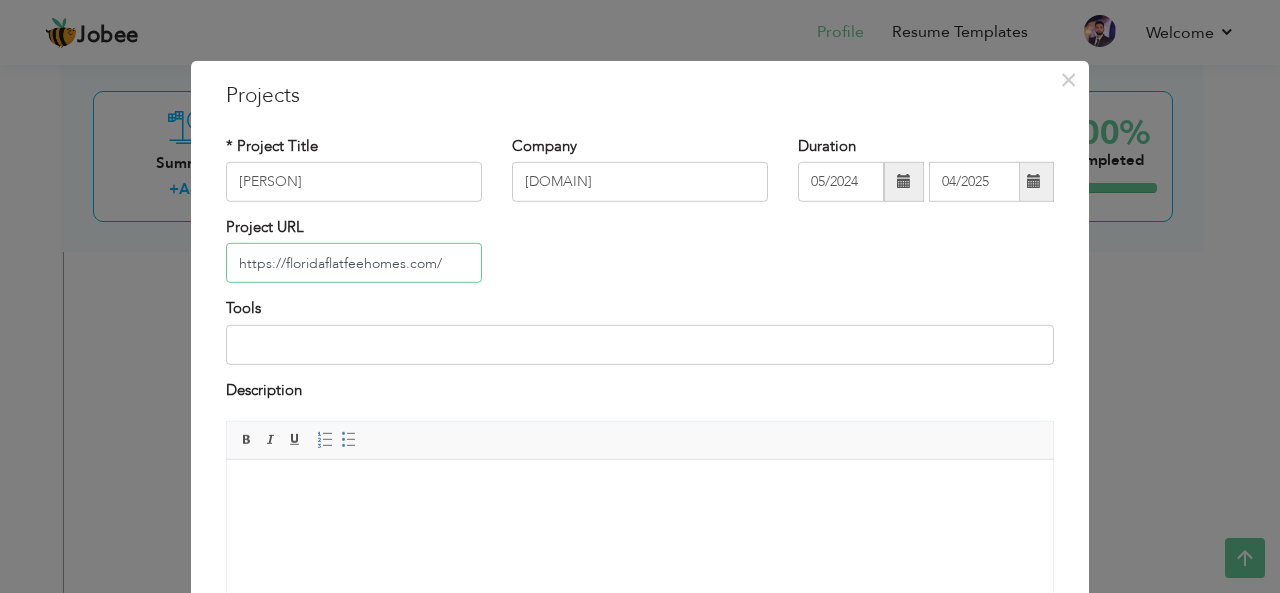type on "https://floridaflatfeehomes.com/" 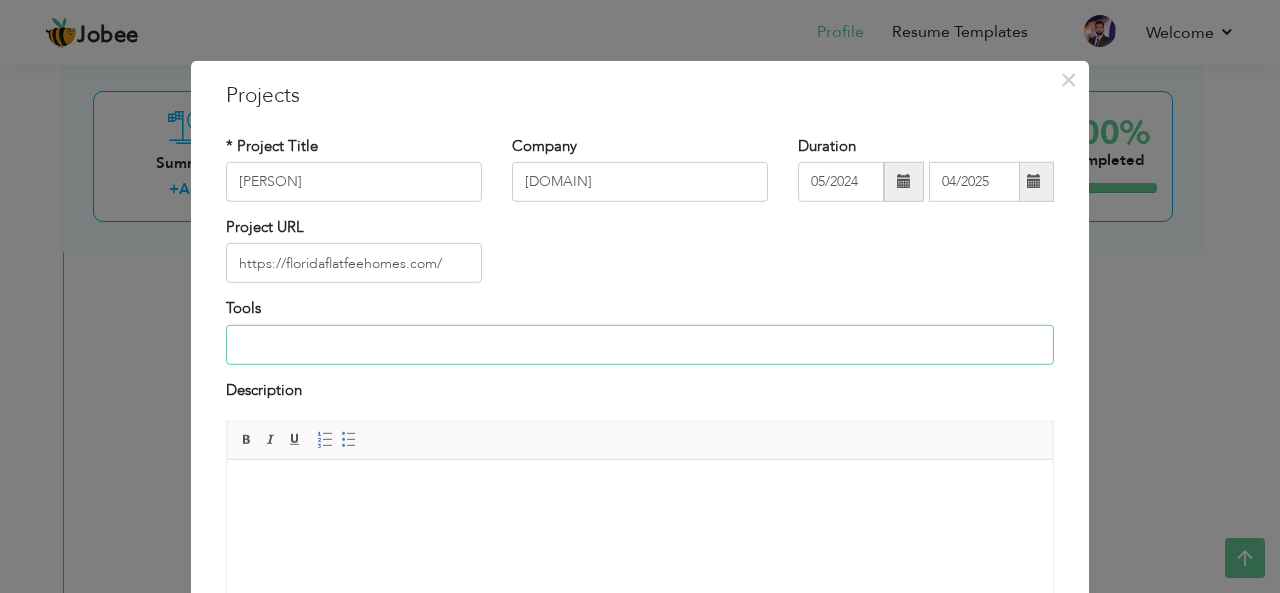 click at bounding box center (640, 345) 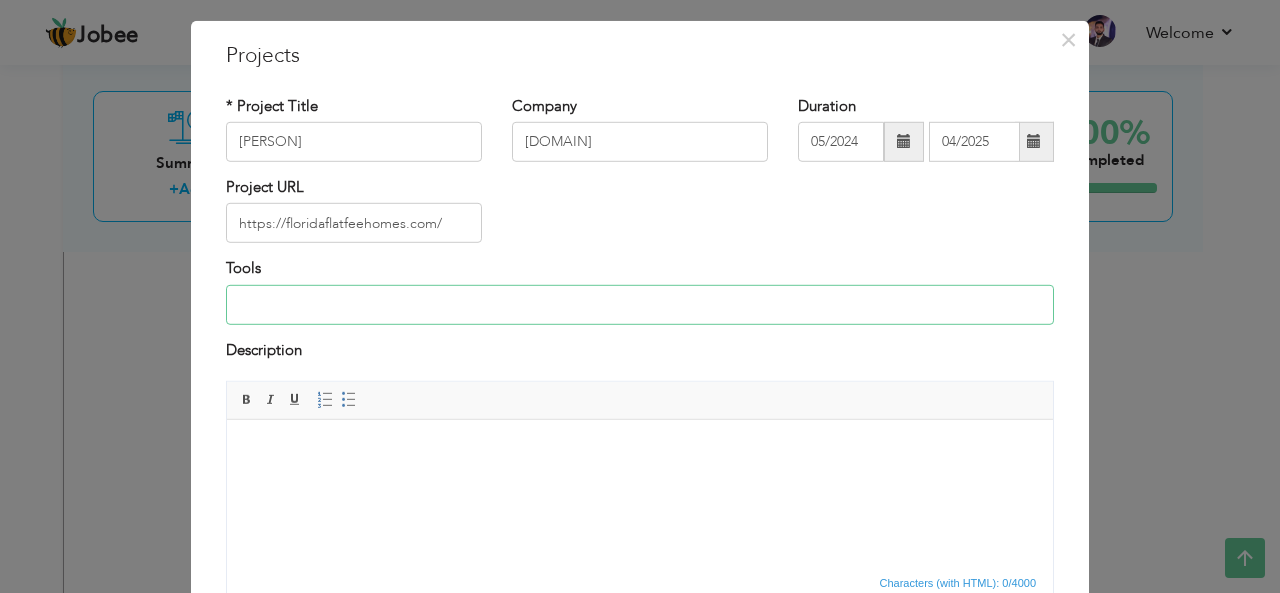 scroll, scrollTop: 0, scrollLeft: 0, axis: both 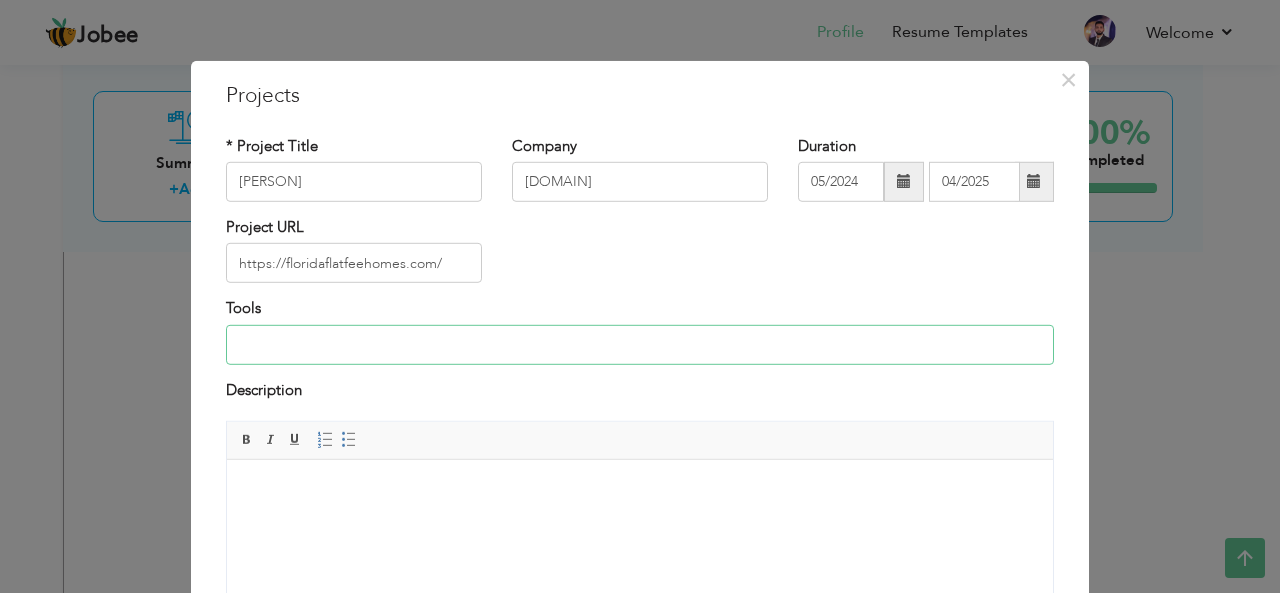 click at bounding box center (640, 345) 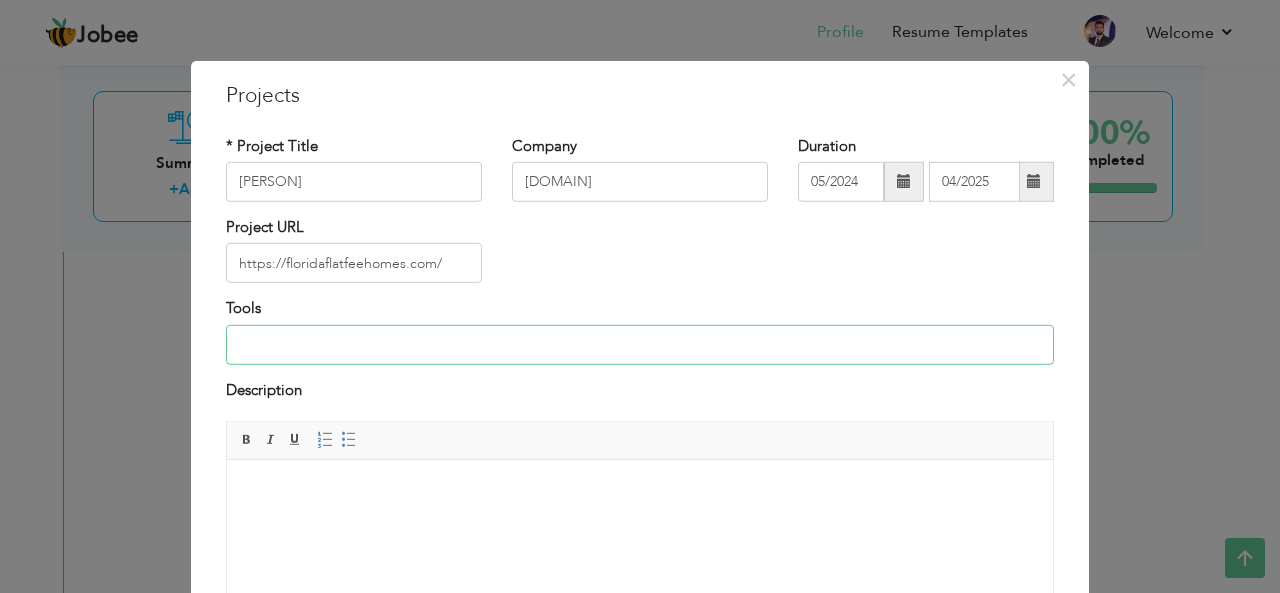 type on "E" 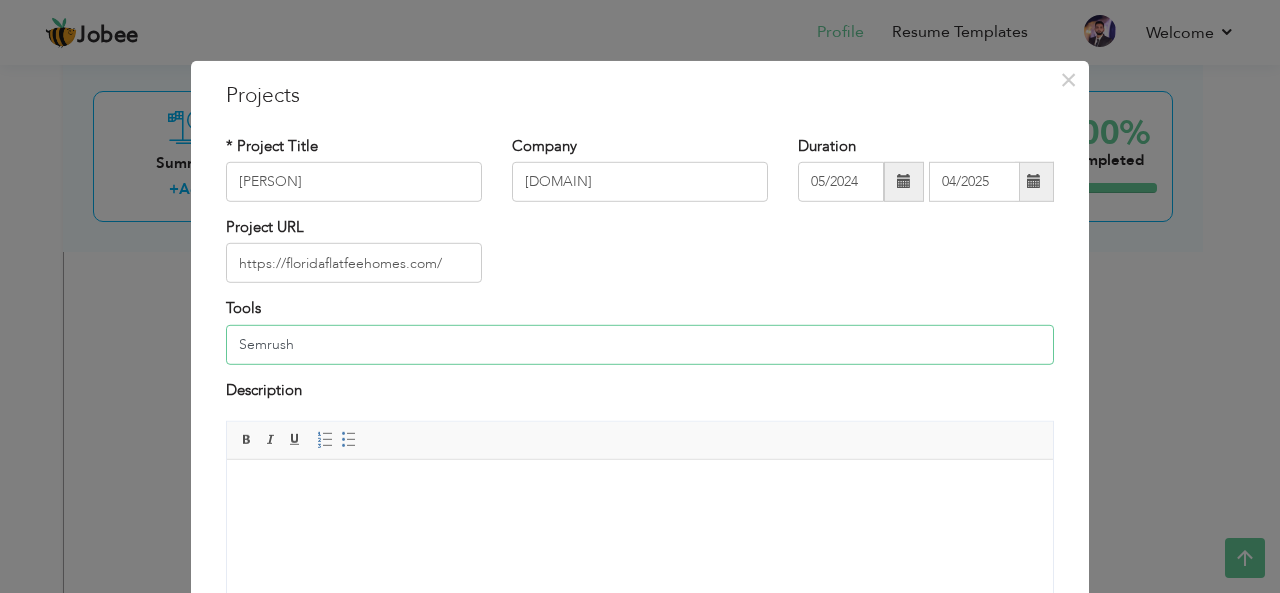 drag, startPoint x: 273, startPoint y: 331, endPoint x: 259, endPoint y: 351, distance: 24.41311 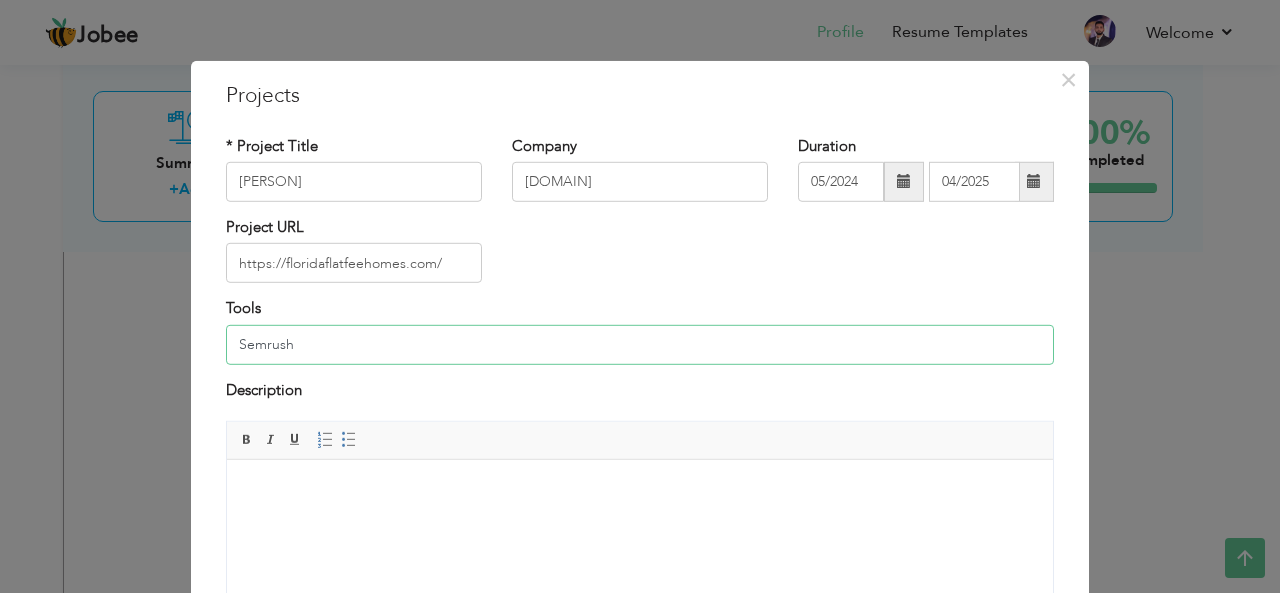 paste on "semrush" 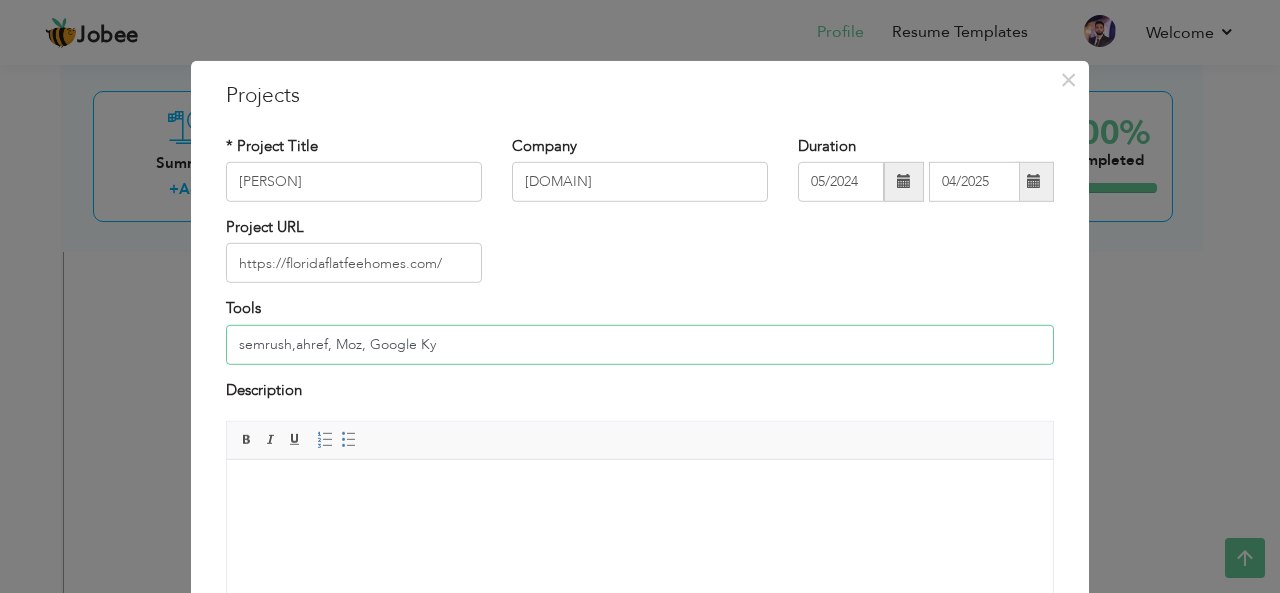type on "semrush,ahref, Moz, Google K" 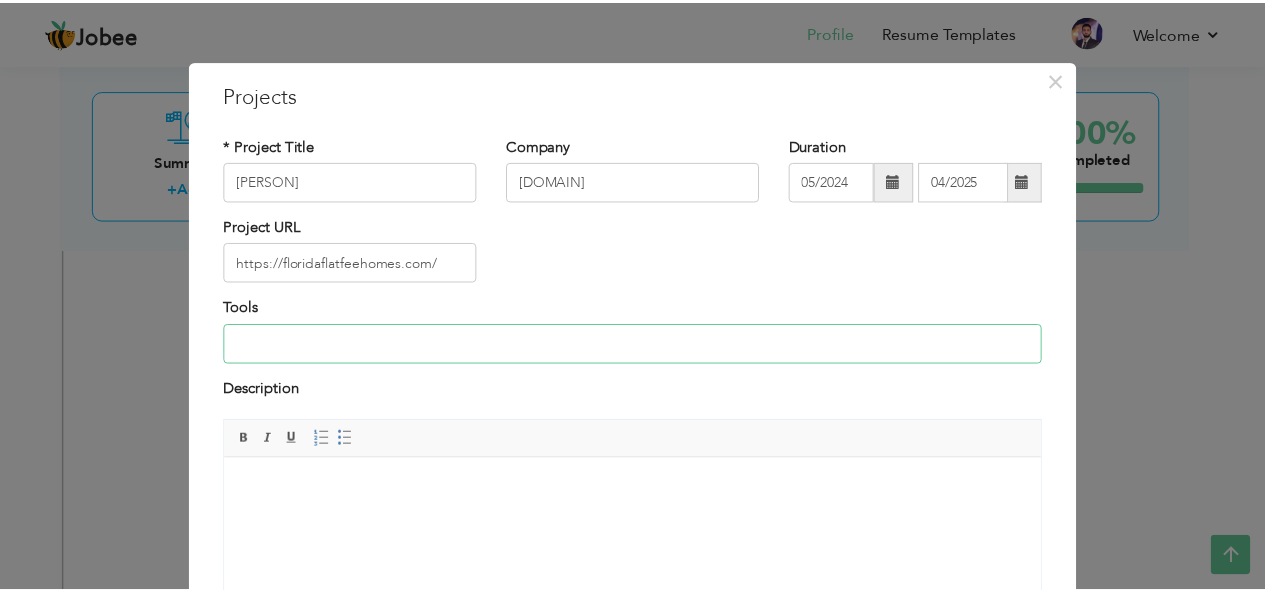 scroll, scrollTop: 202, scrollLeft: 0, axis: vertical 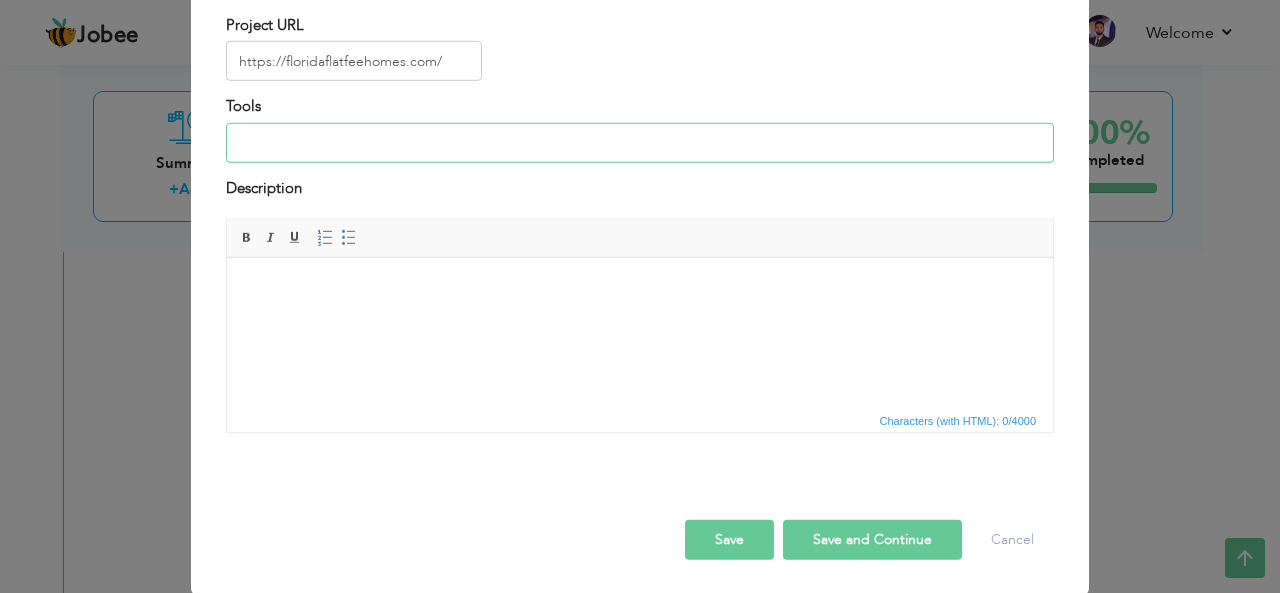 type 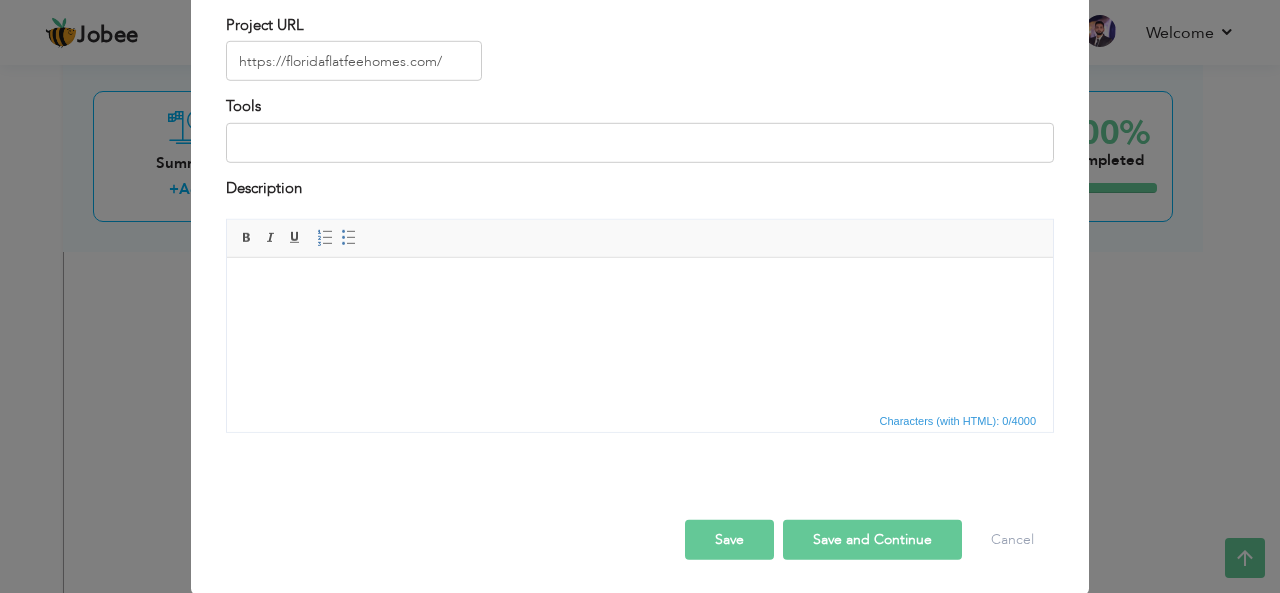 drag, startPoint x: 743, startPoint y: 539, endPoint x: 755, endPoint y: 559, distance: 23.323807 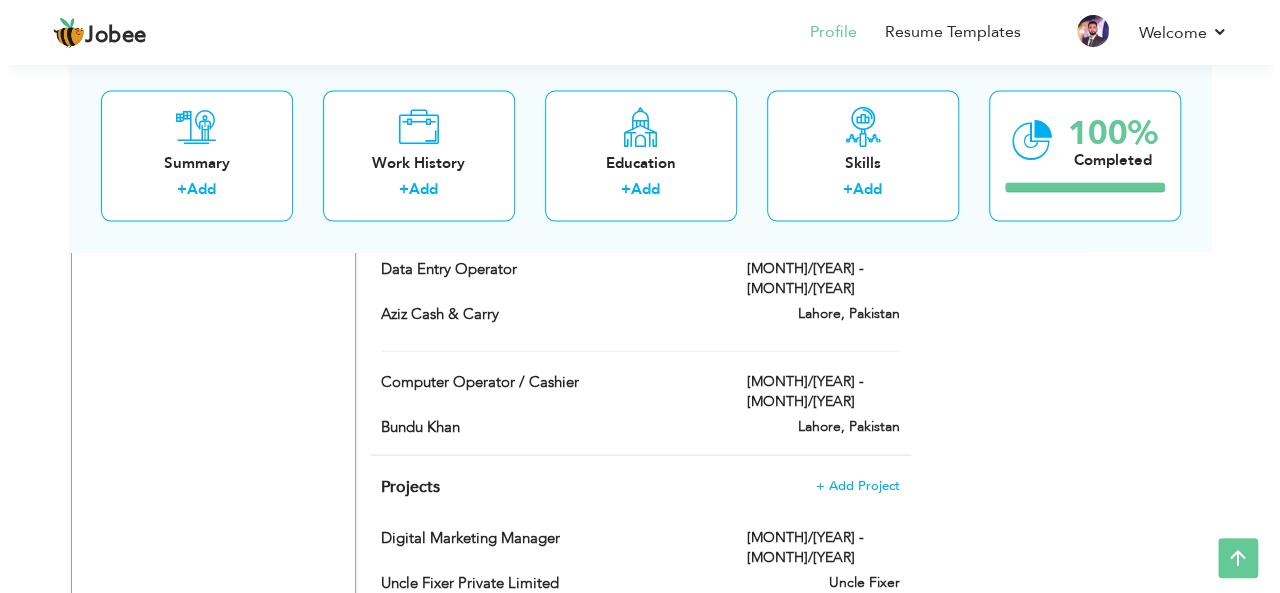 scroll, scrollTop: 2120, scrollLeft: 0, axis: vertical 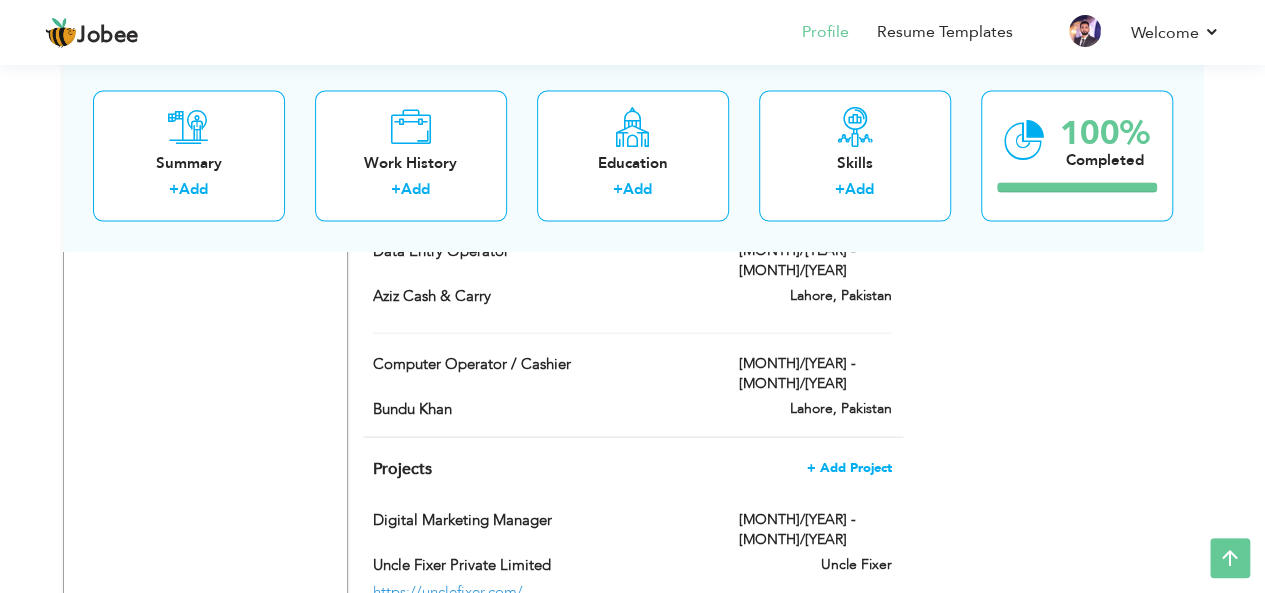click on "+ Add Project" at bounding box center (849, 468) 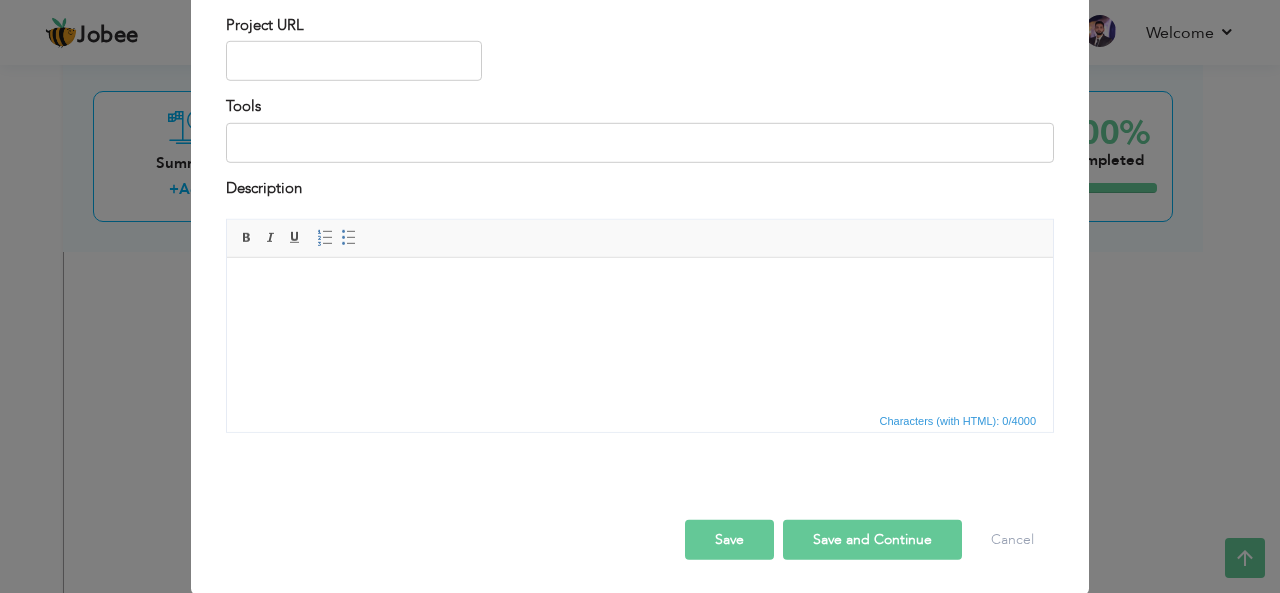 scroll, scrollTop: 0, scrollLeft: 0, axis: both 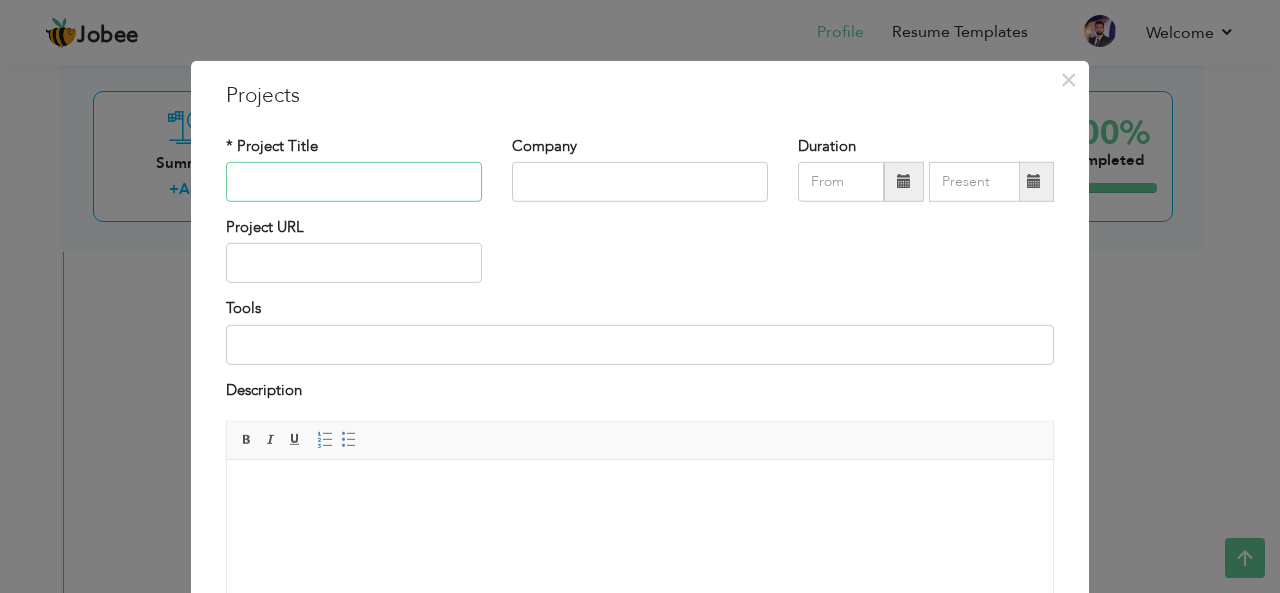 click at bounding box center [354, 182] 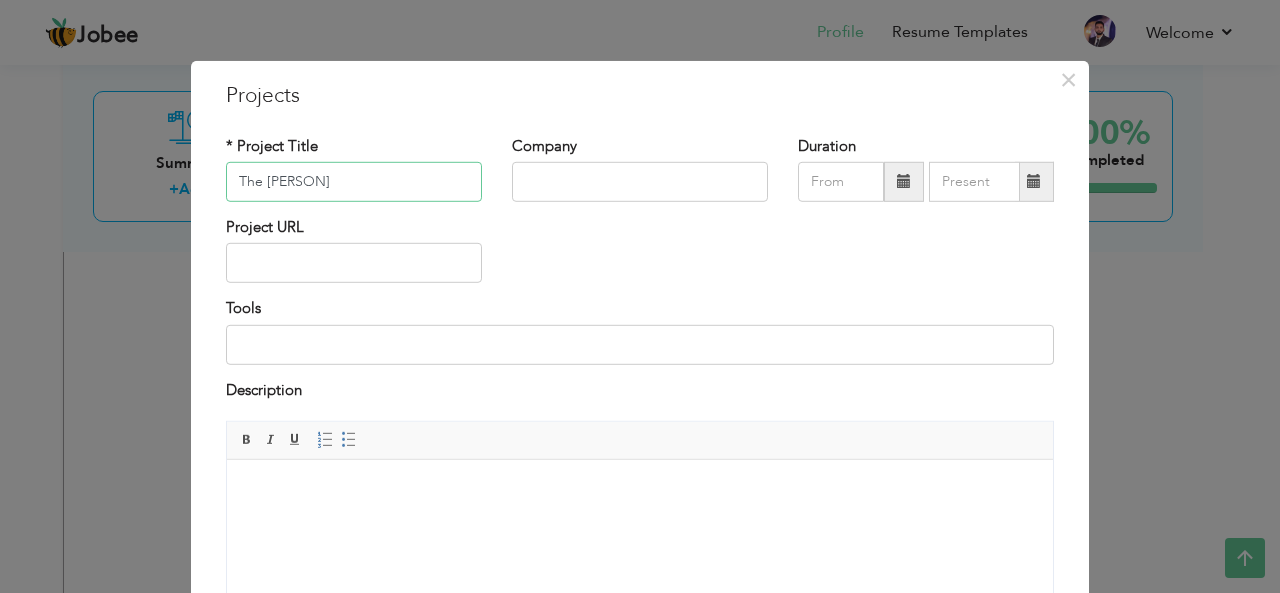 type on "The Jordan Group" 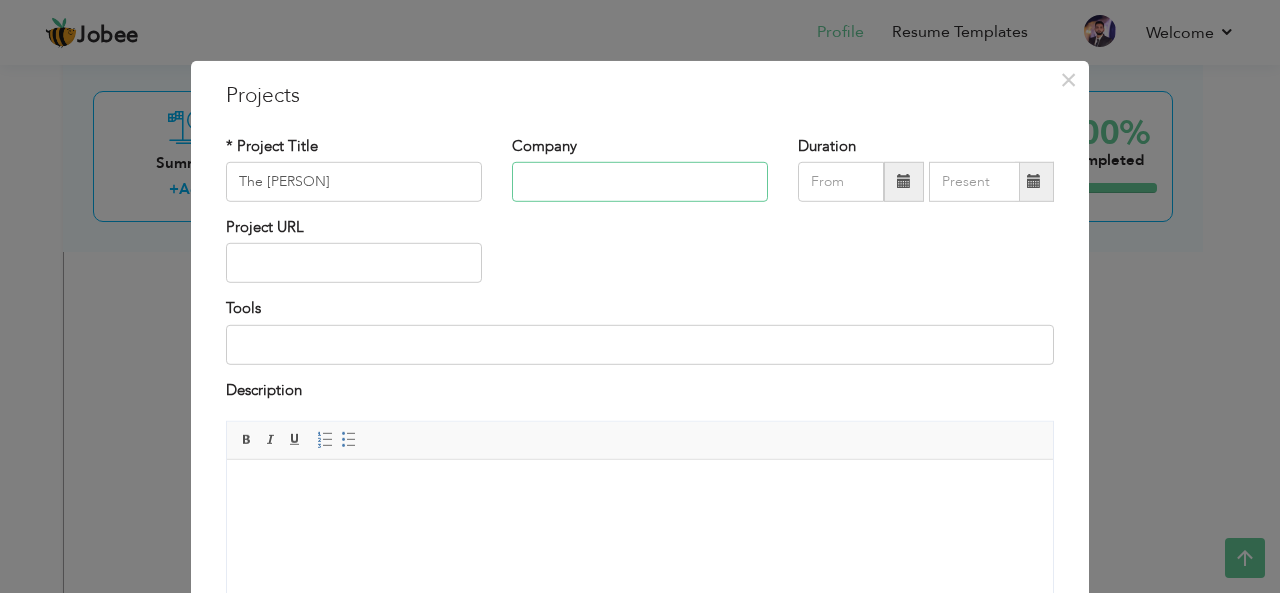 click at bounding box center [640, 182] 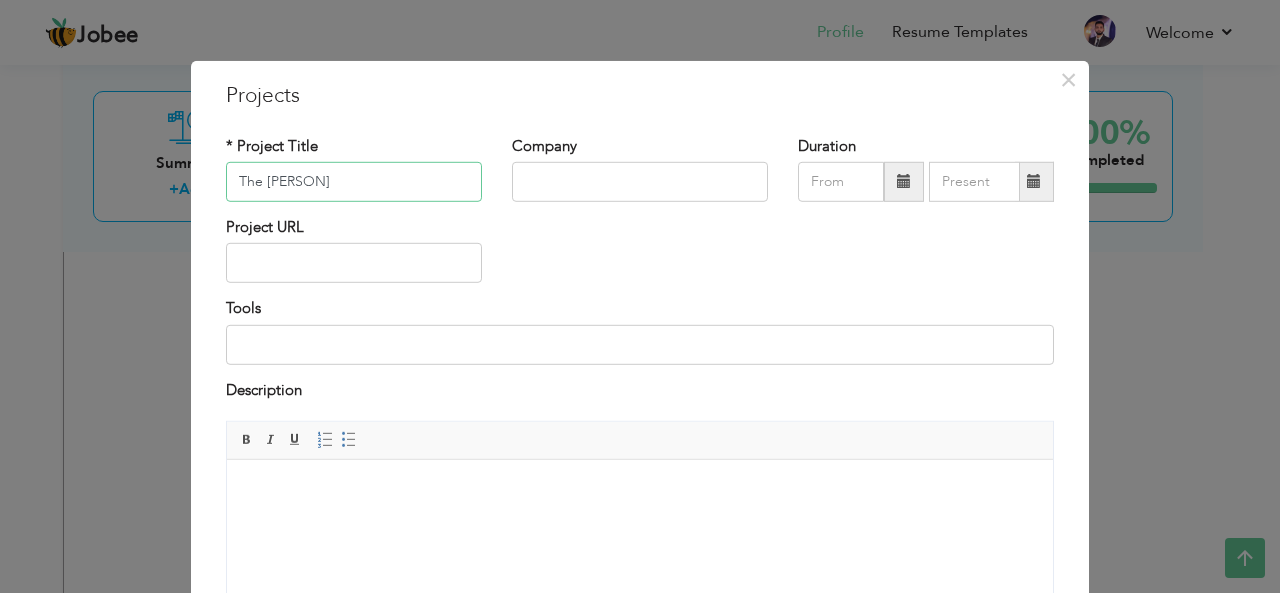 drag, startPoint x: 383, startPoint y: 170, endPoint x: 229, endPoint y: 187, distance: 154.93547 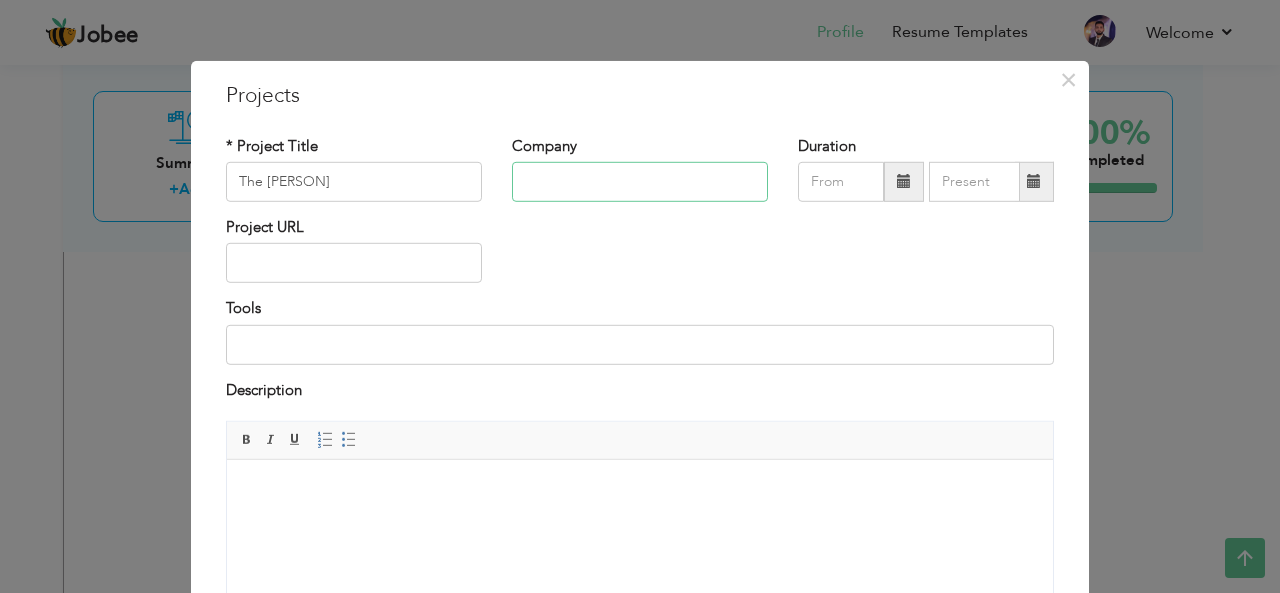 click at bounding box center [640, 182] 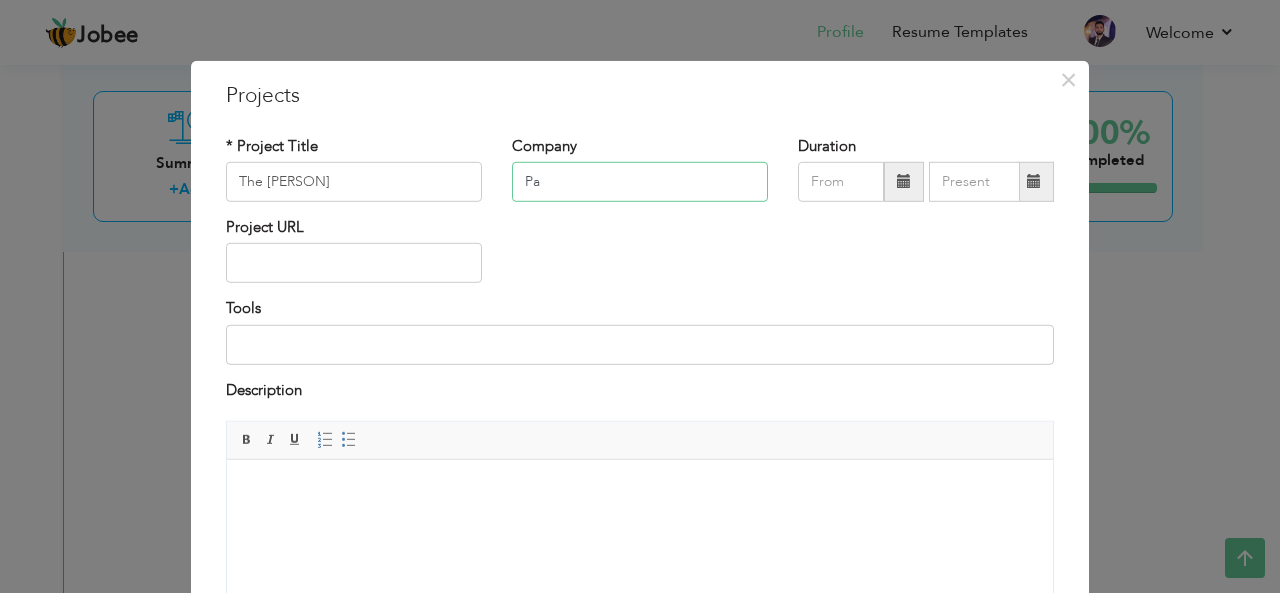 type on "P" 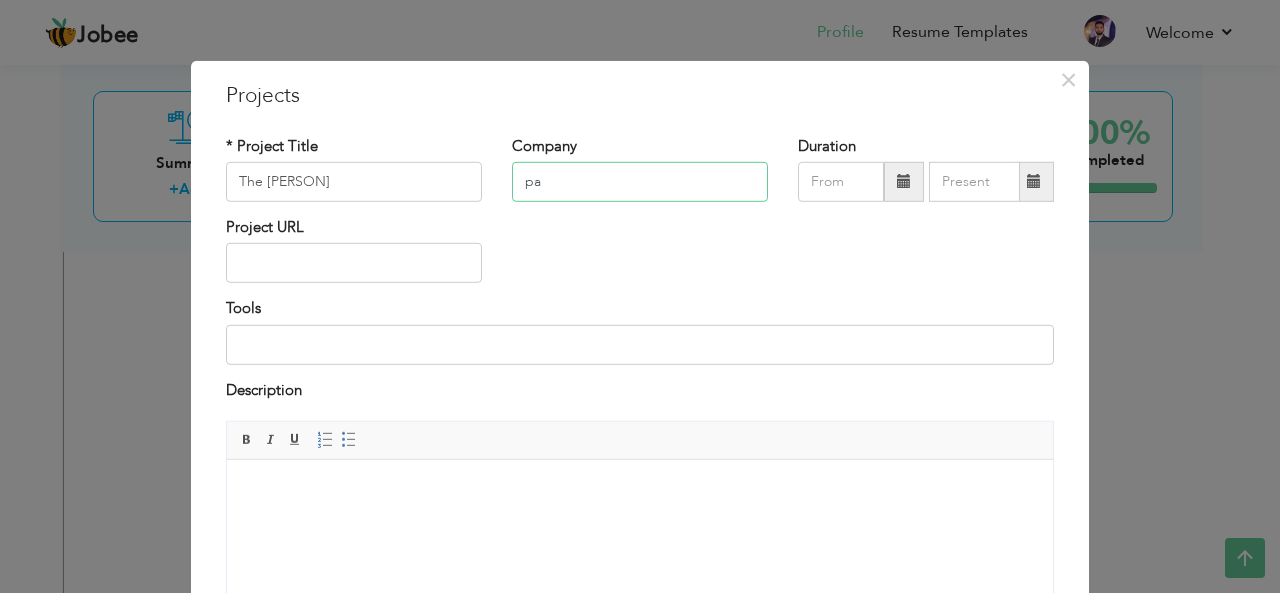 click on "pa" at bounding box center (640, 182) 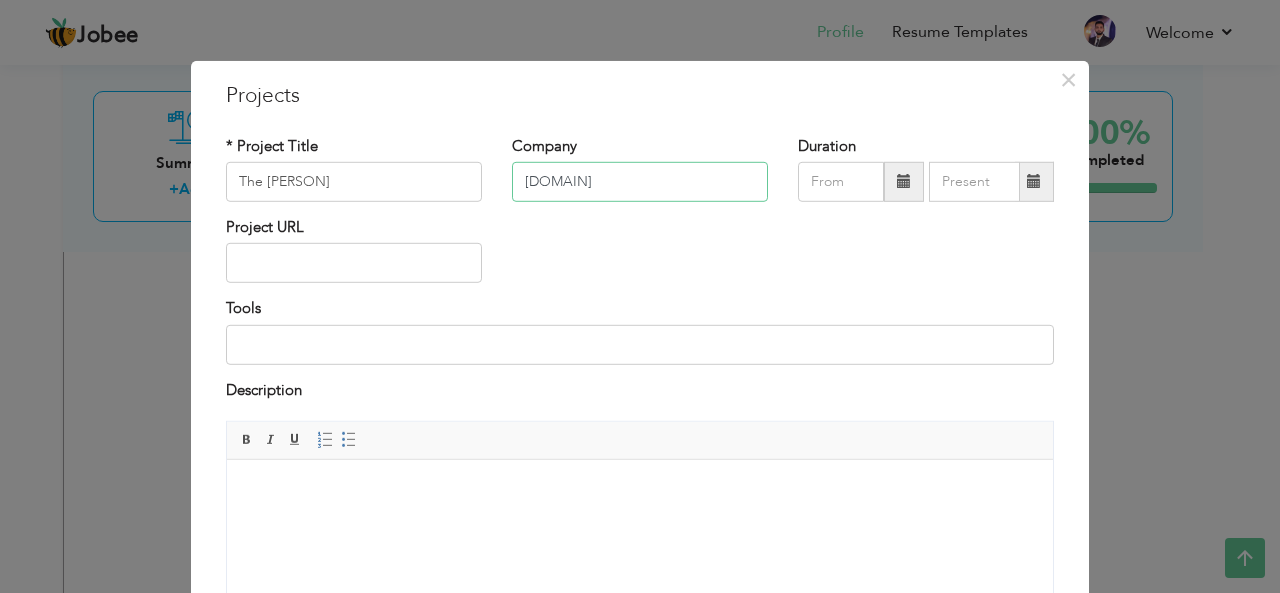 drag, startPoint x: 562, startPoint y: 180, endPoint x: 402, endPoint y: 184, distance: 160.04999 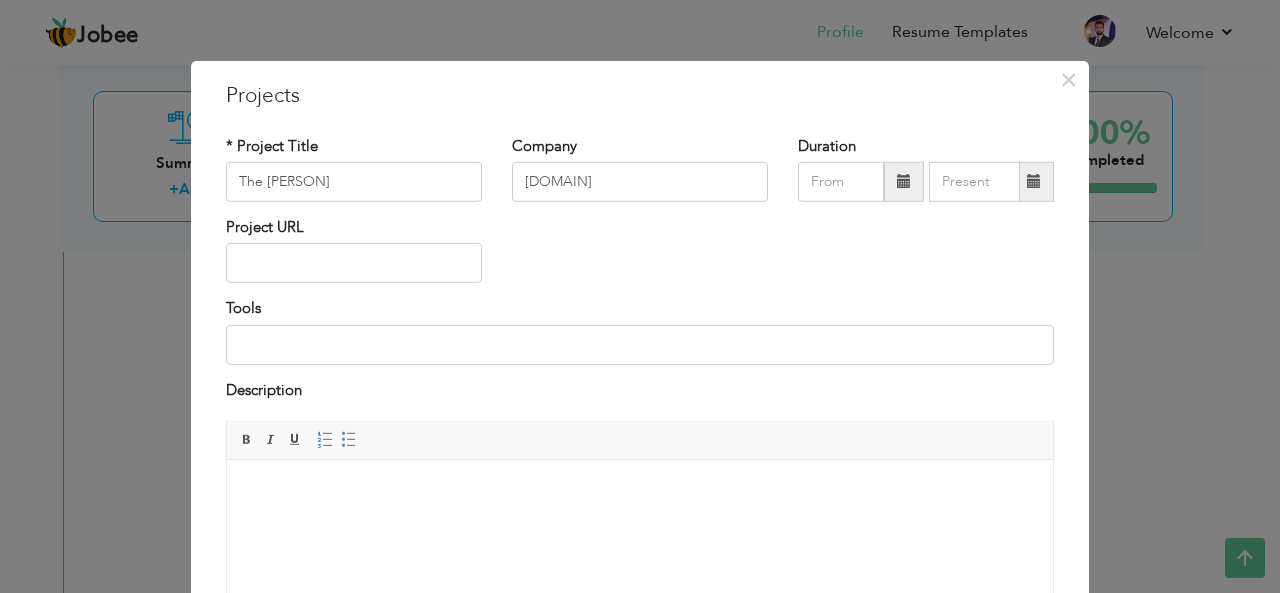 click at bounding box center [904, 182] 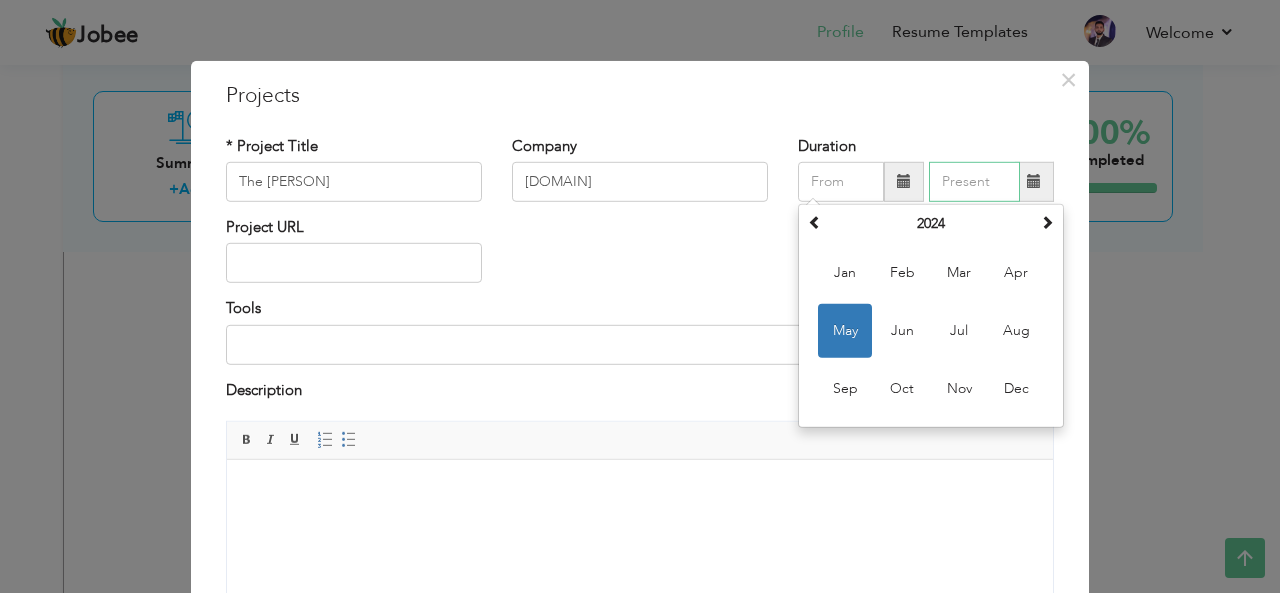 click at bounding box center [974, 182] 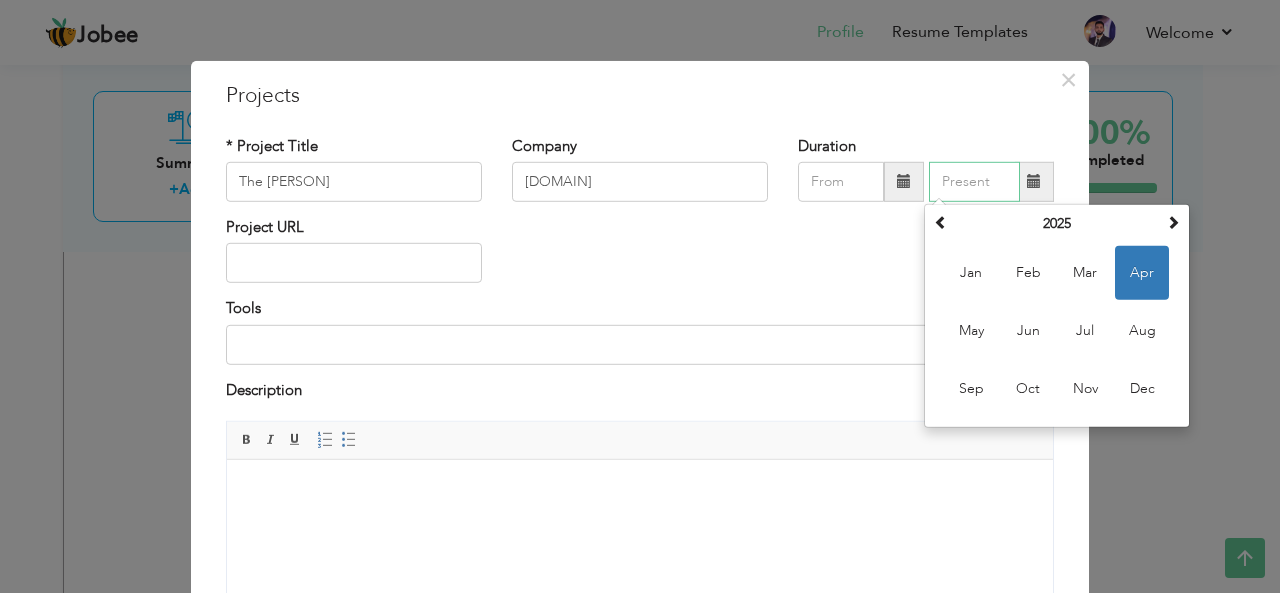 click on "Apr" at bounding box center [1142, 273] 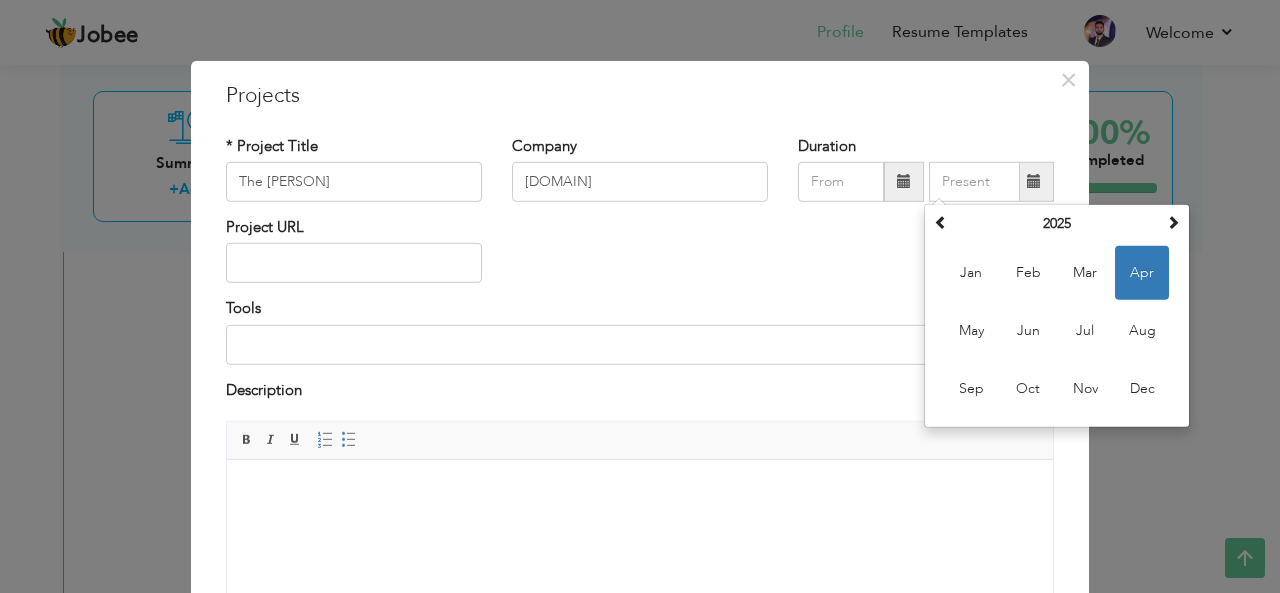 type on "04/2025" 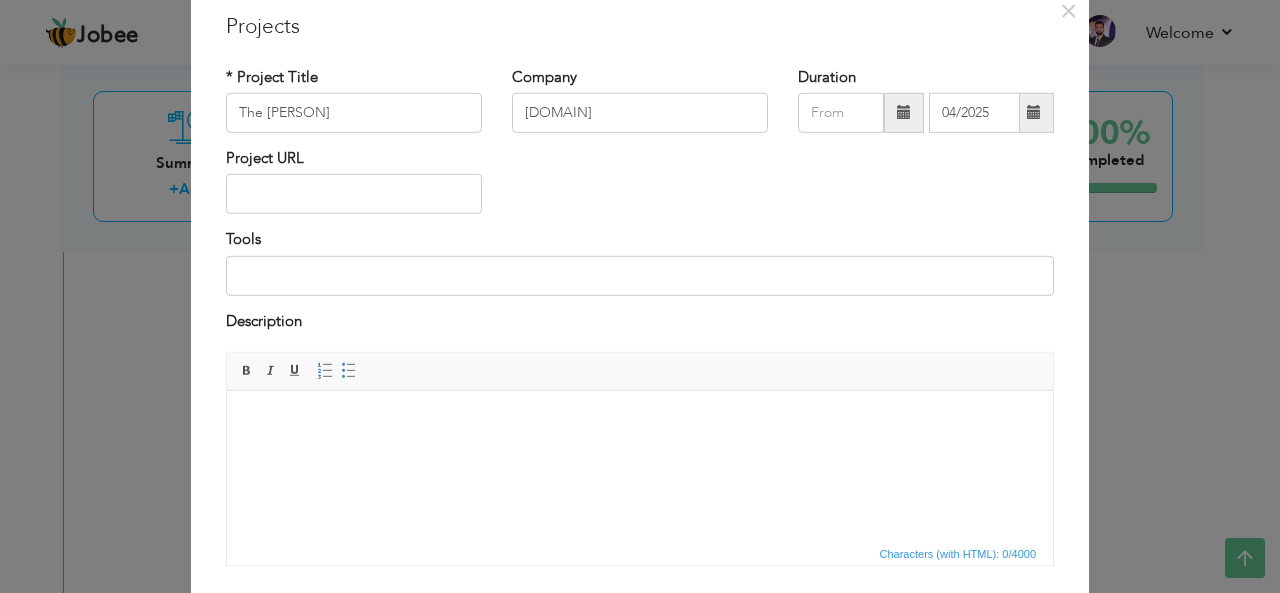 scroll, scrollTop: 100, scrollLeft: 0, axis: vertical 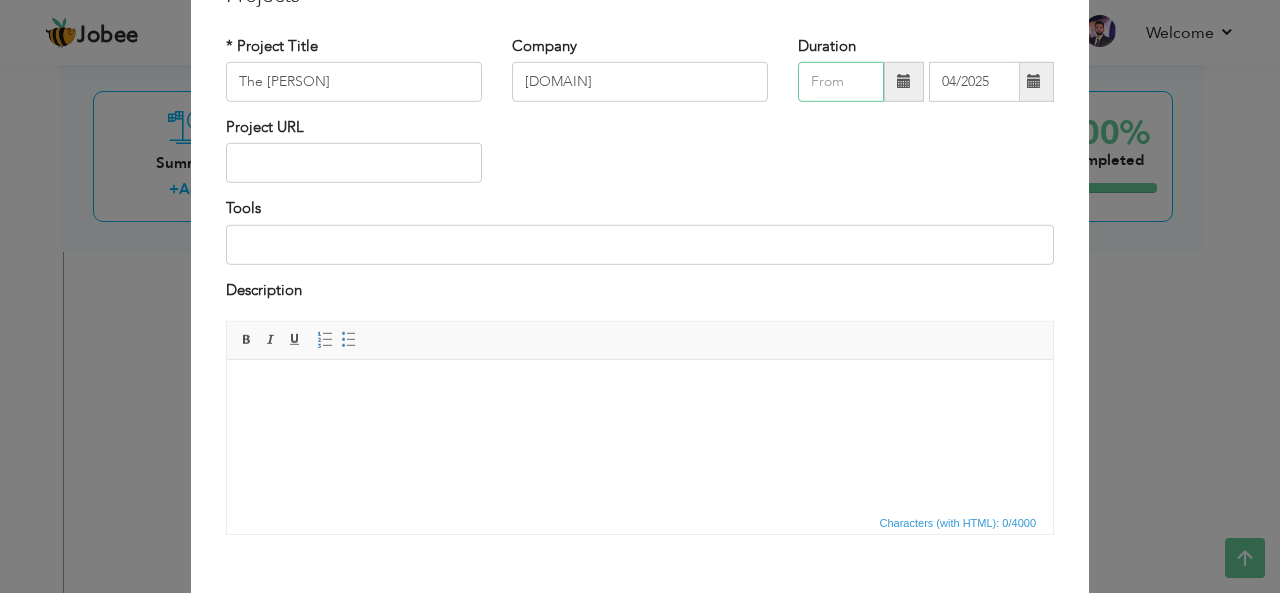 click at bounding box center (841, 82) 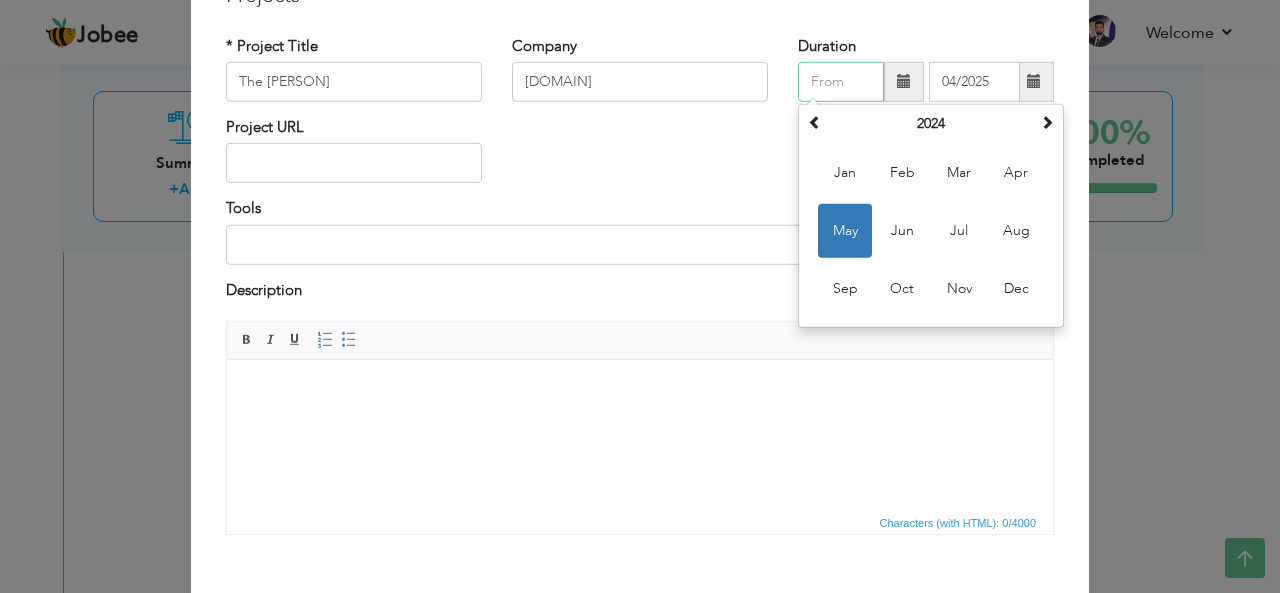 click on "May" at bounding box center [845, 231] 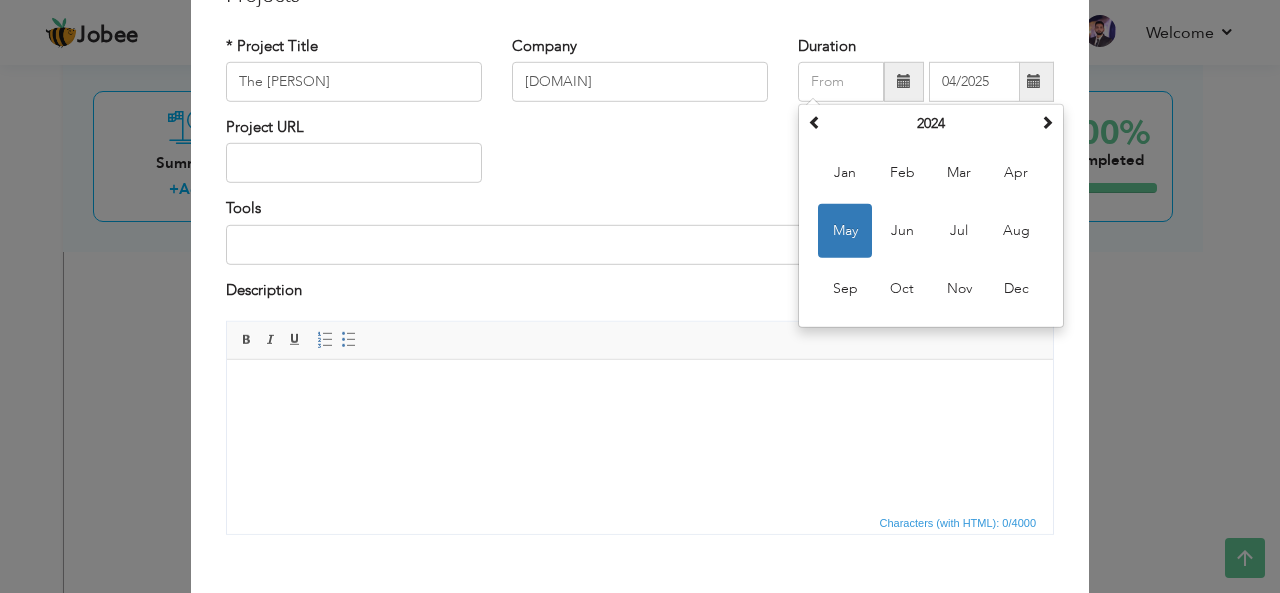 type on "05/2024" 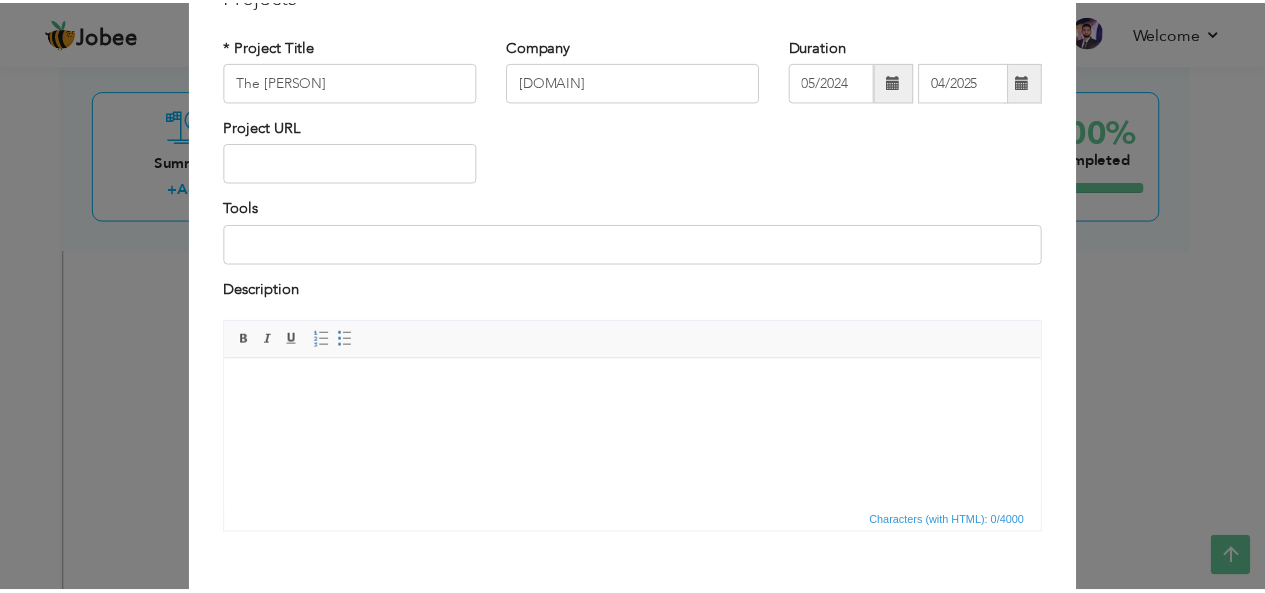 scroll, scrollTop: 202, scrollLeft: 0, axis: vertical 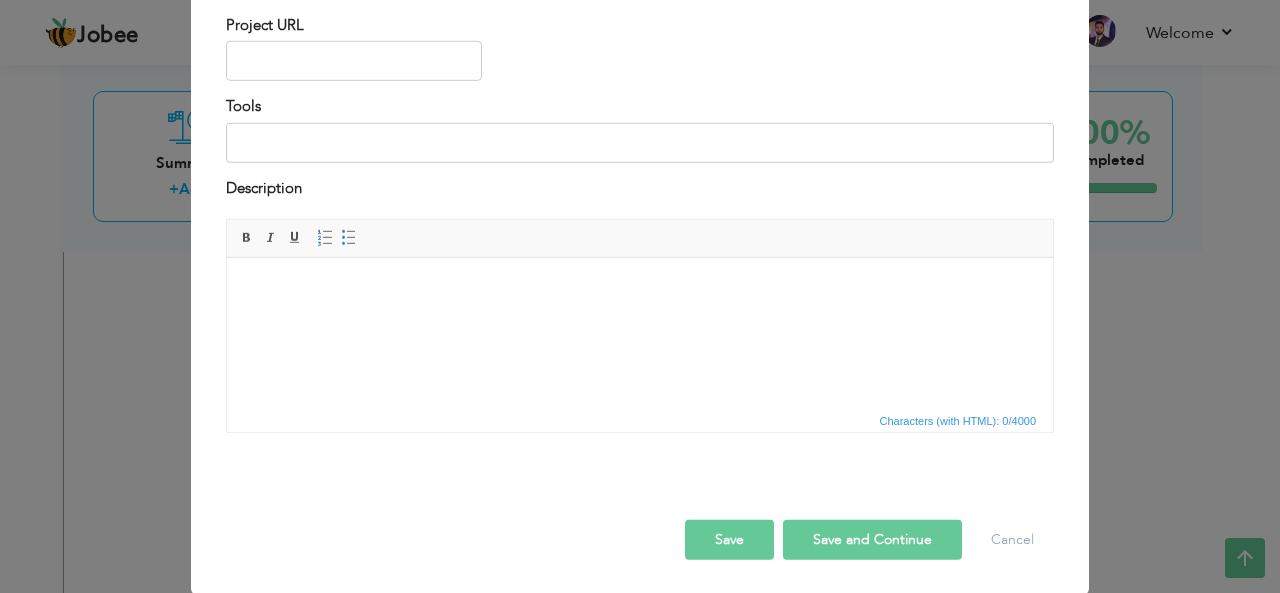 click on "Save" at bounding box center [729, 540] 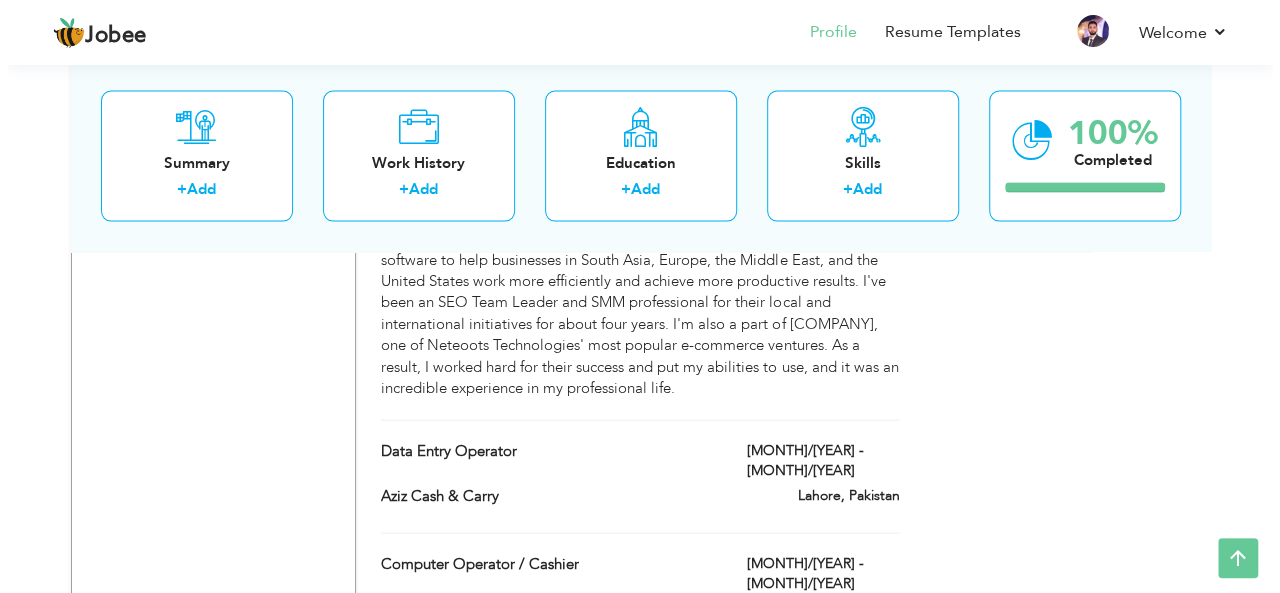 scroll, scrollTop: 2220, scrollLeft: 0, axis: vertical 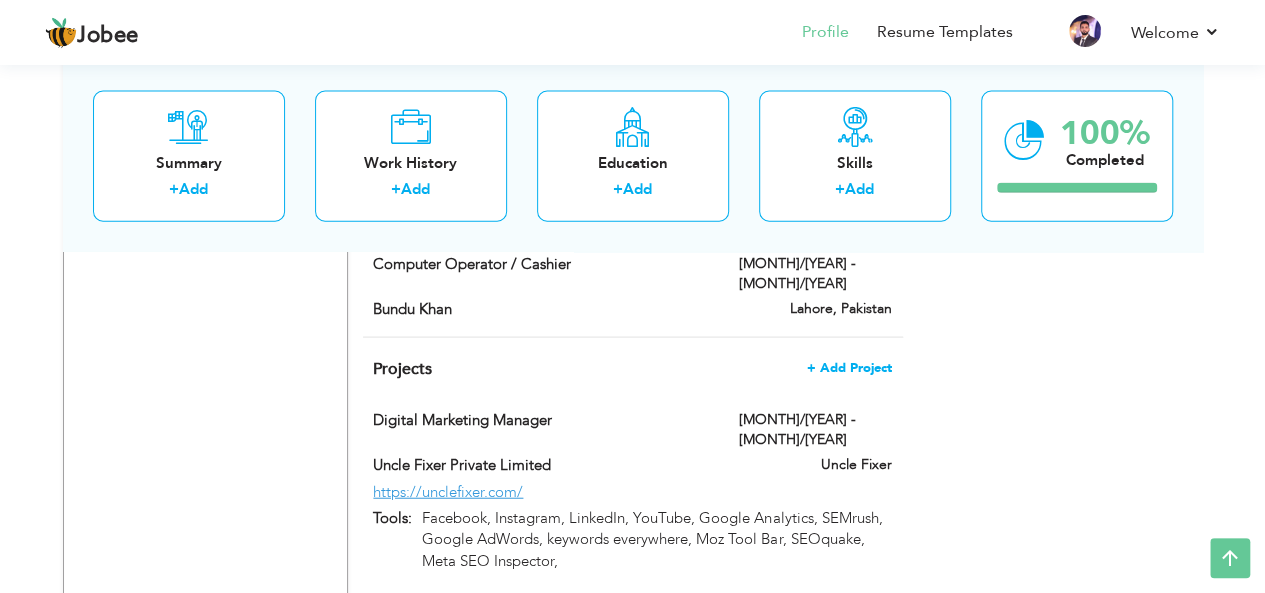 click on "+ Add Project" at bounding box center (849, 368) 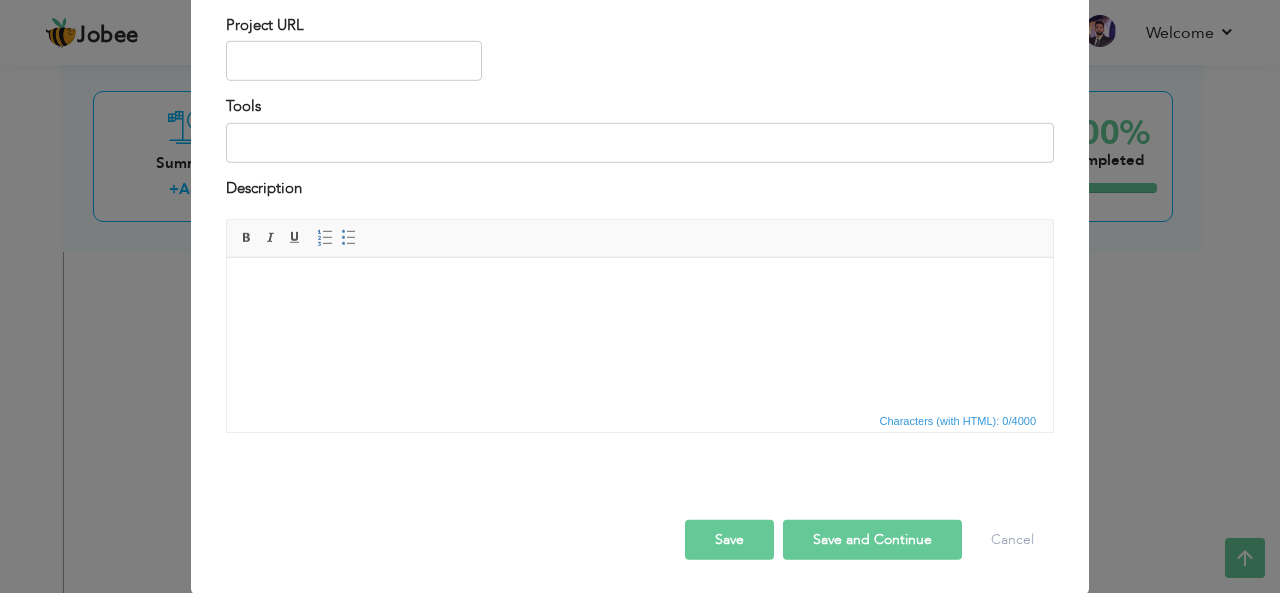 scroll, scrollTop: 0, scrollLeft: 0, axis: both 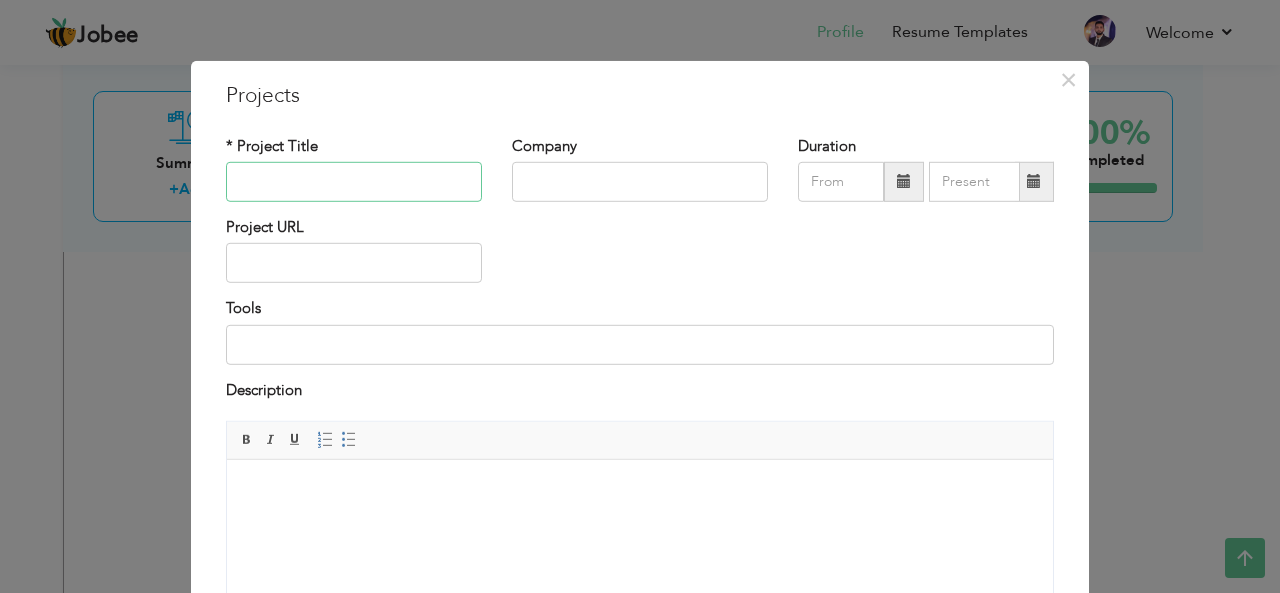 click at bounding box center (354, 182) 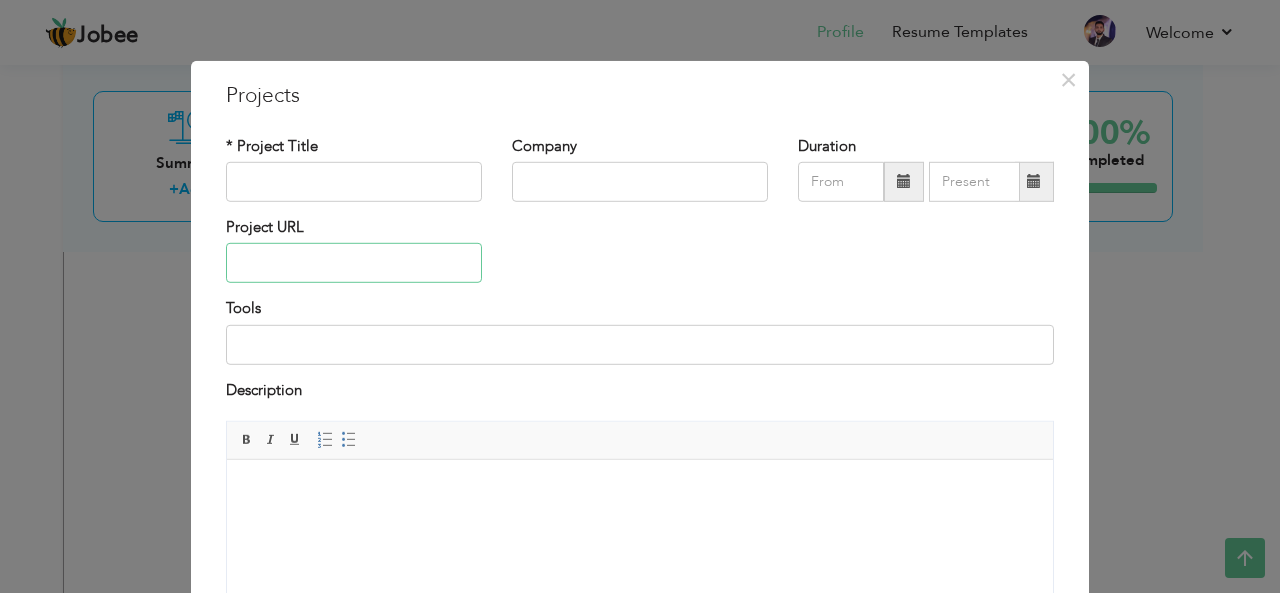 click at bounding box center (354, 263) 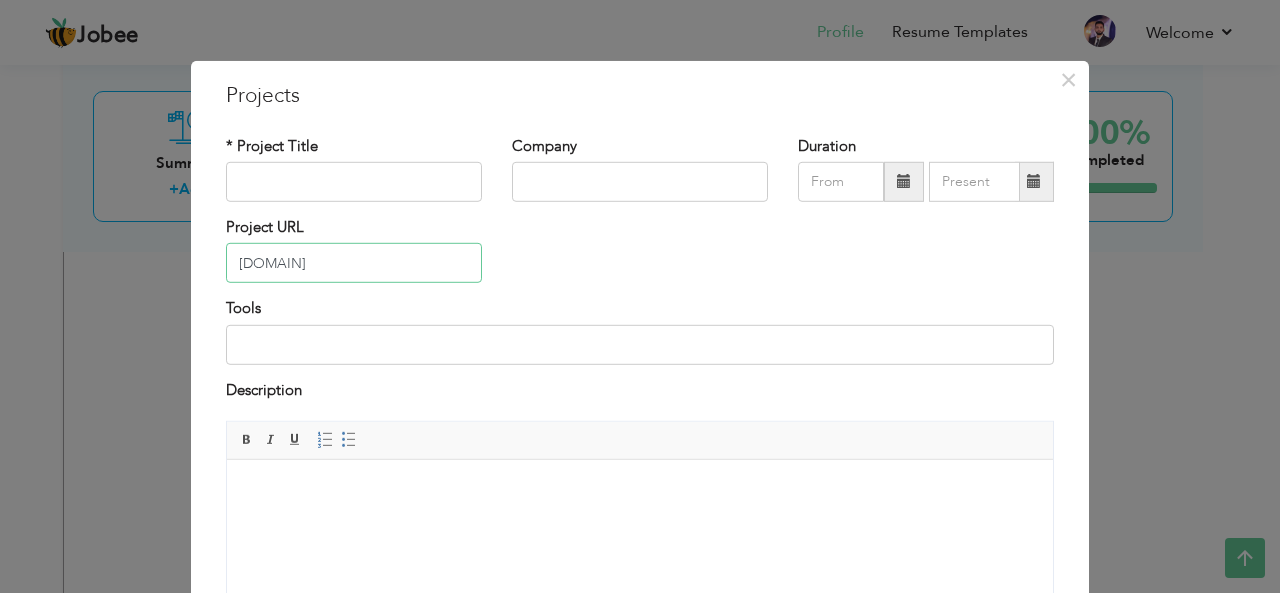 scroll, scrollTop: 0, scrollLeft: 10, axis: horizontal 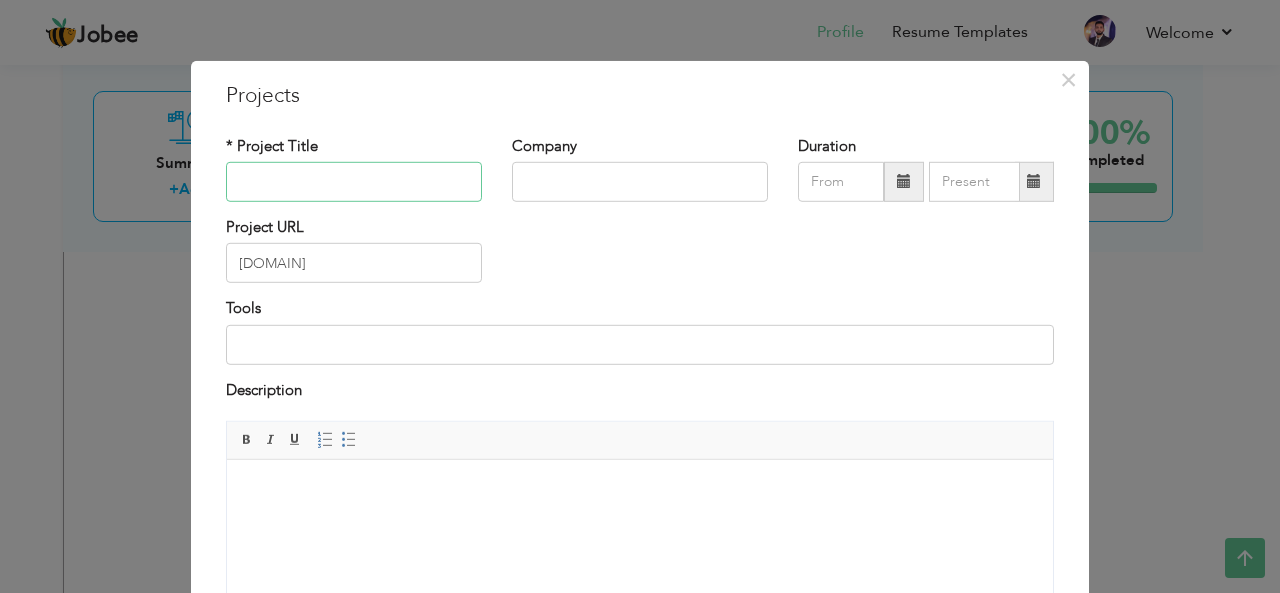 click at bounding box center [354, 182] 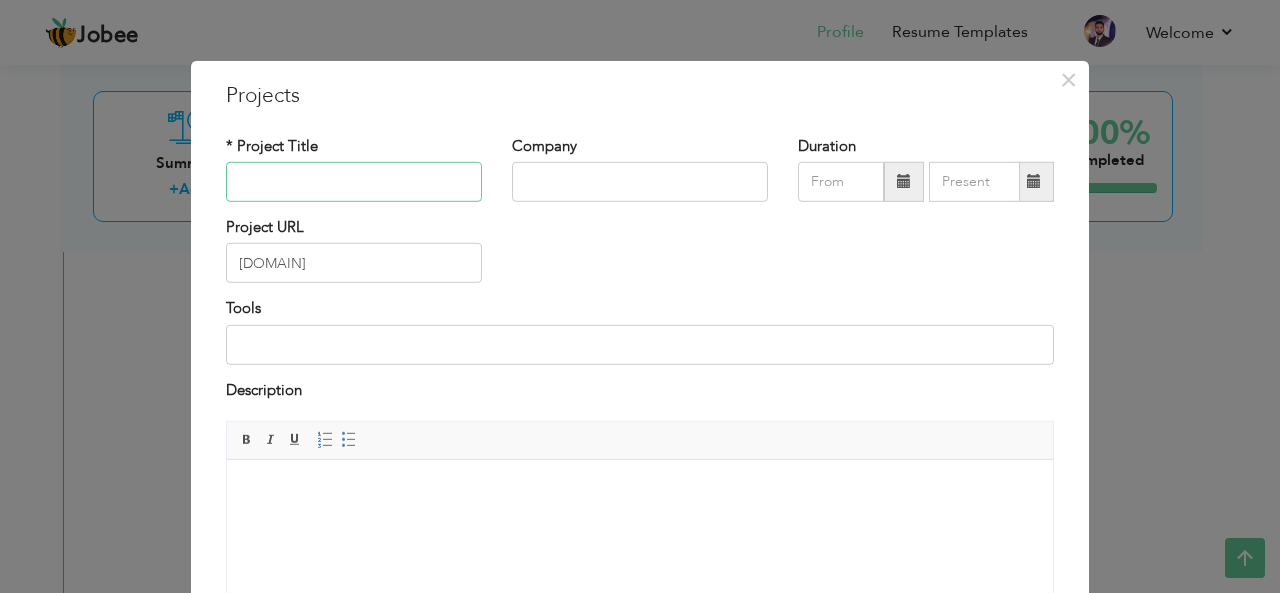 paste on "williamsonandsonsmarine" 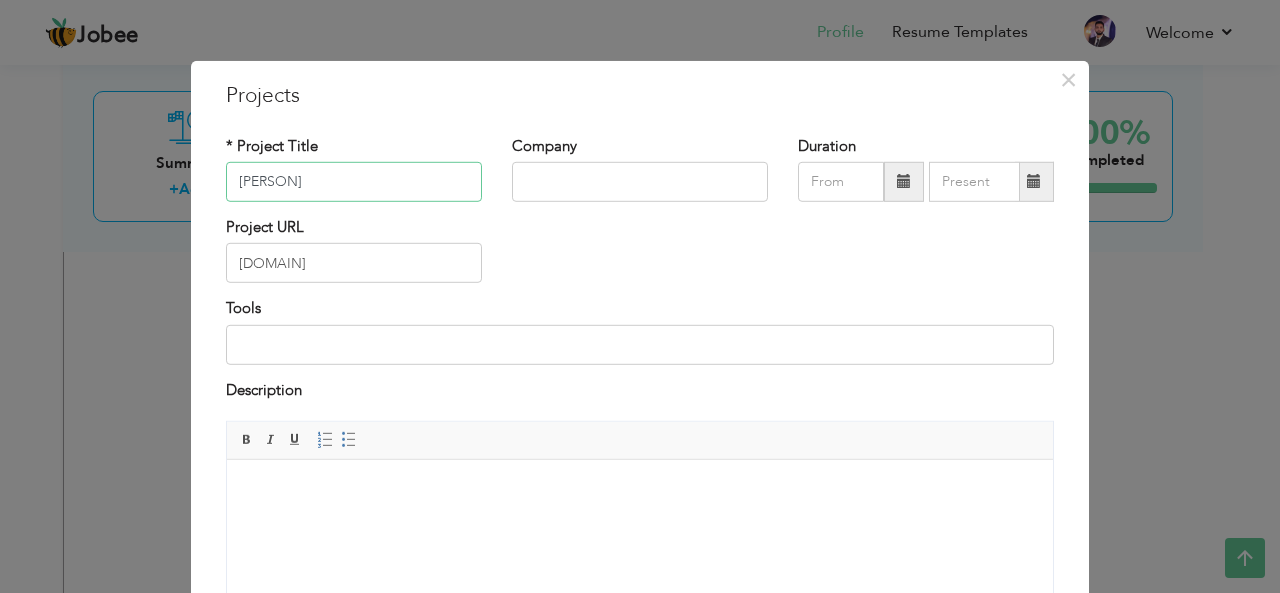 click on "williamsonandsonsmarine" at bounding box center (354, 182) 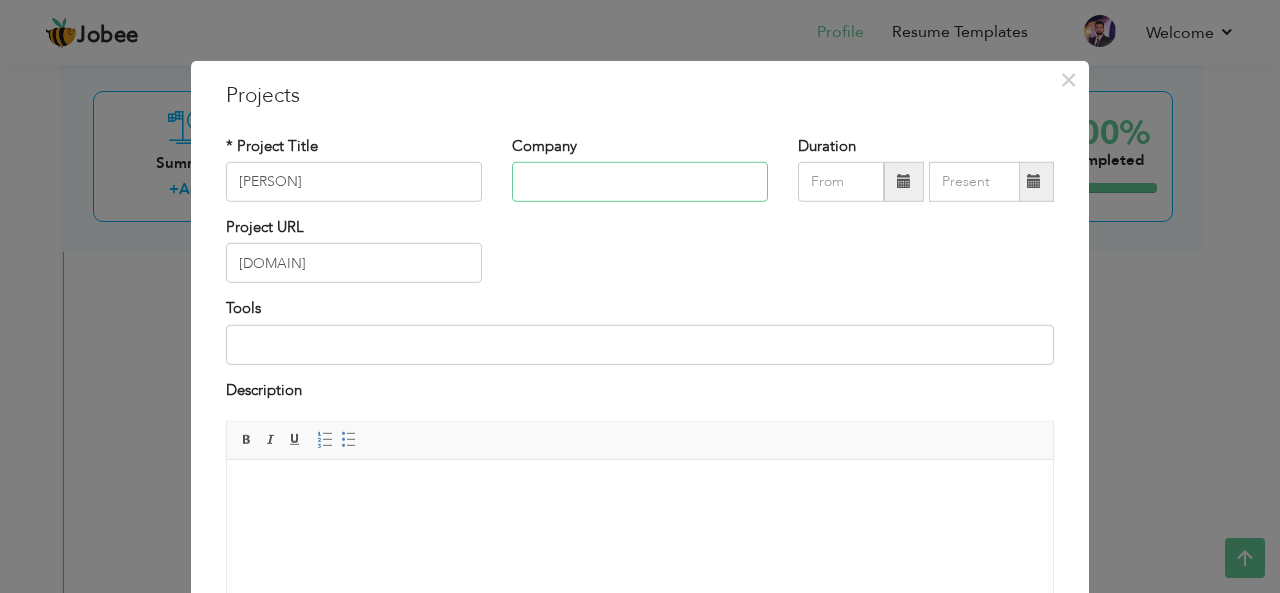 click at bounding box center (640, 182) 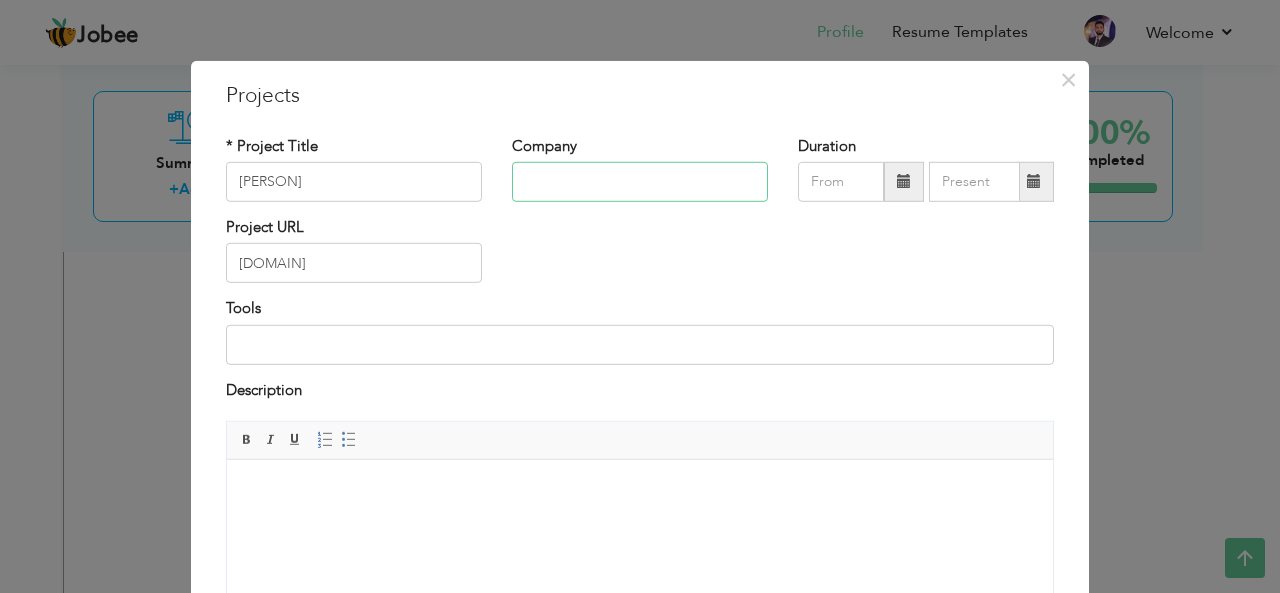 paste on "https://parentheses.pk/" 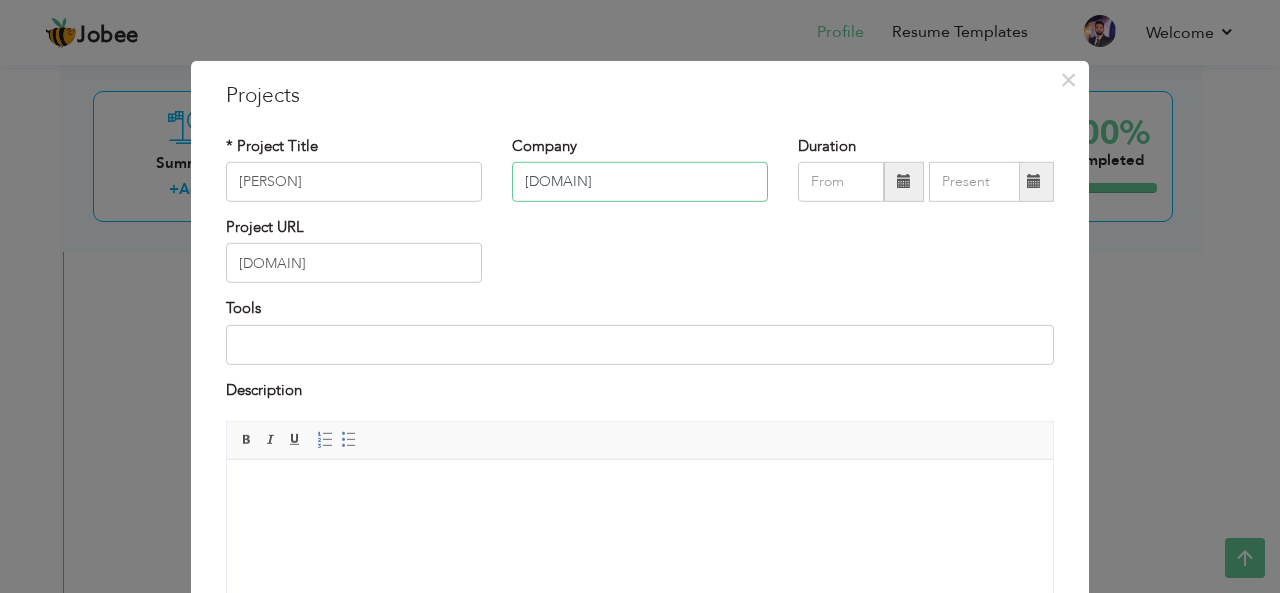 click on "https://parentheses.pk/" at bounding box center [640, 182] 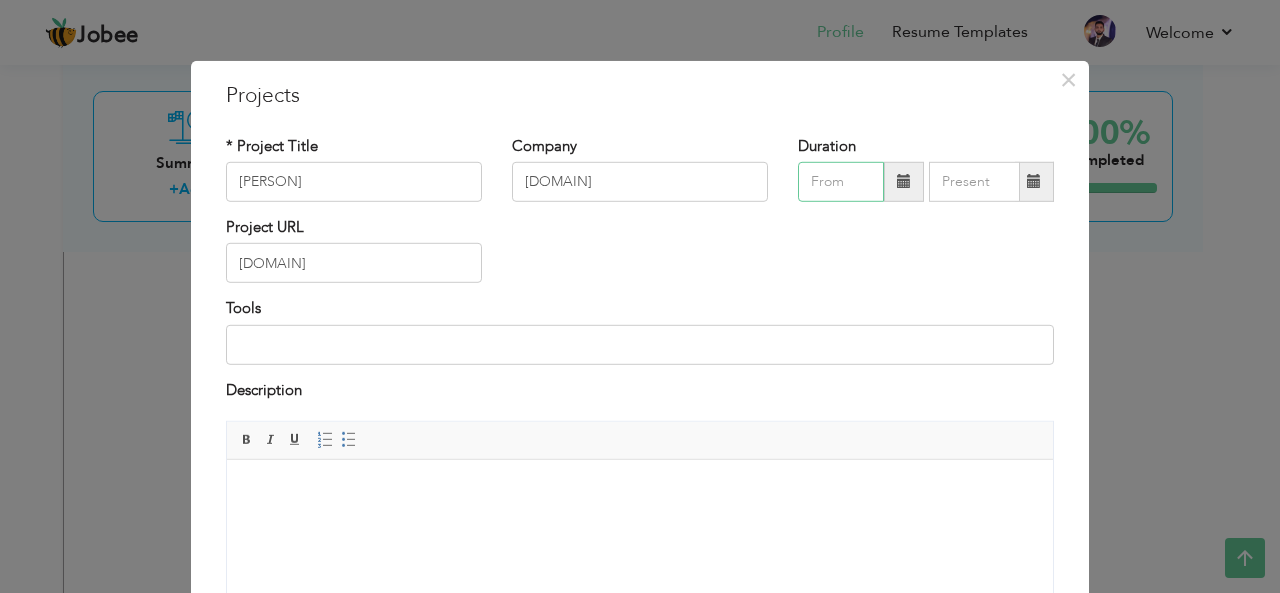 click at bounding box center [841, 182] 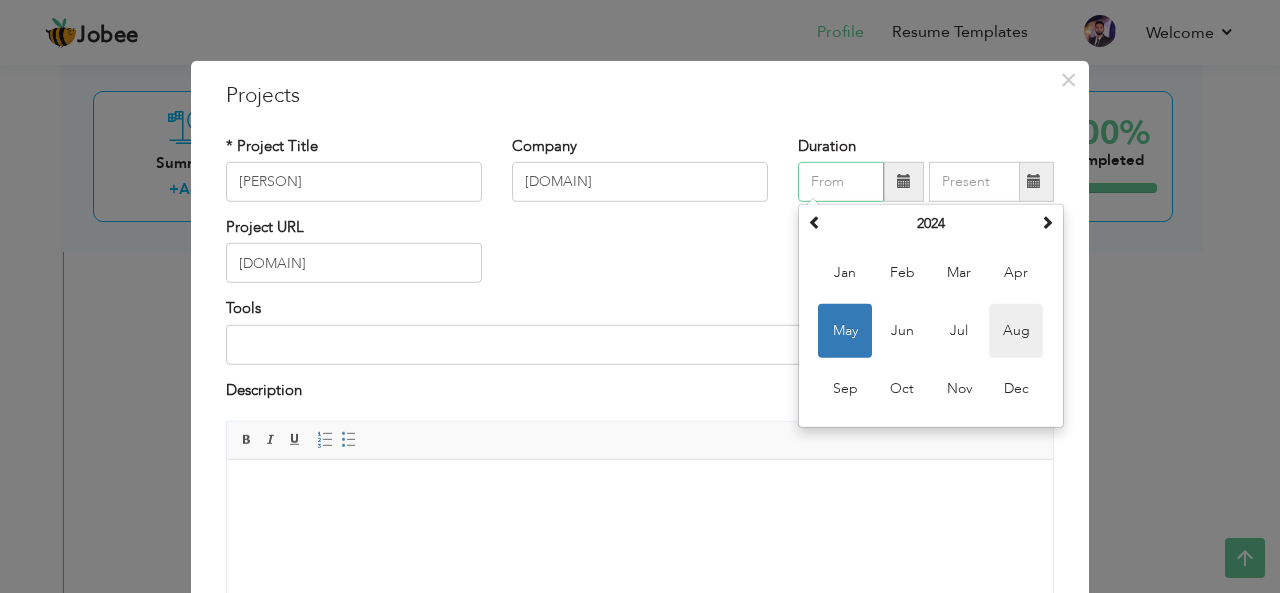 click on "Aug" at bounding box center (1016, 331) 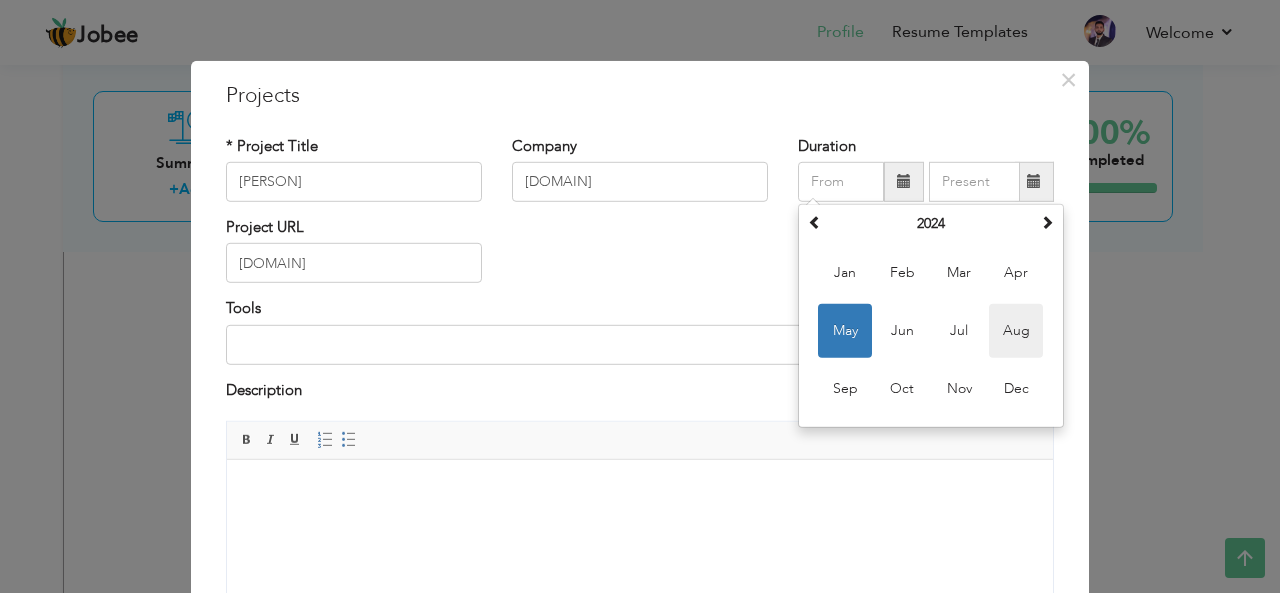 type on "08/2024" 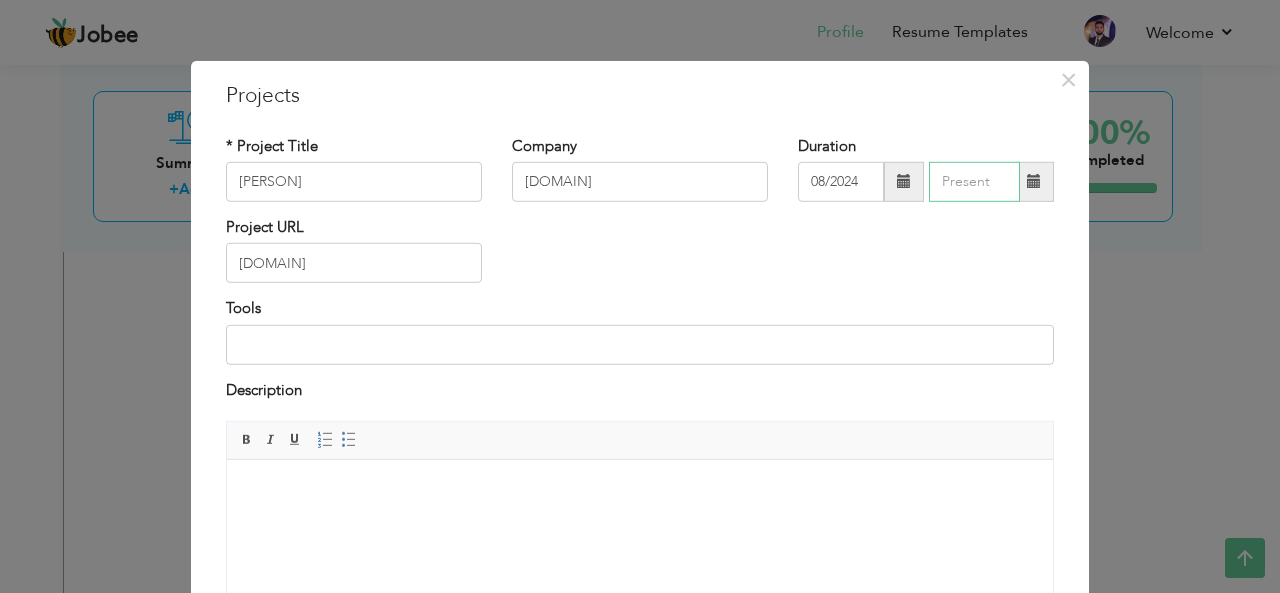 click at bounding box center (974, 182) 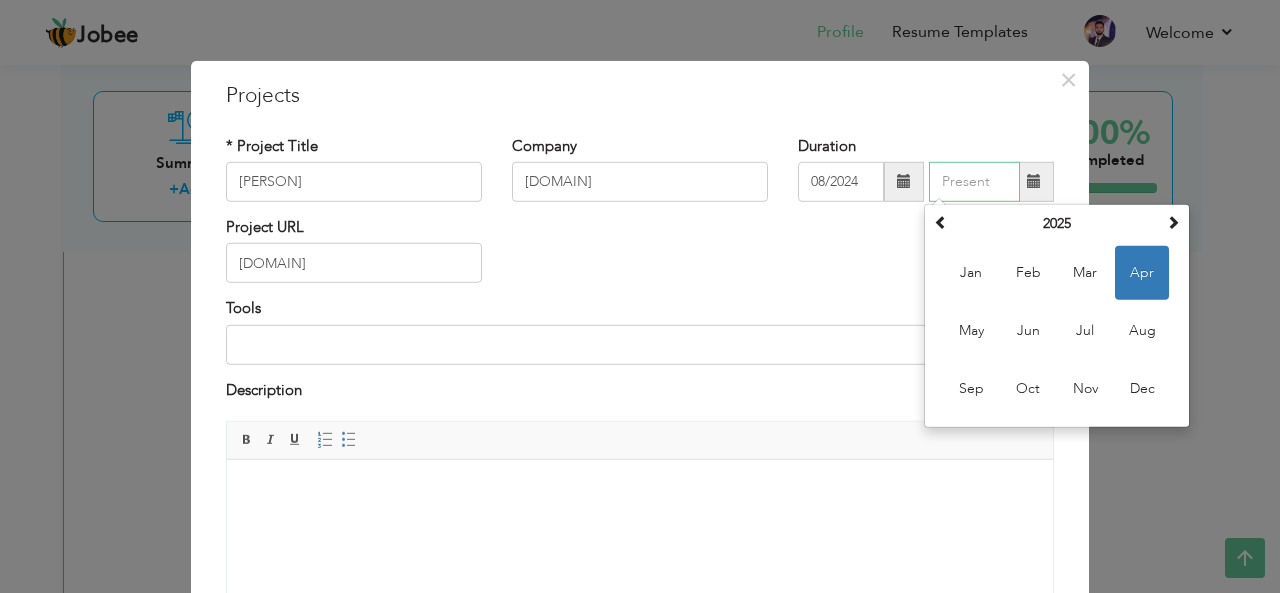 click on "Apr" at bounding box center [1142, 273] 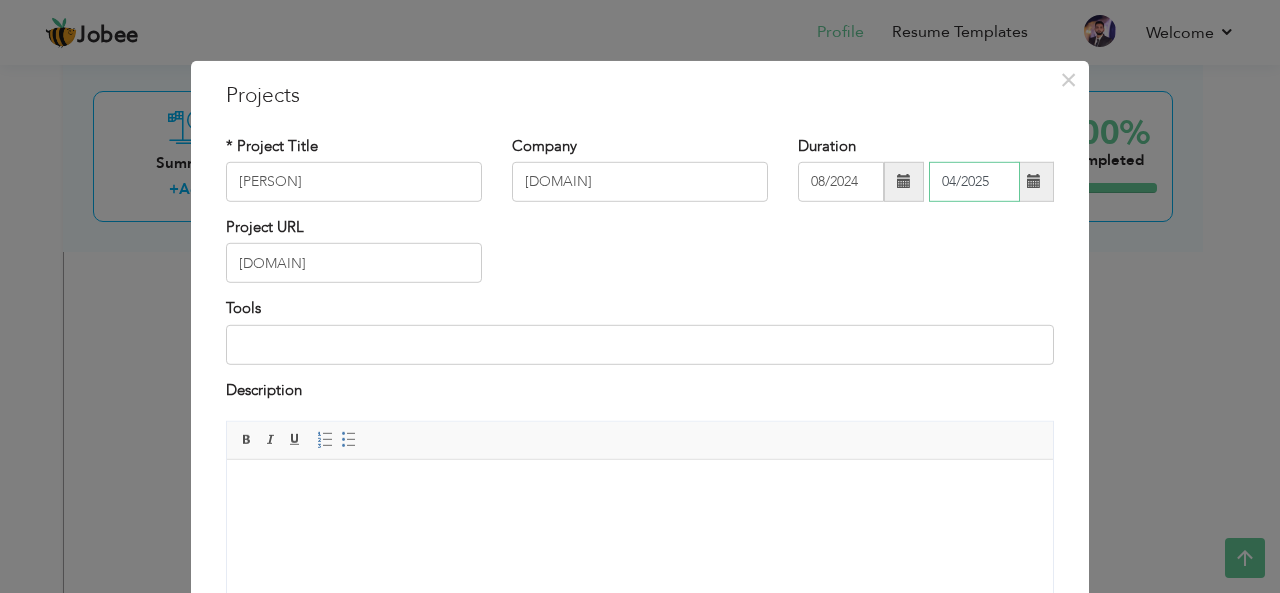 click on "04/2025" at bounding box center [974, 182] 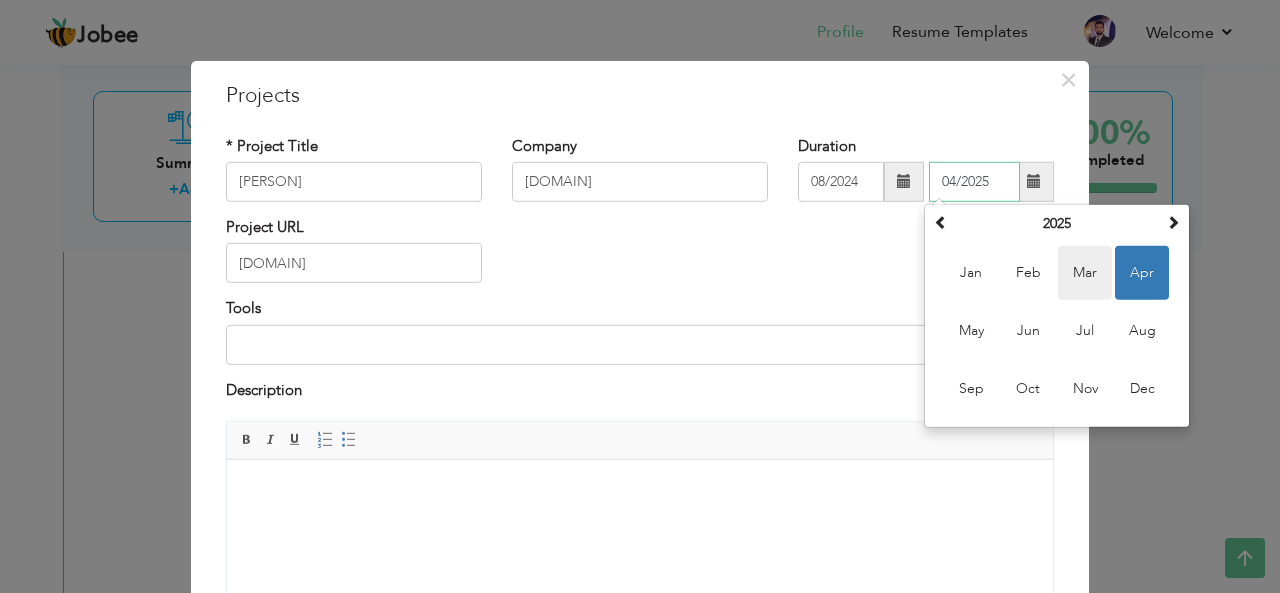 click on "Mar" at bounding box center (1085, 273) 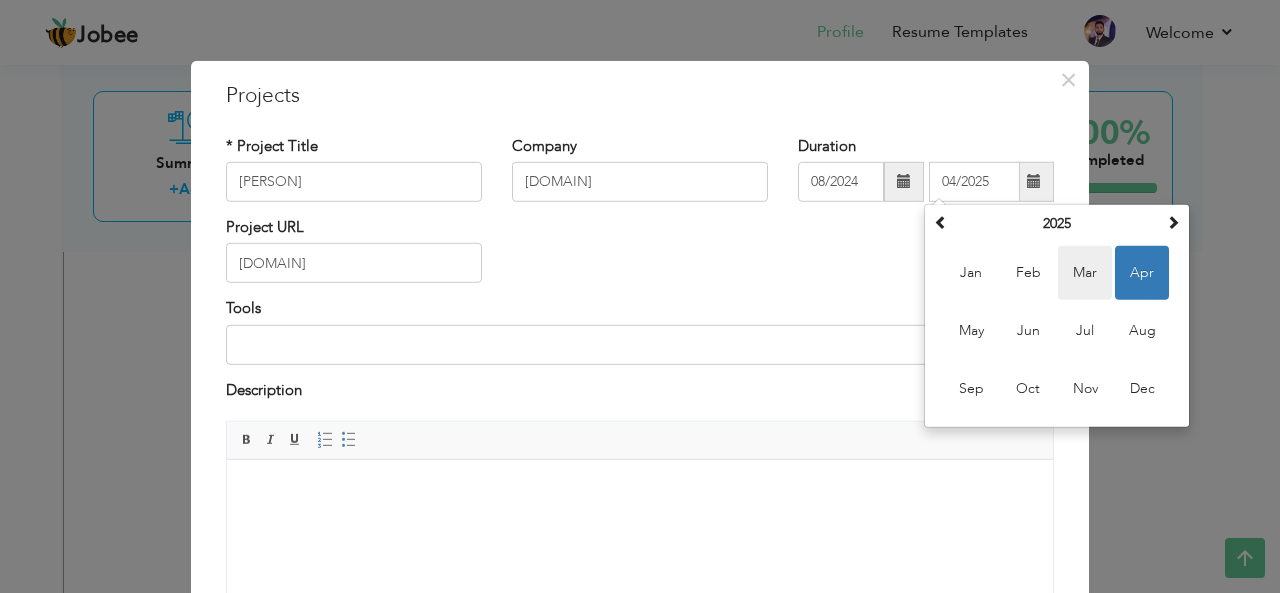 type on "03/2025" 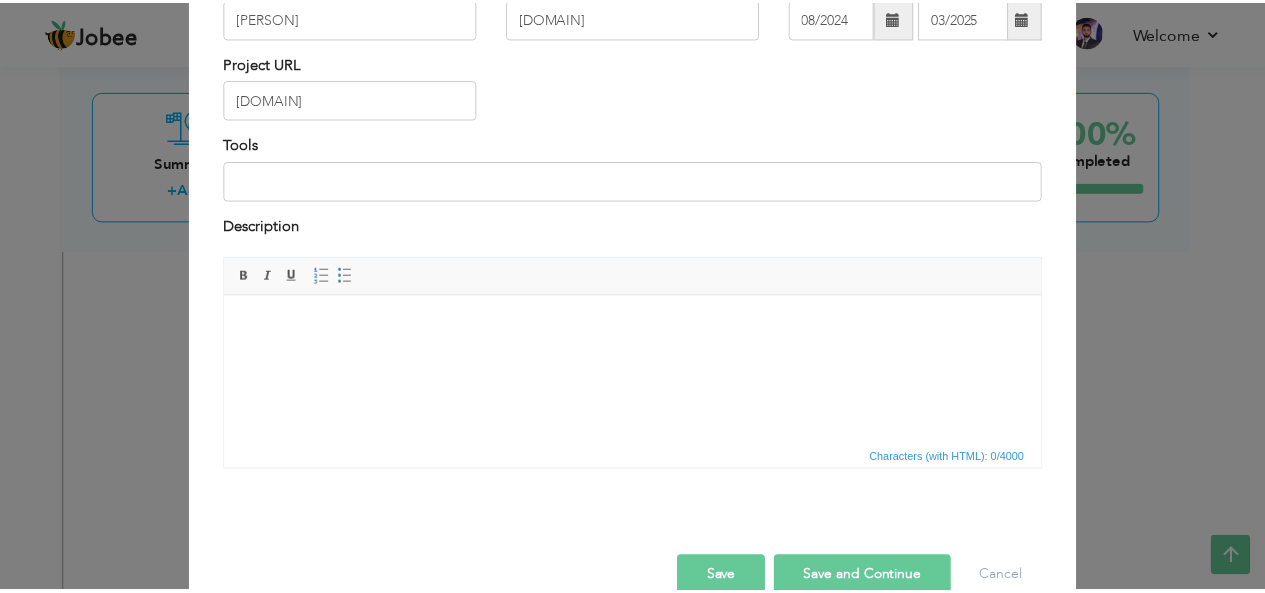 scroll, scrollTop: 202, scrollLeft: 0, axis: vertical 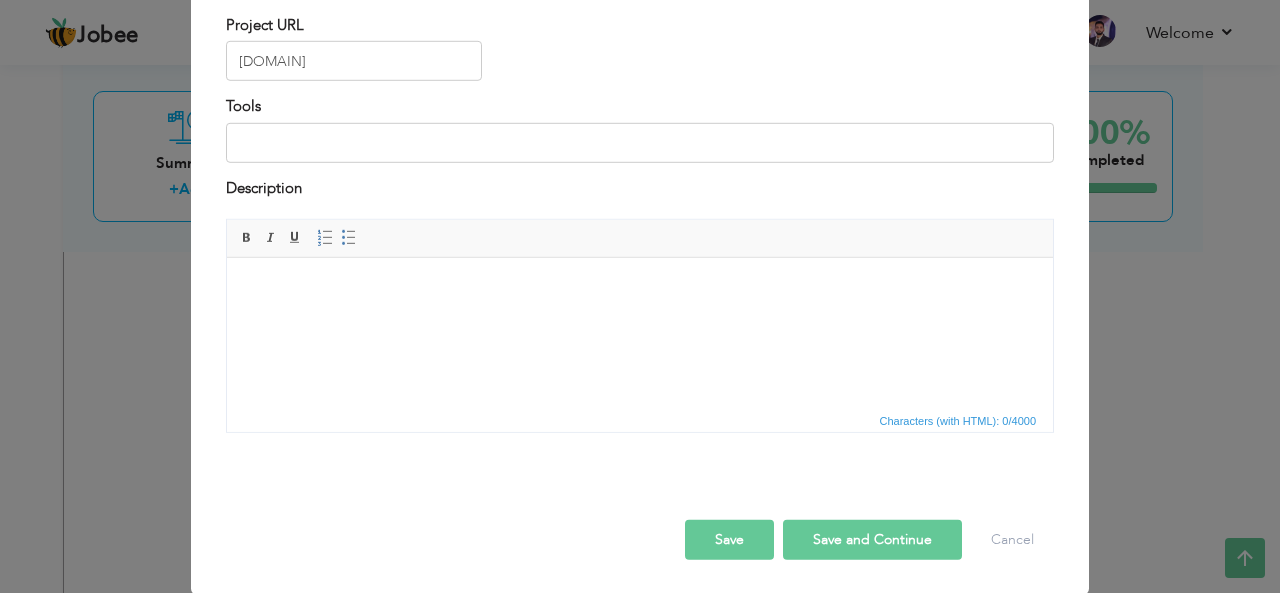 drag, startPoint x: 723, startPoint y: 550, endPoint x: 730, endPoint y: 531, distance: 20.248457 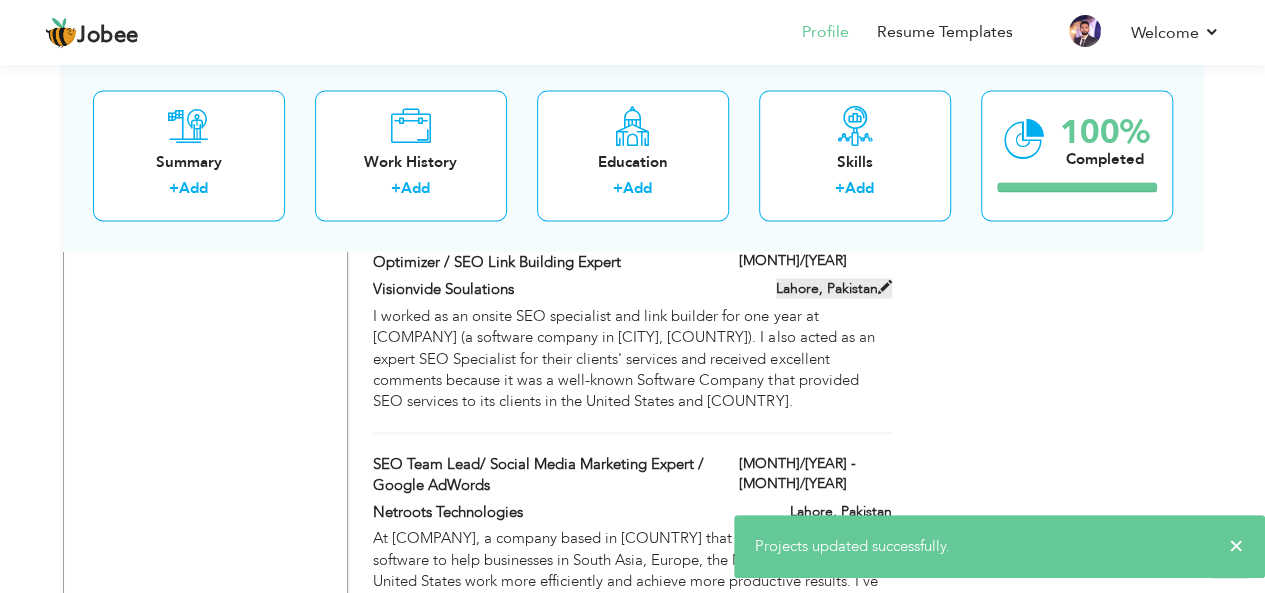 scroll, scrollTop: 1620, scrollLeft: 0, axis: vertical 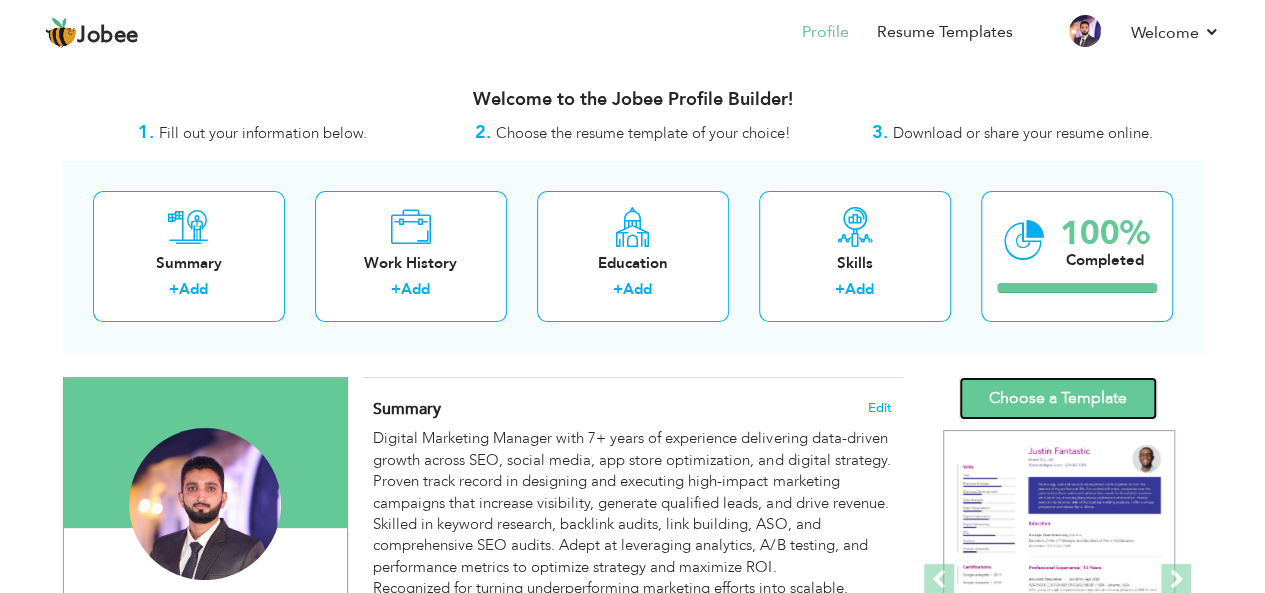click on "Choose a Template" at bounding box center (1058, 398) 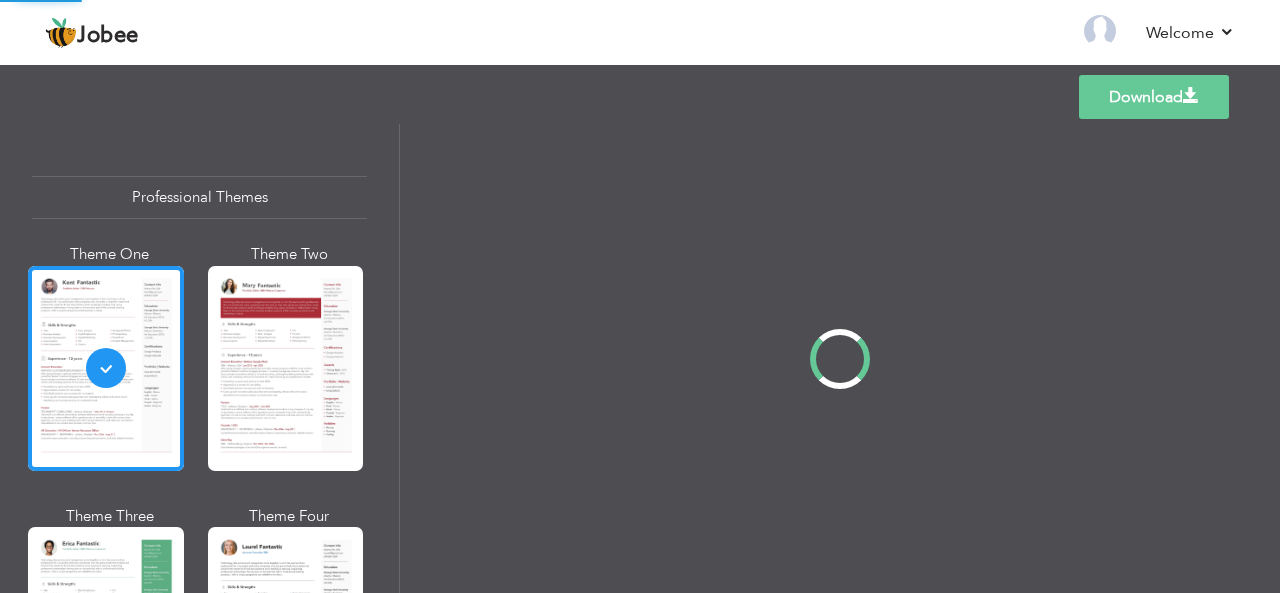 scroll, scrollTop: 0, scrollLeft: 0, axis: both 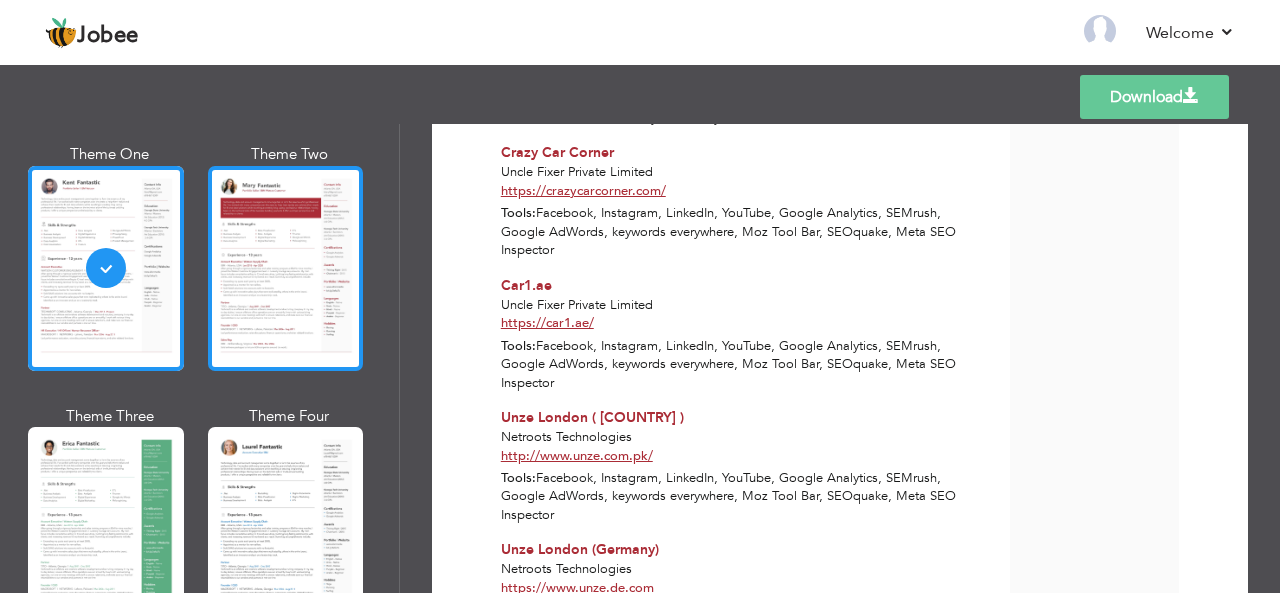 click at bounding box center [286, 268] 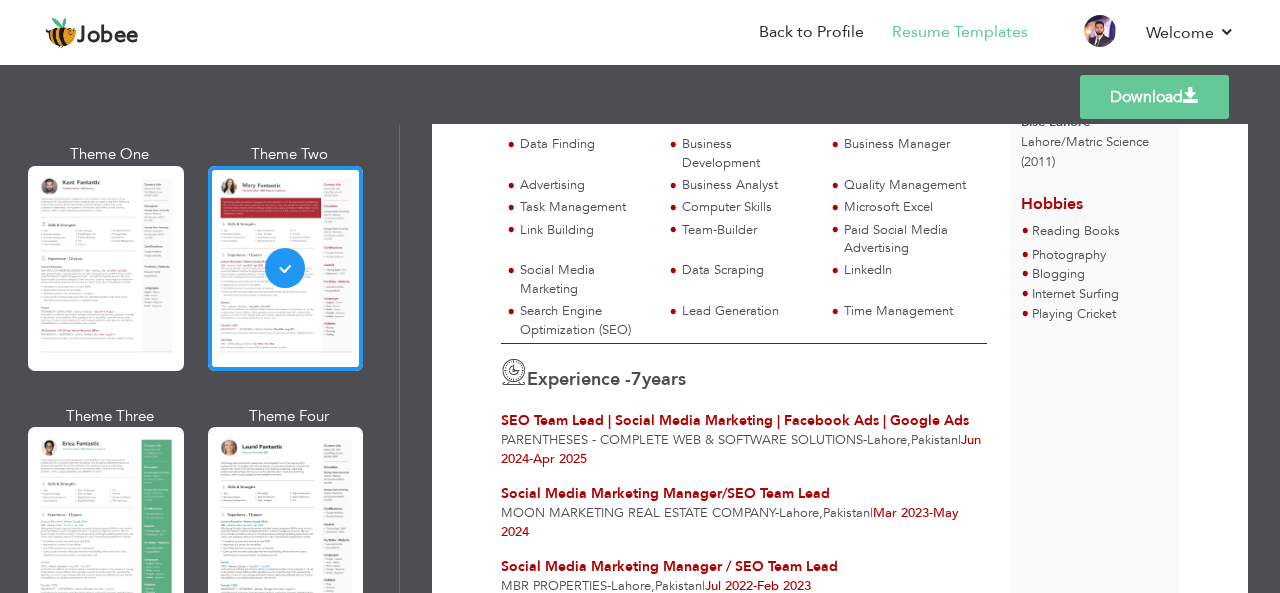 scroll, scrollTop: 500, scrollLeft: 0, axis: vertical 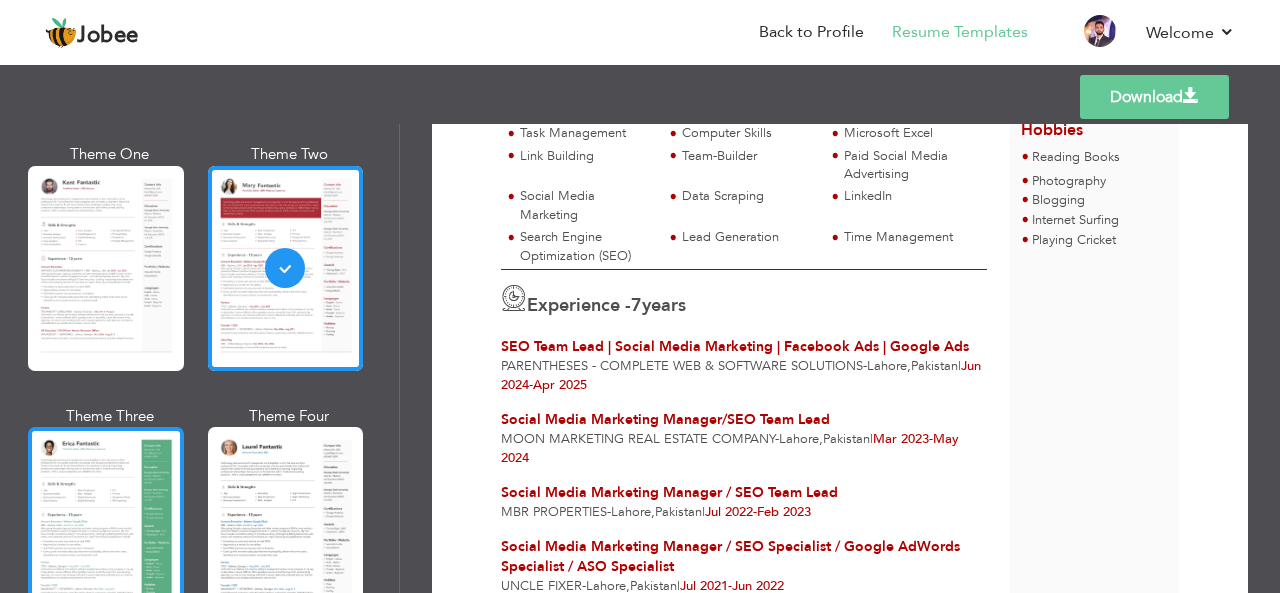 click at bounding box center (106, 529) 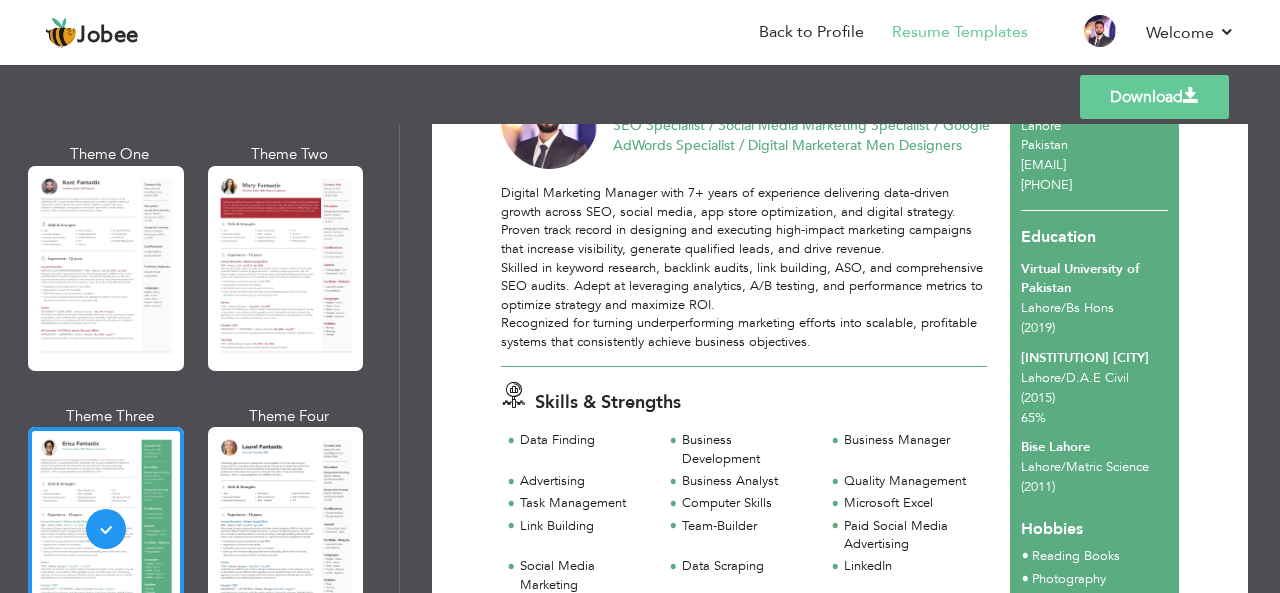 scroll, scrollTop: 0, scrollLeft: 0, axis: both 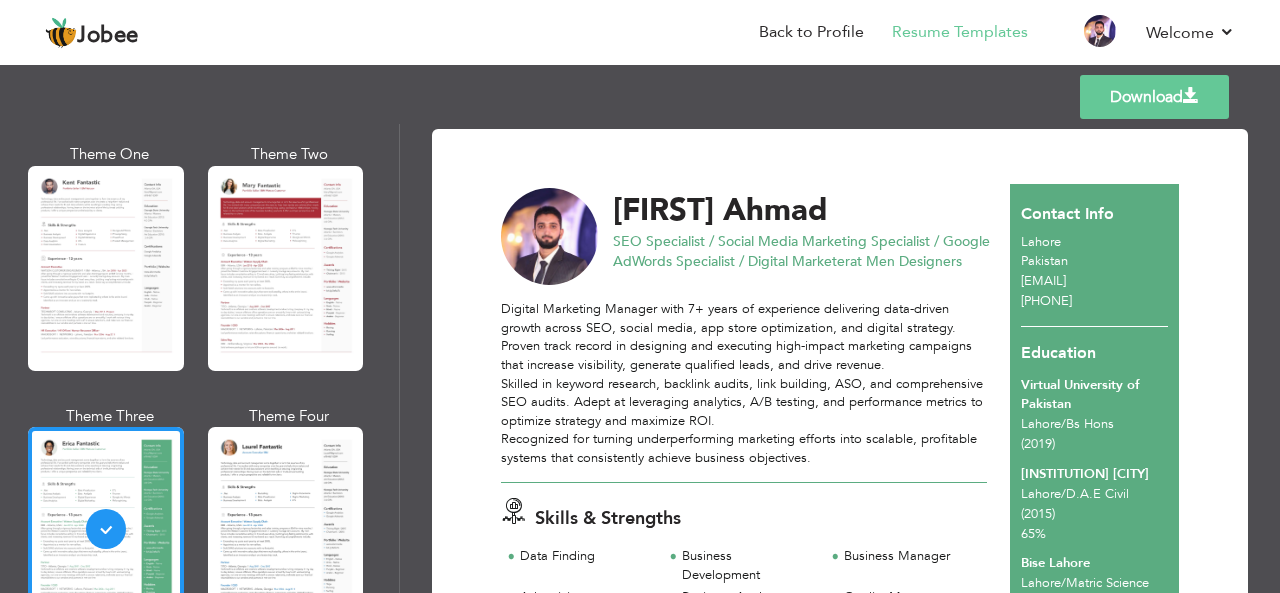 click on "Download" at bounding box center (1154, 97) 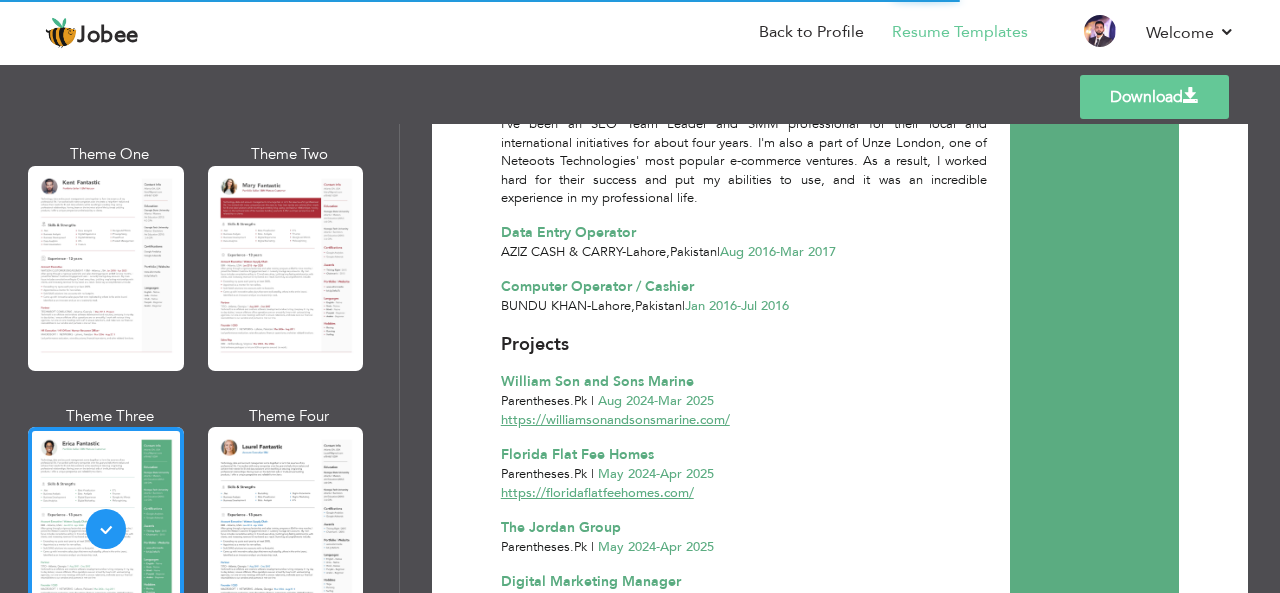 scroll, scrollTop: 1800, scrollLeft: 0, axis: vertical 